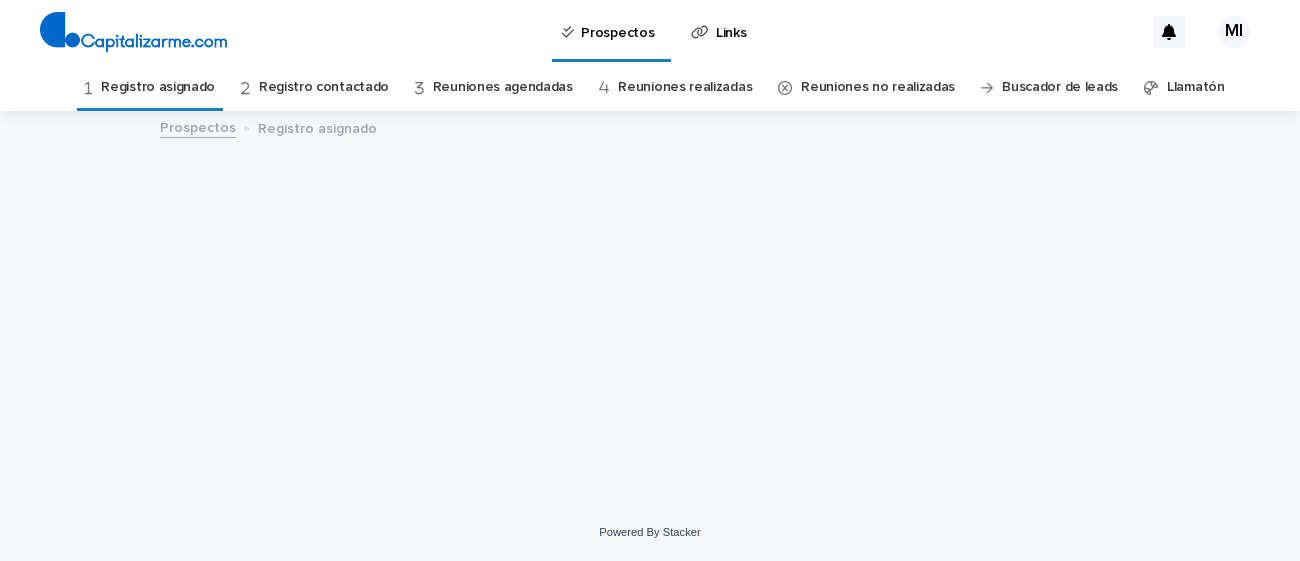 scroll, scrollTop: 0, scrollLeft: 0, axis: both 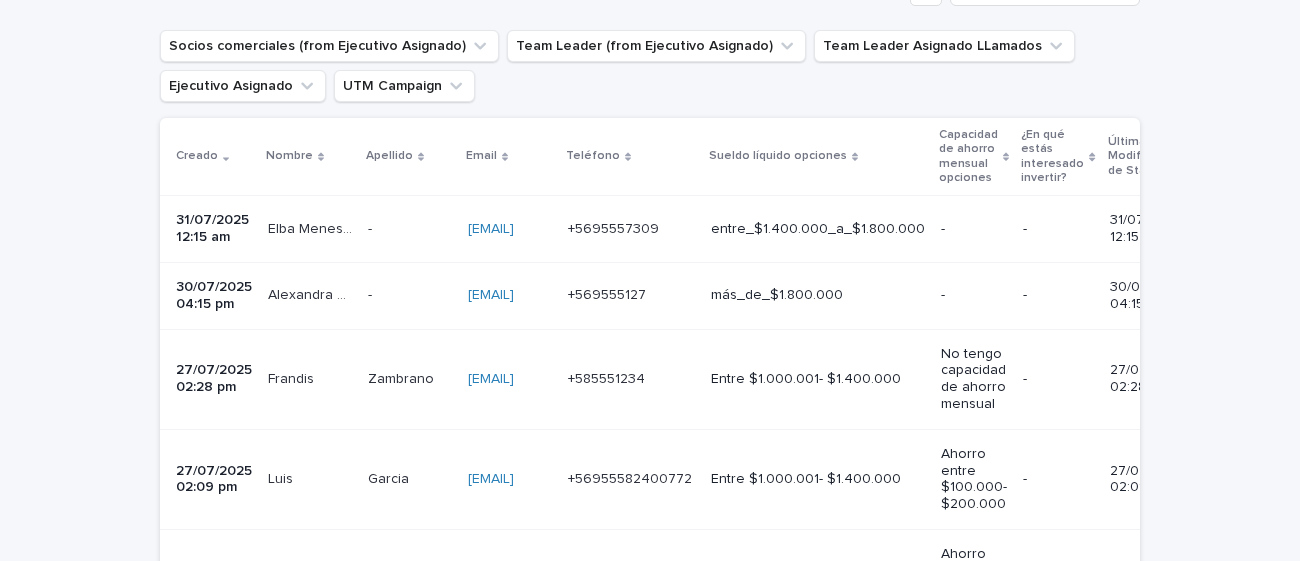 click on "- -" at bounding box center [410, 229] 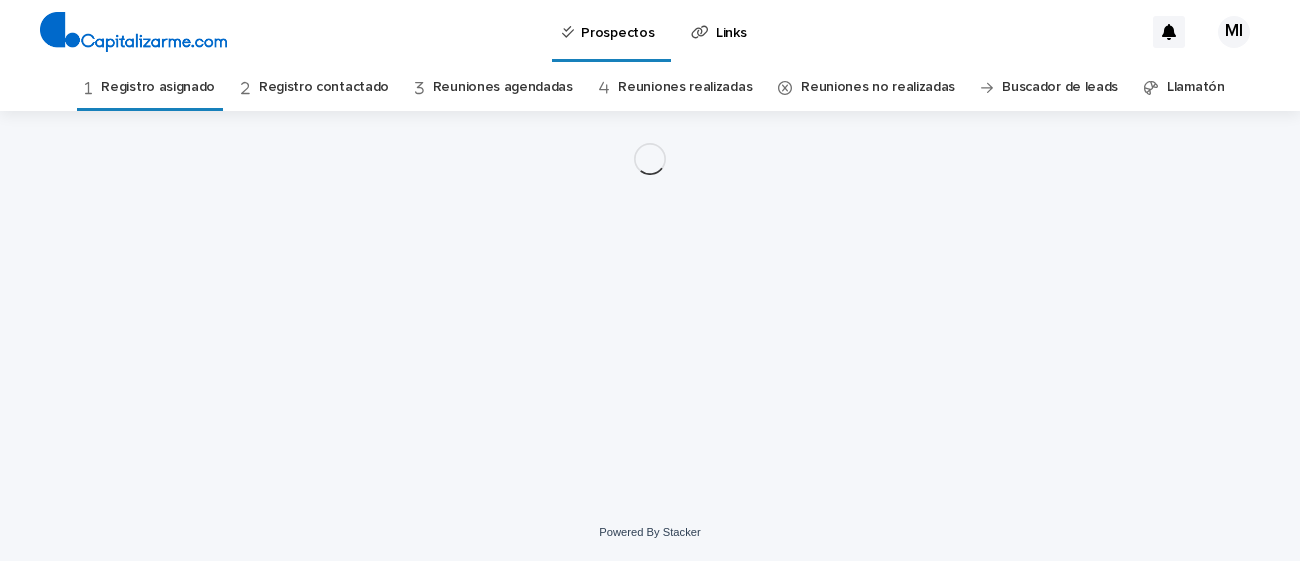 scroll, scrollTop: 0, scrollLeft: 0, axis: both 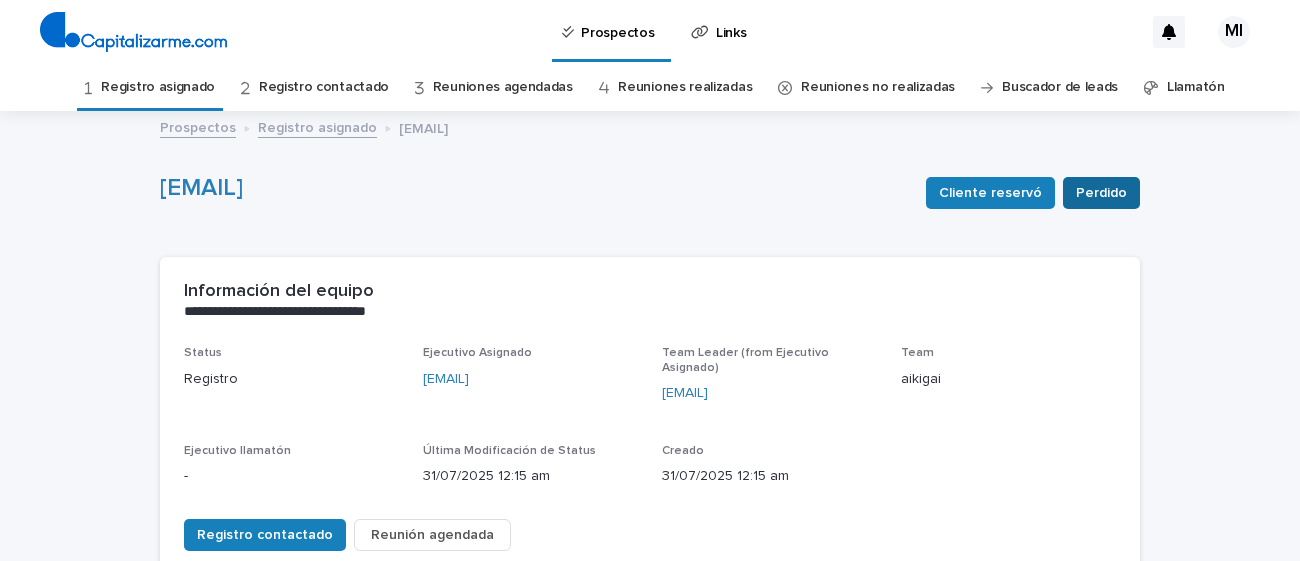 click on "Perdido" at bounding box center [1101, 193] 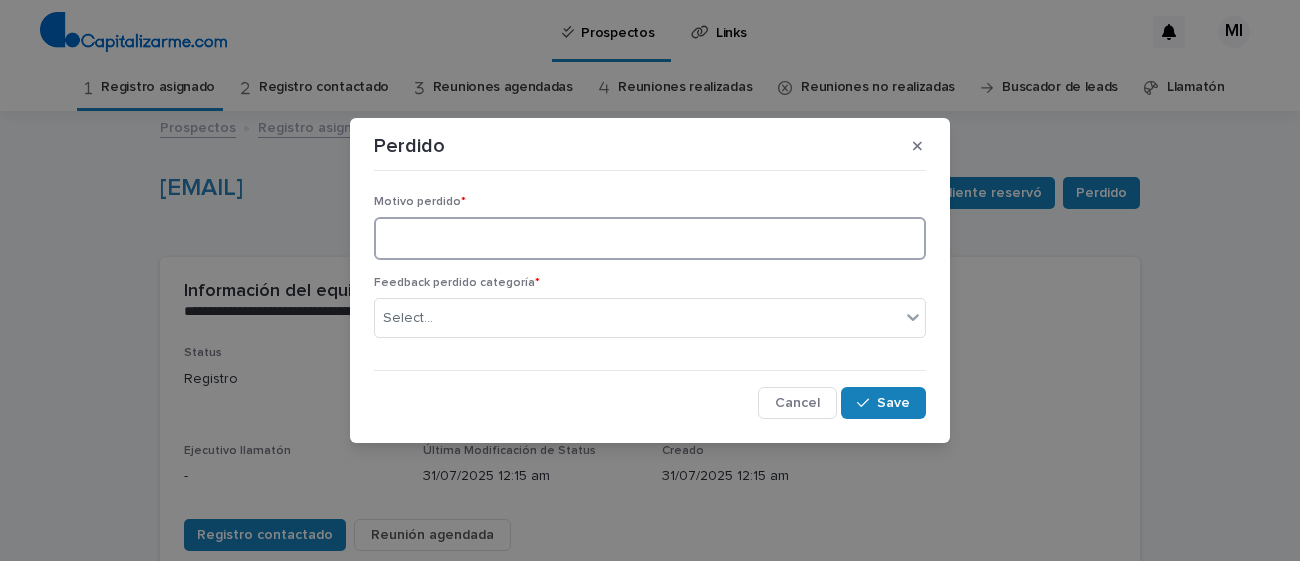 click at bounding box center (650, 238) 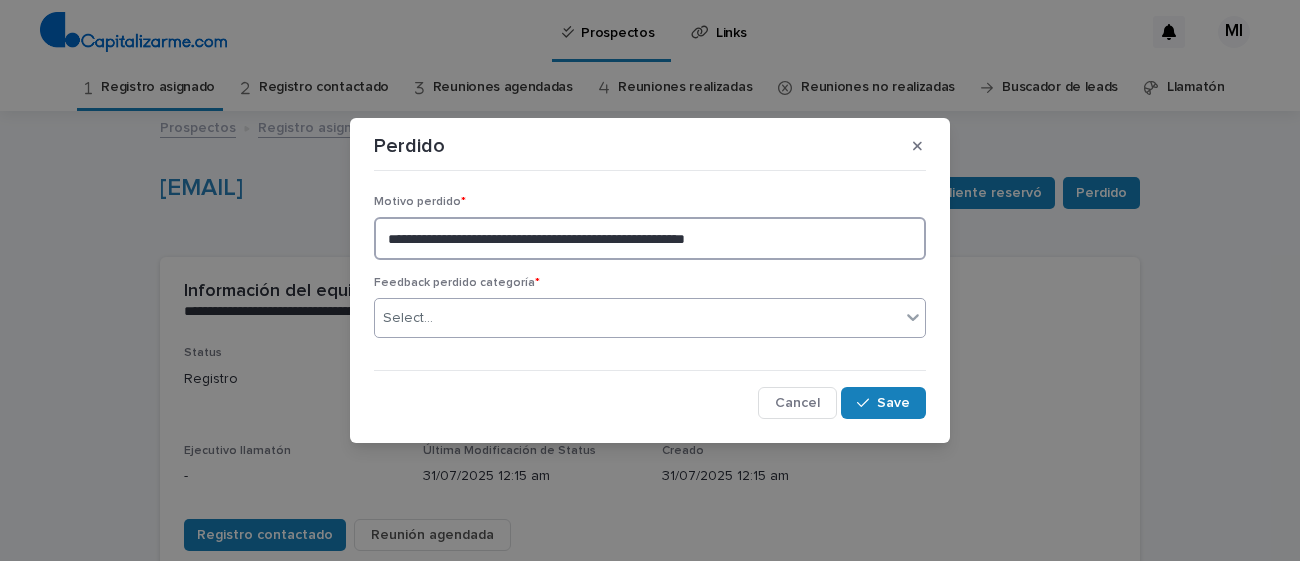 type on "**********" 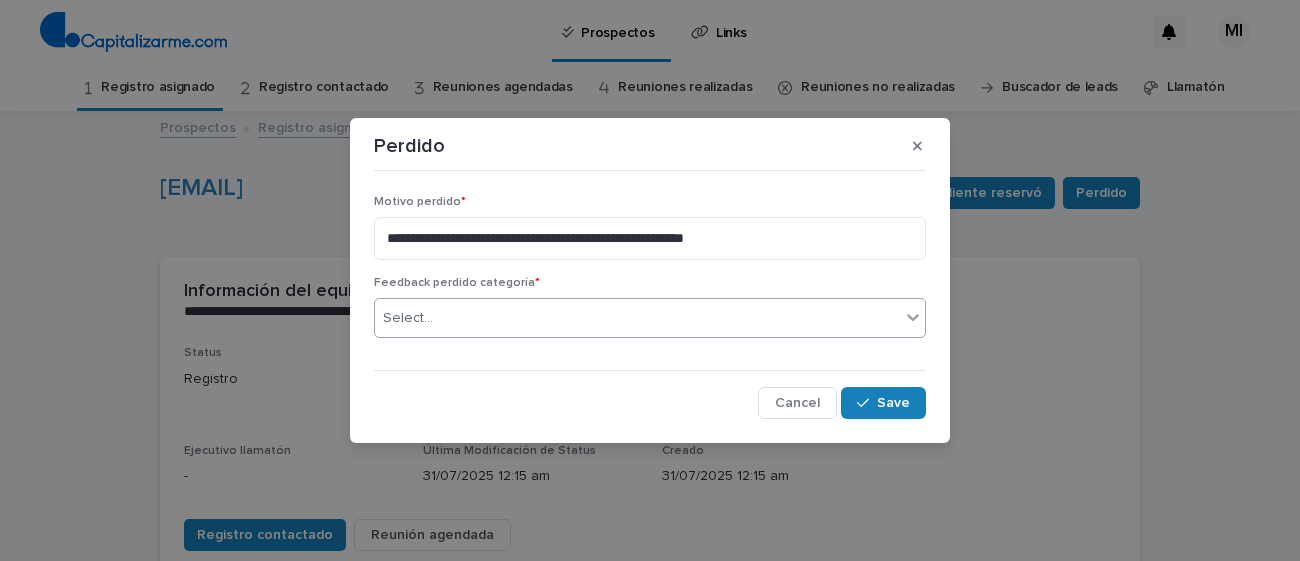 click on "Select..." at bounding box center [637, 318] 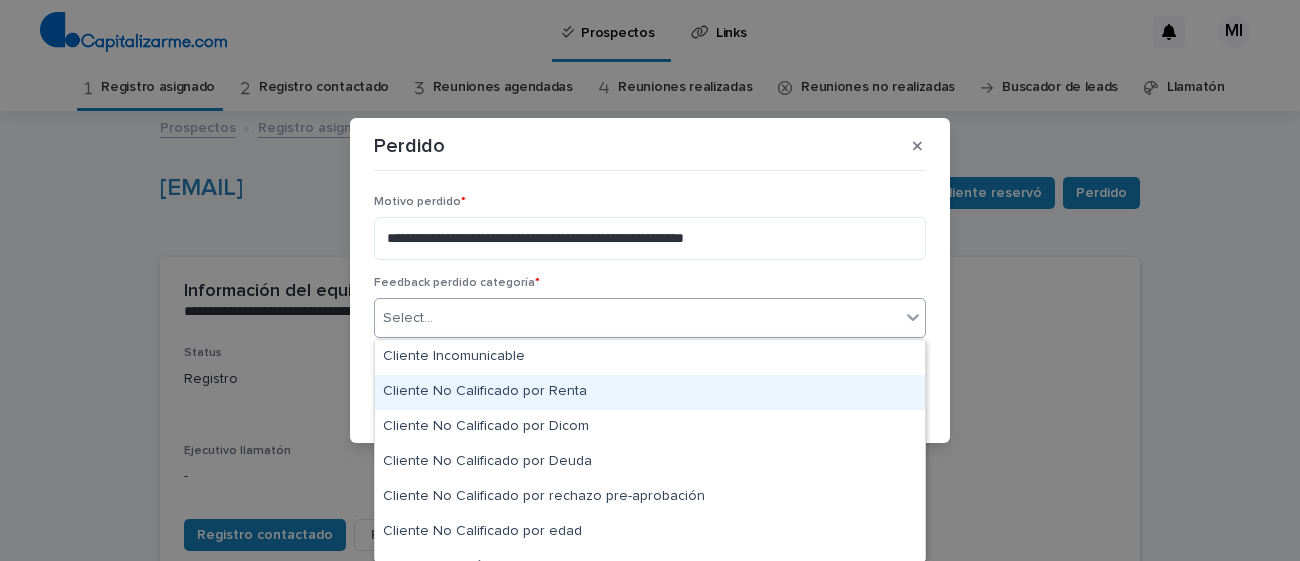 click on "Cliente No Calificado por Renta" at bounding box center (650, 392) 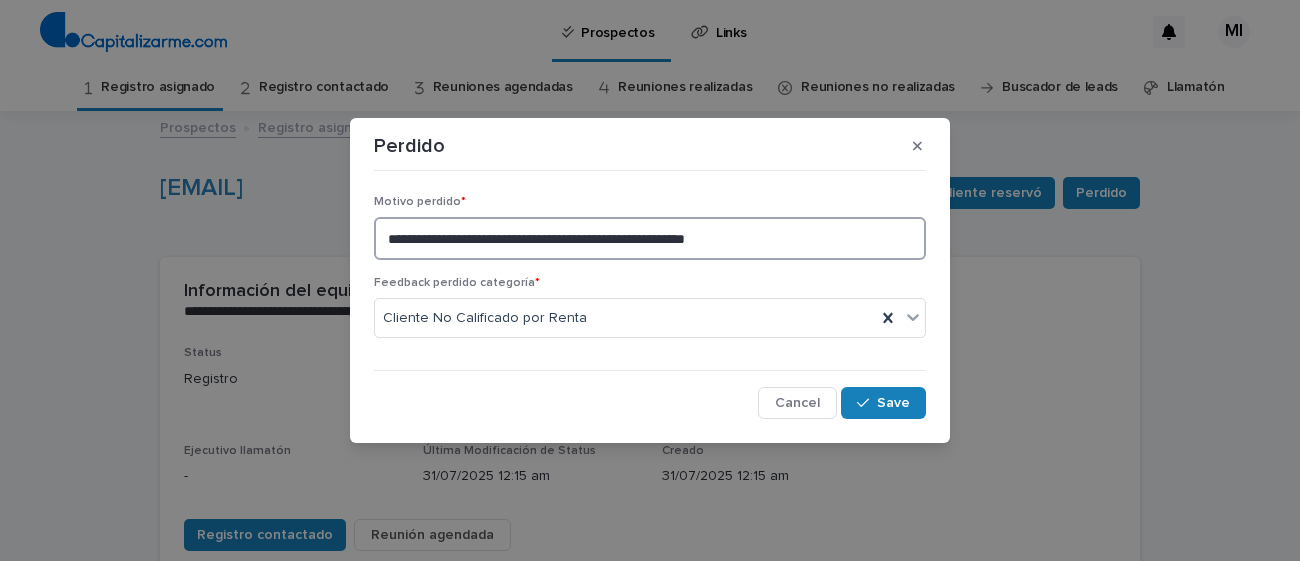 drag, startPoint x: 742, startPoint y: 238, endPoint x: 0, endPoint y: 258, distance: 742.2695 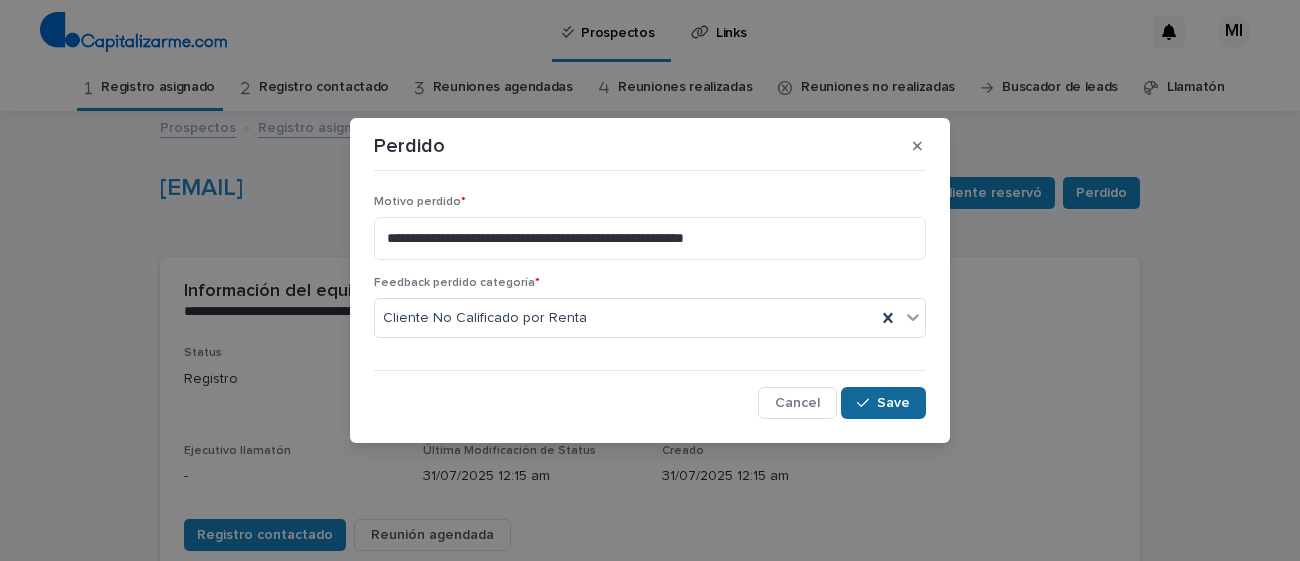 click on "Save" at bounding box center (893, 403) 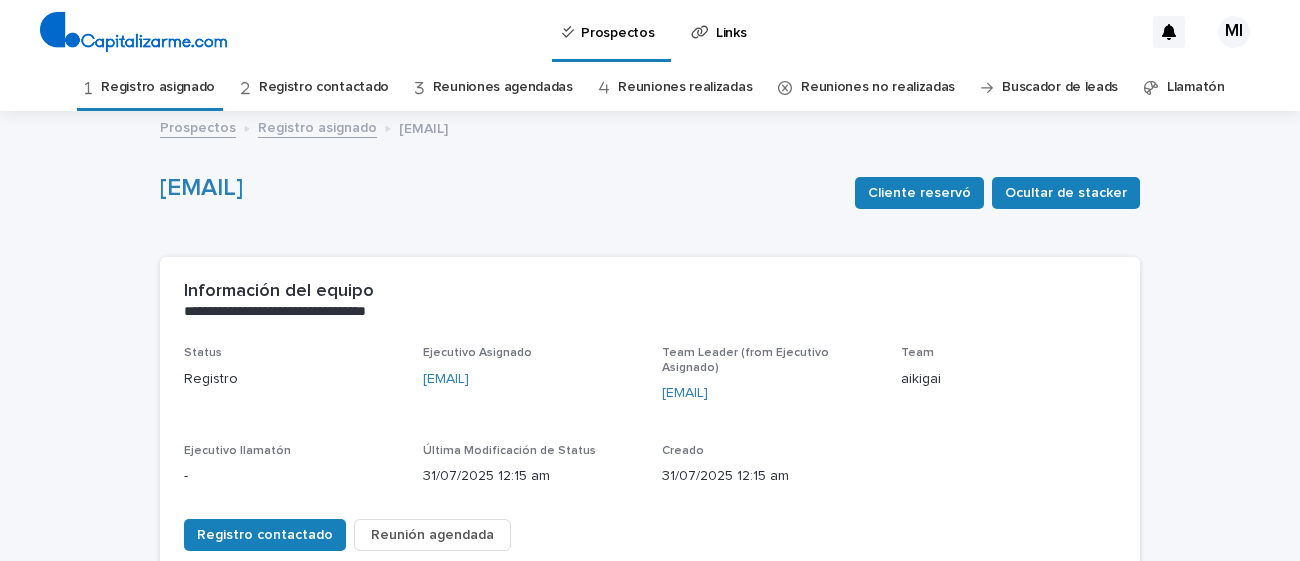 click on "Registro asignado" at bounding box center [158, 87] 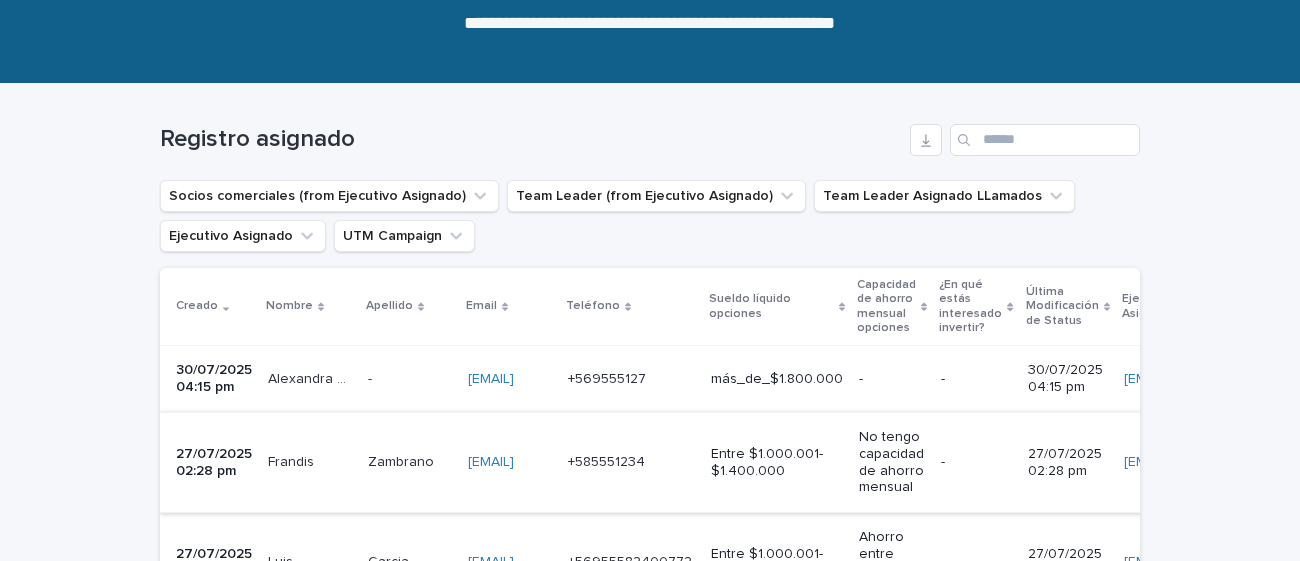 scroll, scrollTop: 247, scrollLeft: 0, axis: vertical 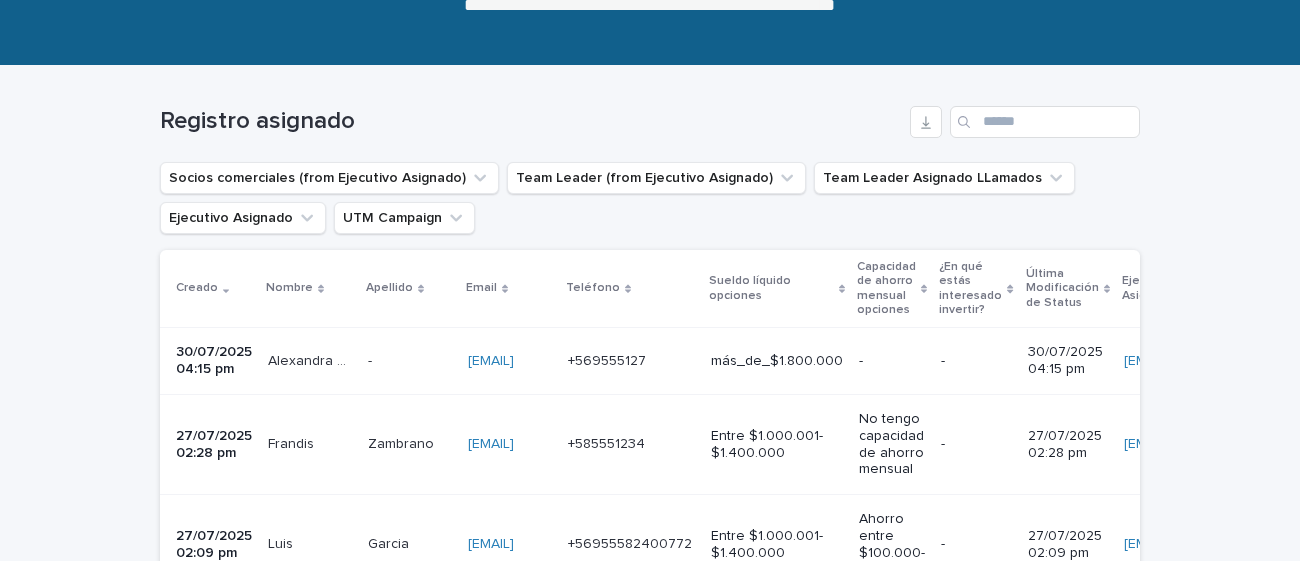 click at bounding box center [410, 361] 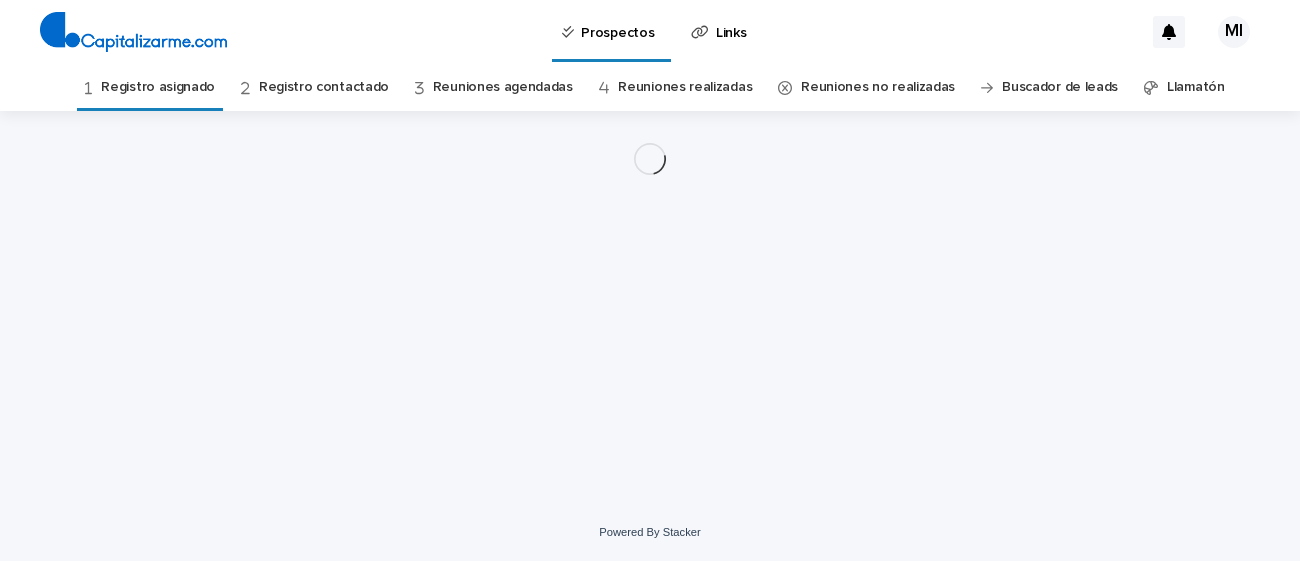 scroll, scrollTop: 0, scrollLeft: 0, axis: both 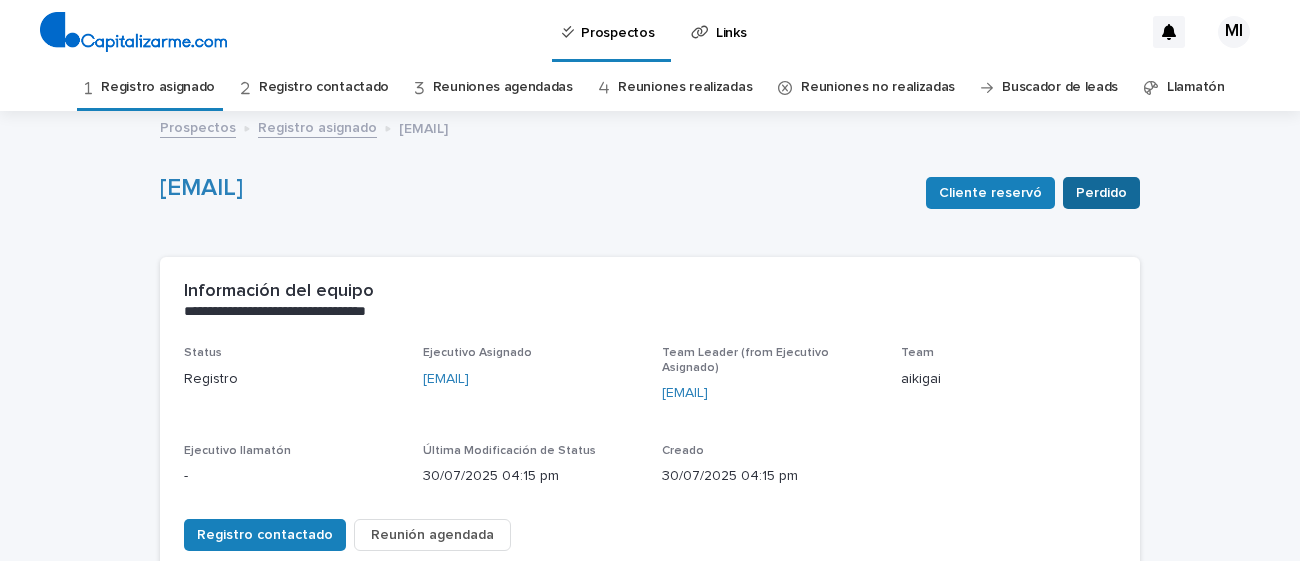 click on "Perdido" at bounding box center (1101, 193) 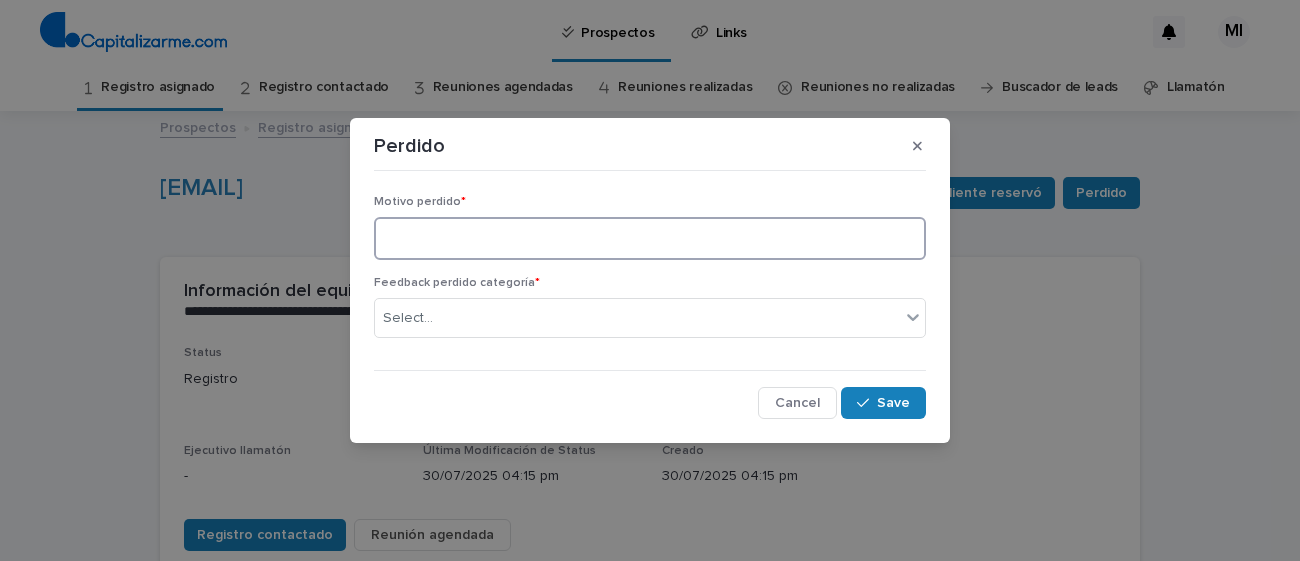 click at bounding box center (650, 238) 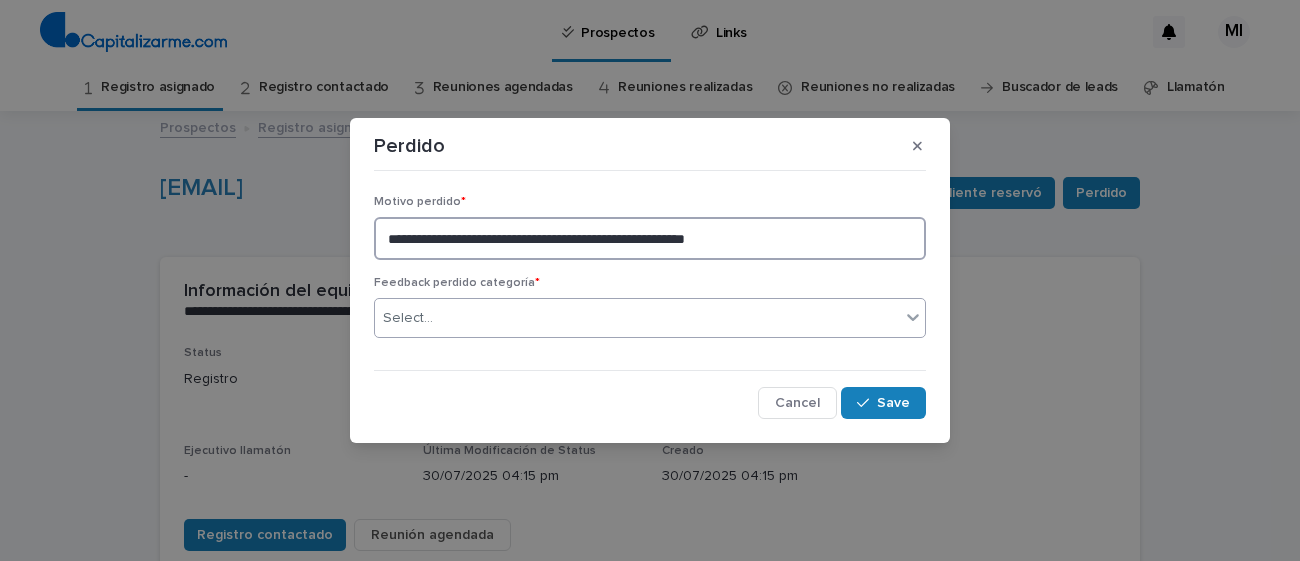 type on "**********" 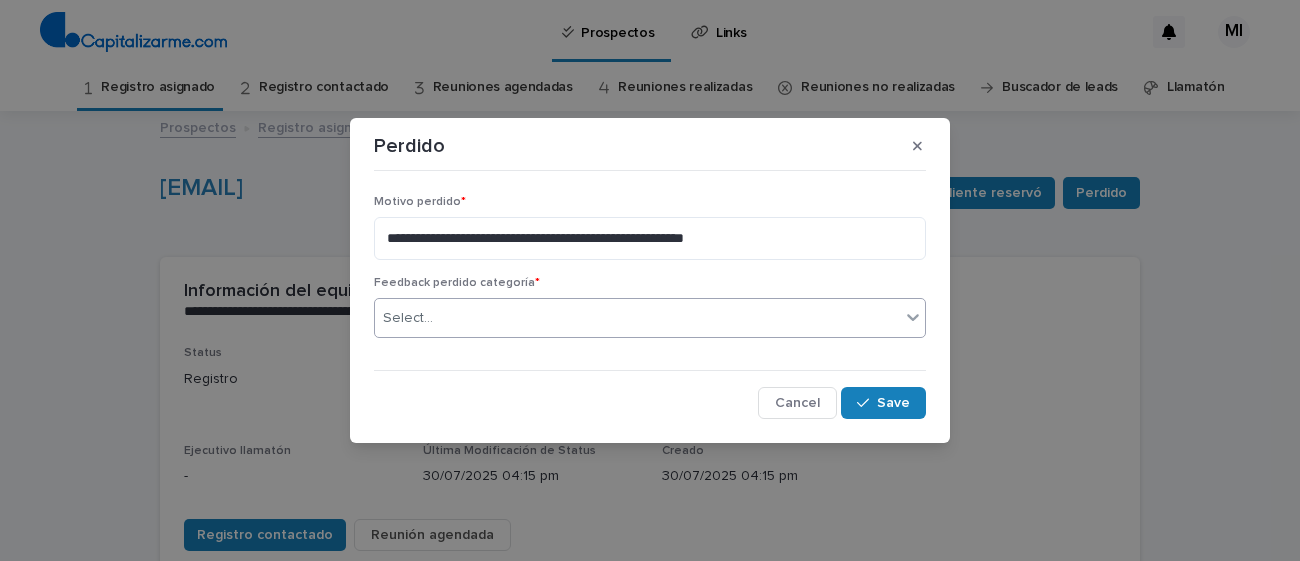 click on "Select..." at bounding box center [637, 318] 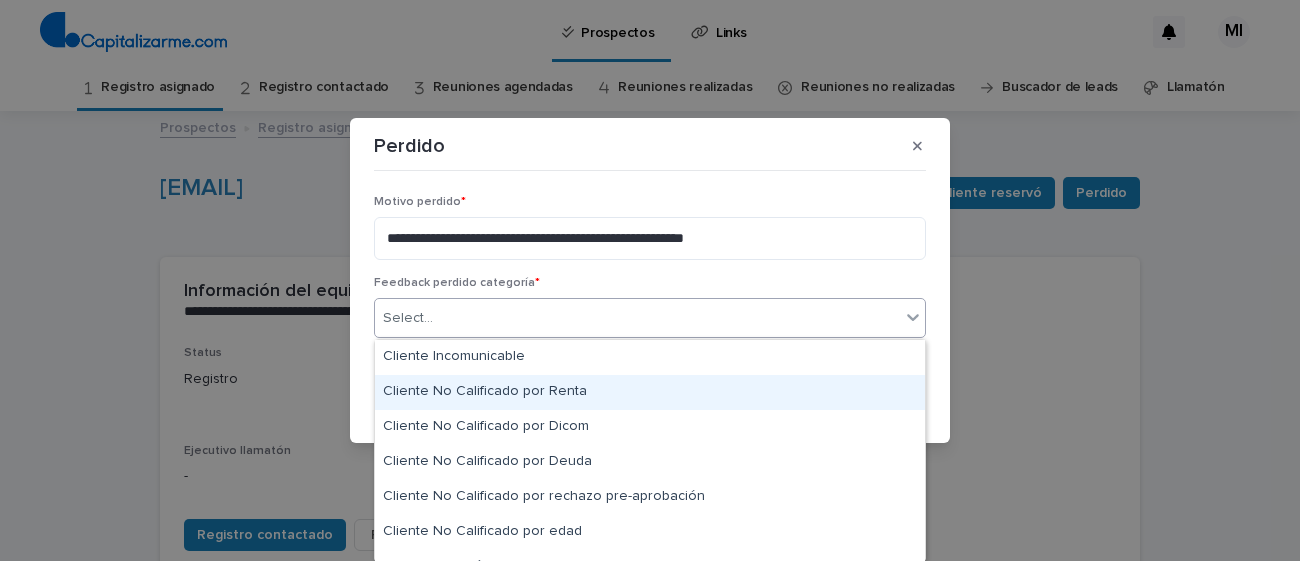 click on "Cliente No Calificado por Renta" at bounding box center (650, 392) 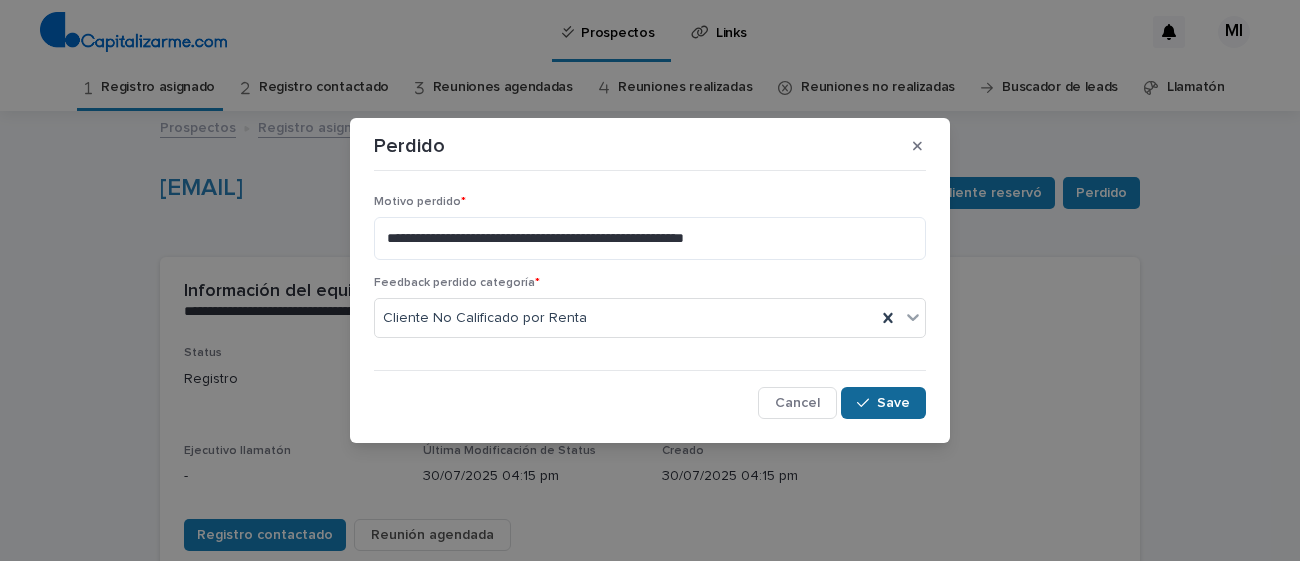 click on "Save" at bounding box center [883, 403] 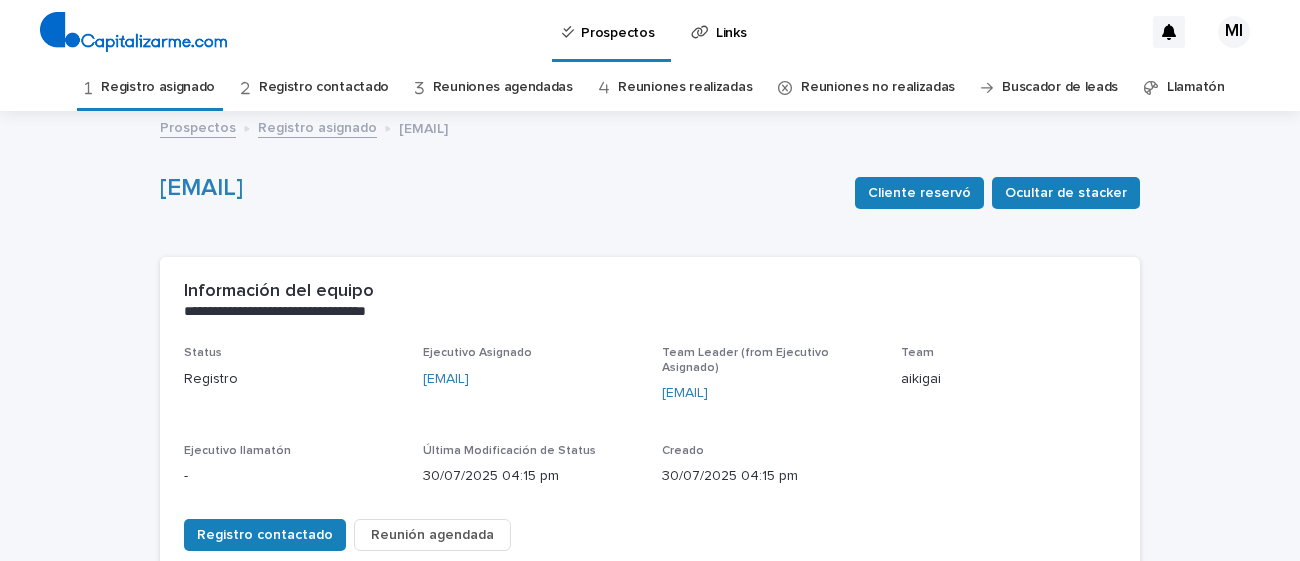 click on "Registro asignado" at bounding box center (158, 87) 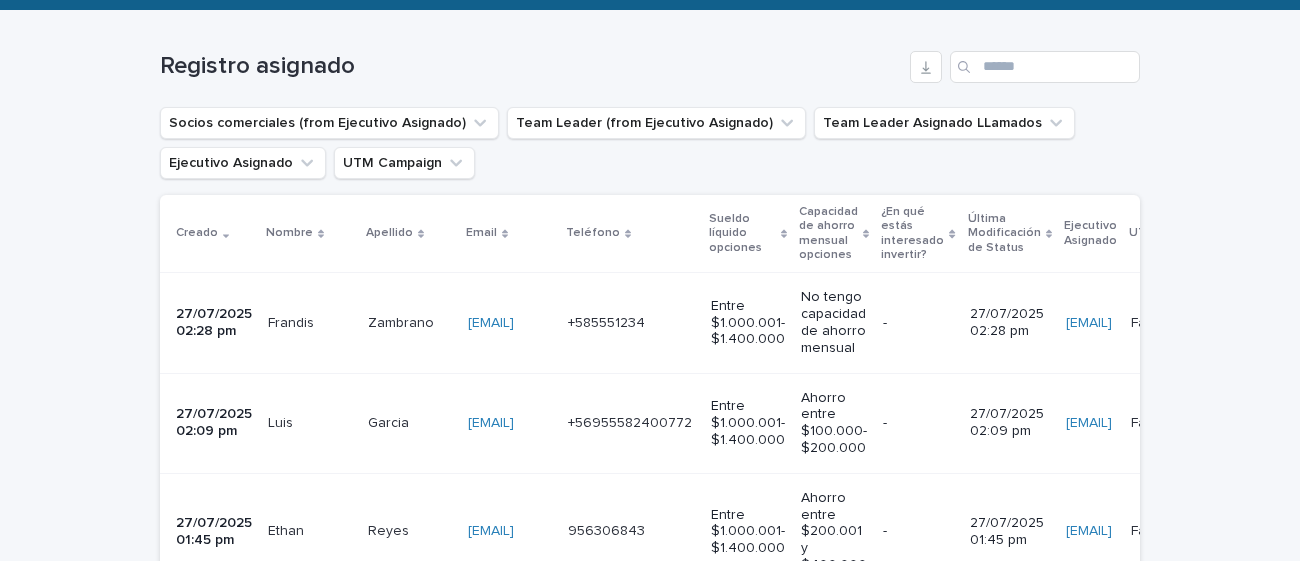 scroll, scrollTop: 311, scrollLeft: 0, axis: vertical 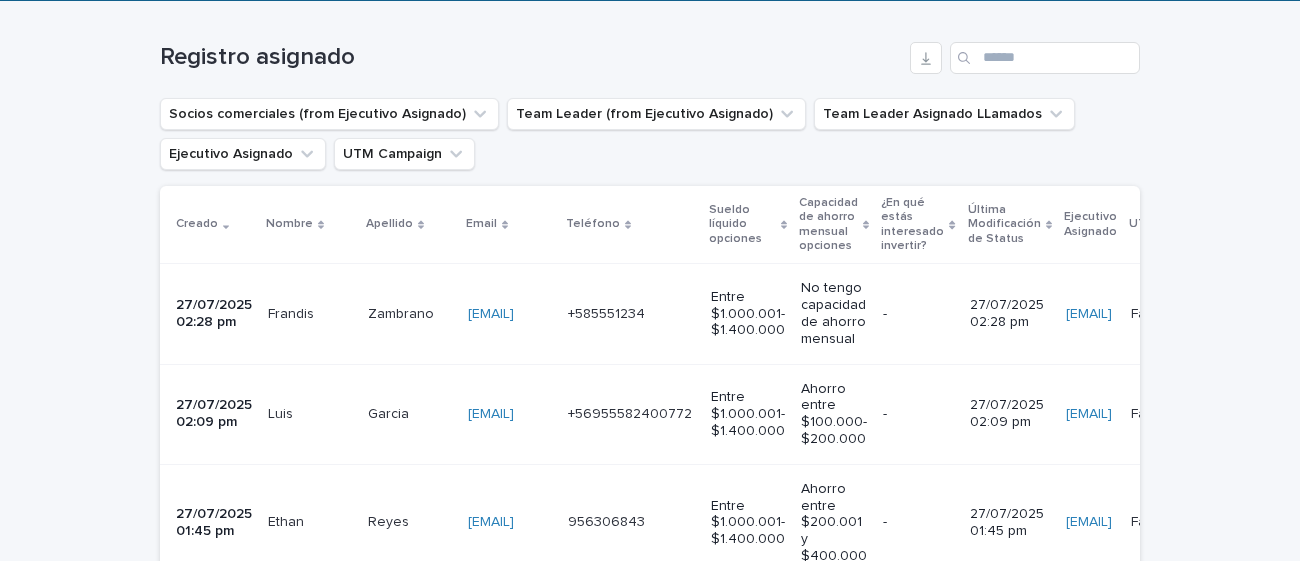 click on "No tengo capacidad de ahorro mensual" at bounding box center [834, 314] 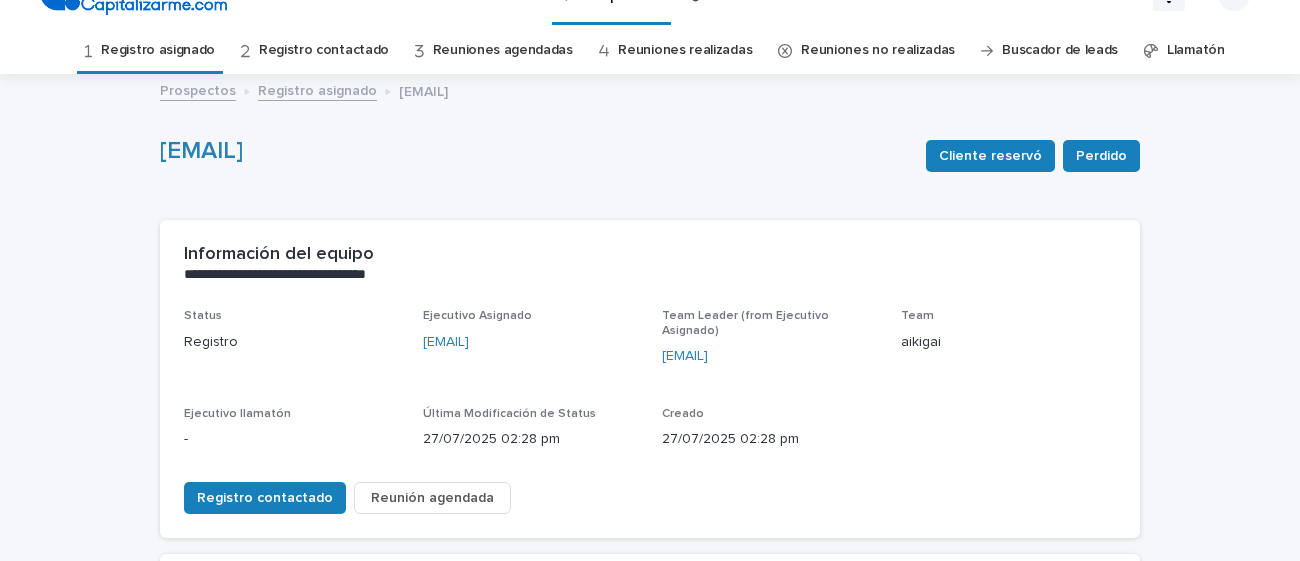 scroll, scrollTop: 0, scrollLeft: 0, axis: both 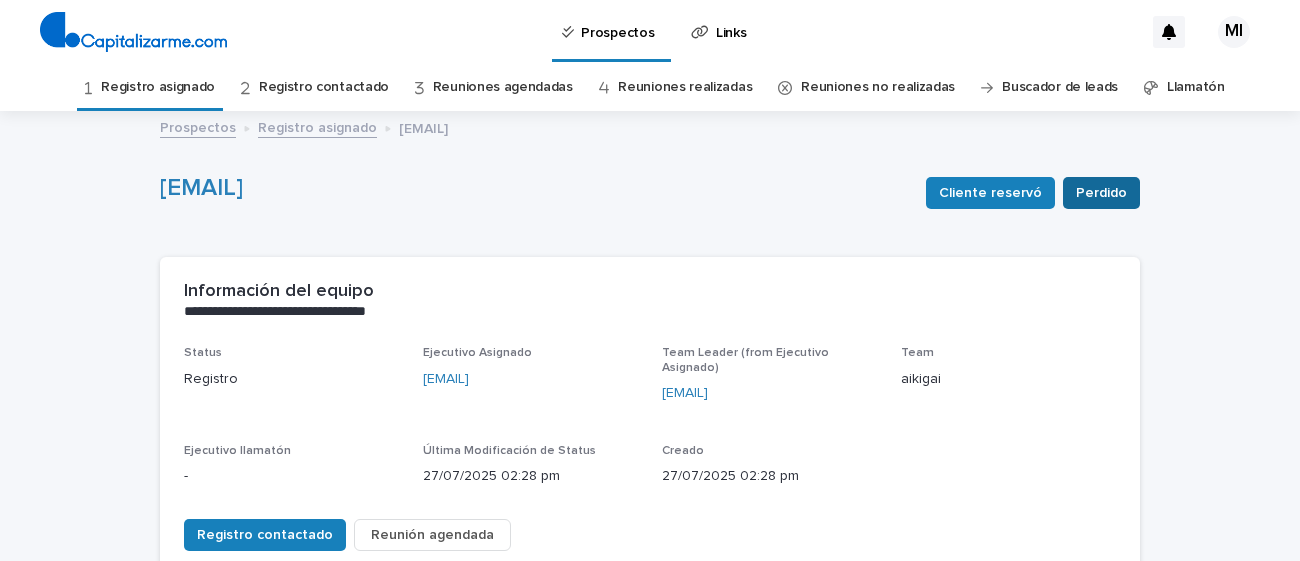 click on "Perdido" at bounding box center [1101, 193] 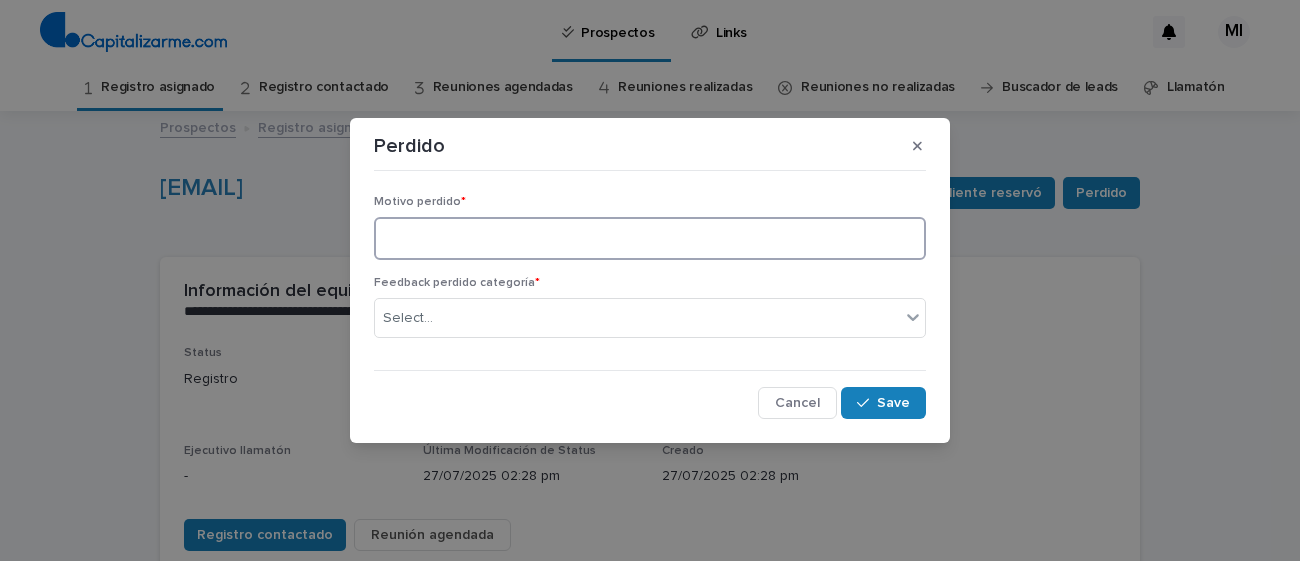 click at bounding box center [650, 238] 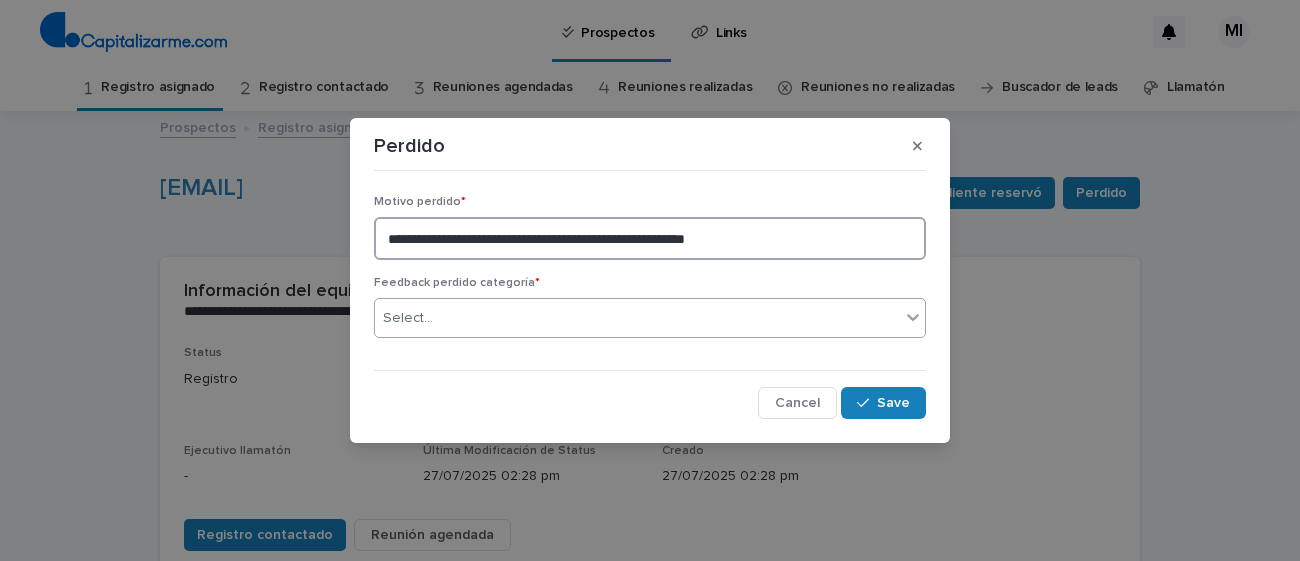 type on "**********" 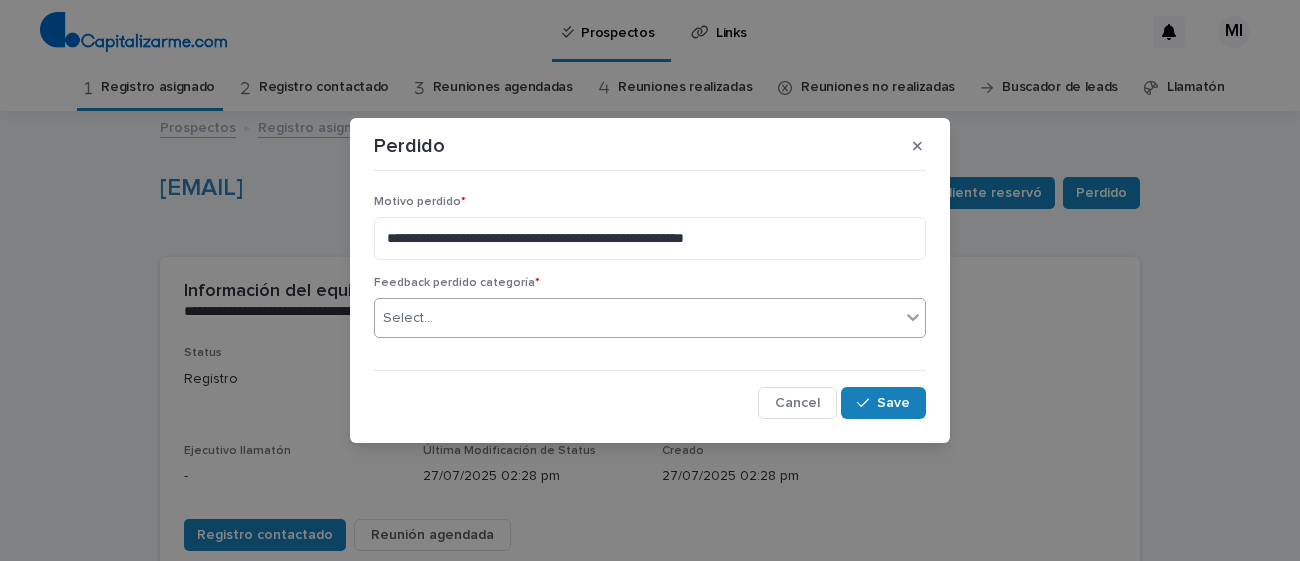 click on "Select..." at bounding box center [637, 318] 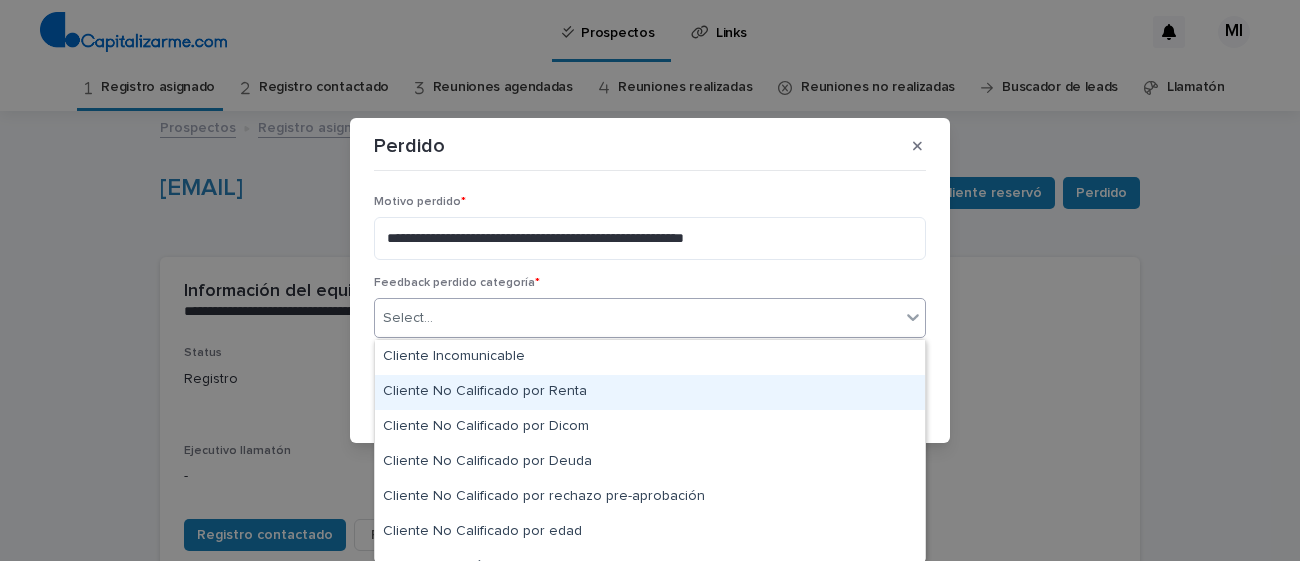 click on "Cliente No Calificado por Renta" at bounding box center (650, 392) 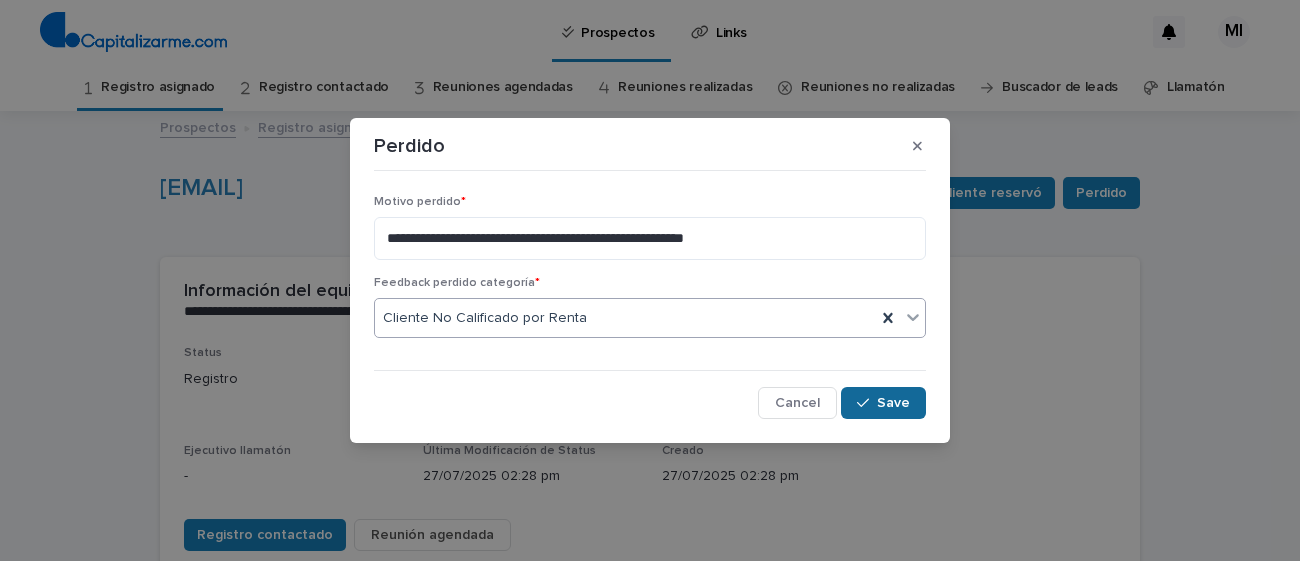 click on "Save" at bounding box center (893, 403) 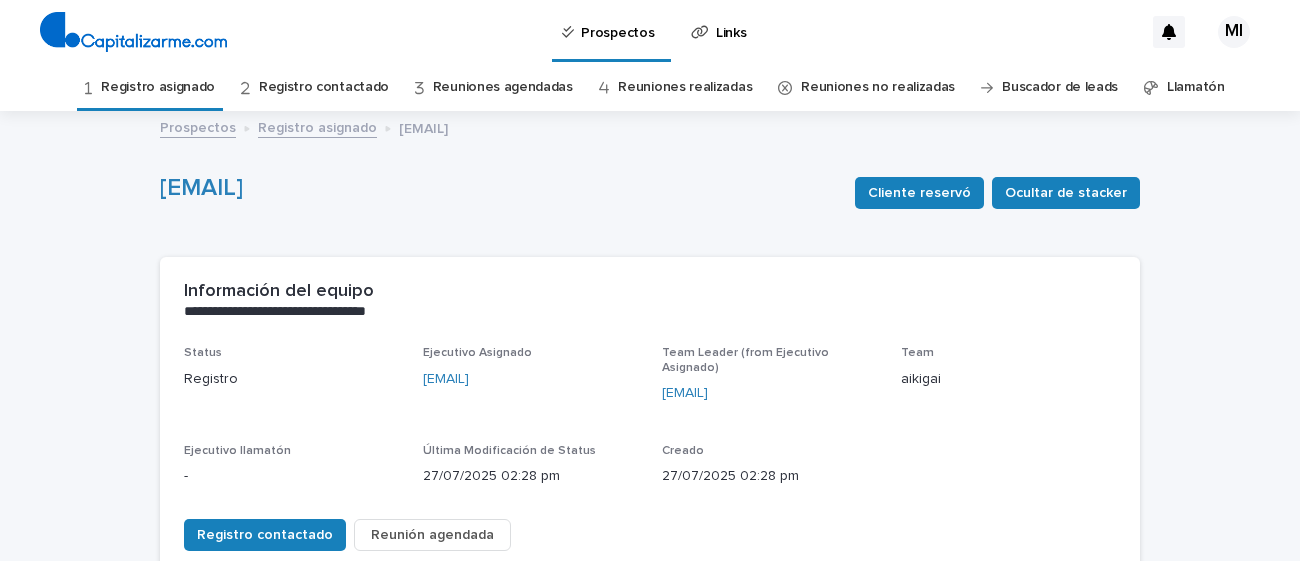 click on "Registro asignado" at bounding box center [158, 87] 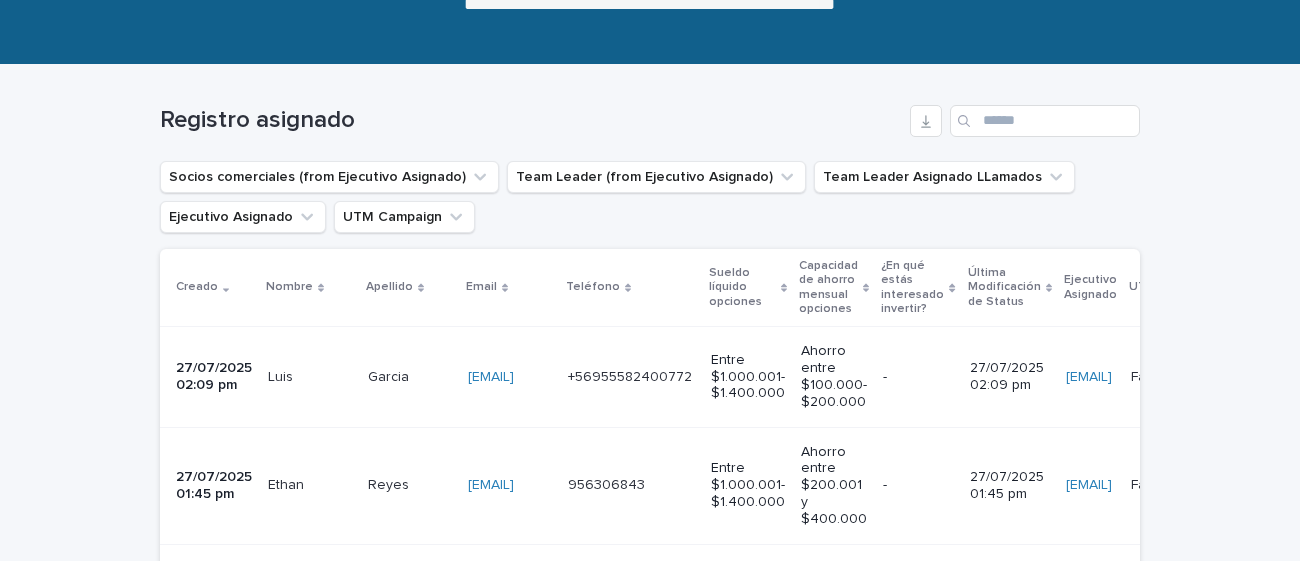 scroll, scrollTop: 250, scrollLeft: 0, axis: vertical 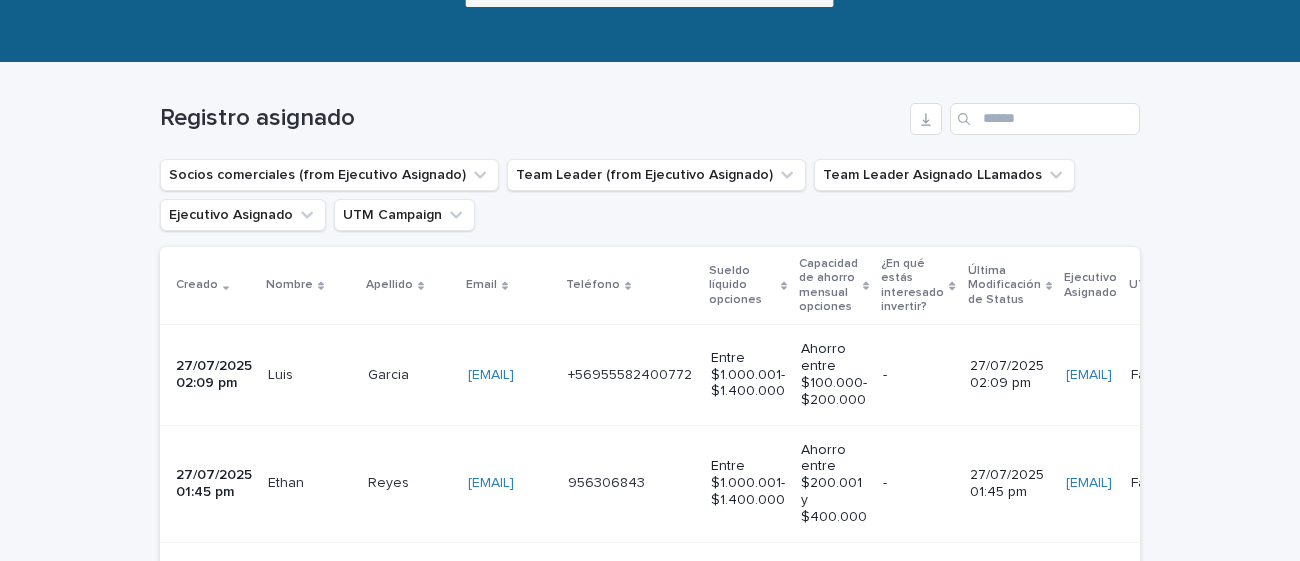 click on "-" at bounding box center [918, 375] 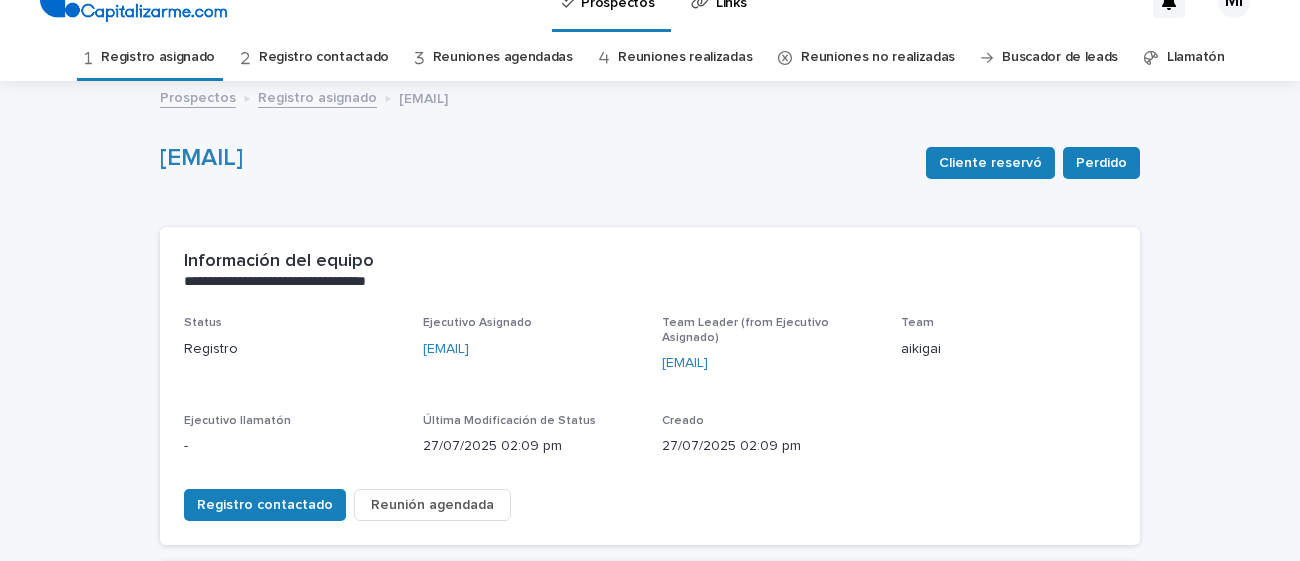 scroll, scrollTop: 35, scrollLeft: 0, axis: vertical 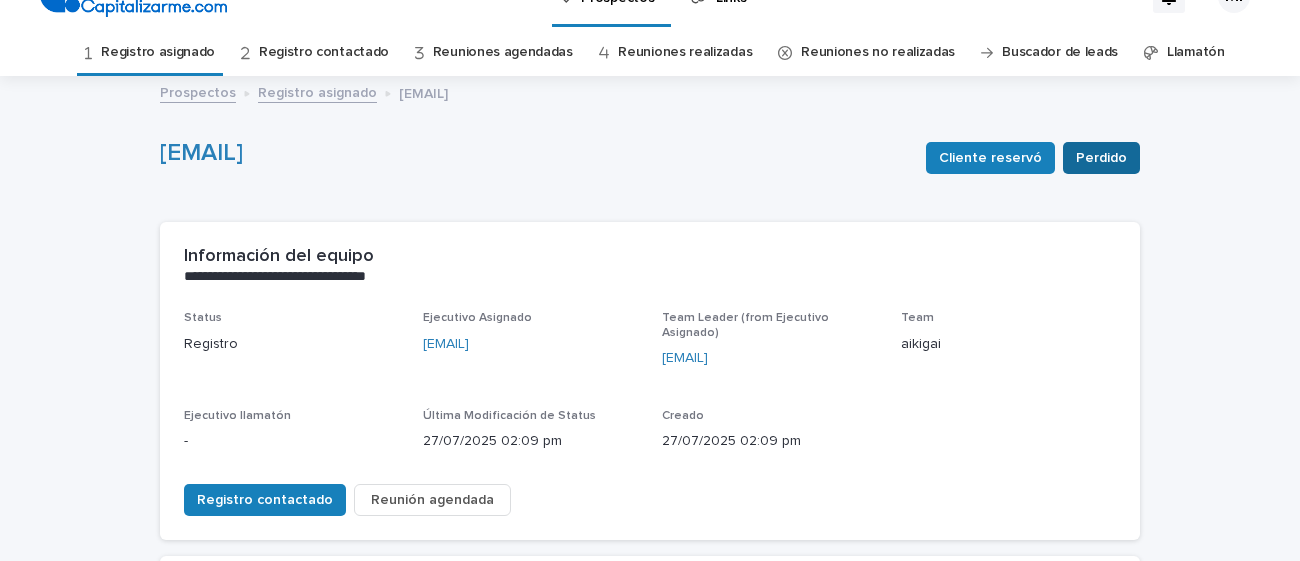 click on "Perdido" at bounding box center (1101, 158) 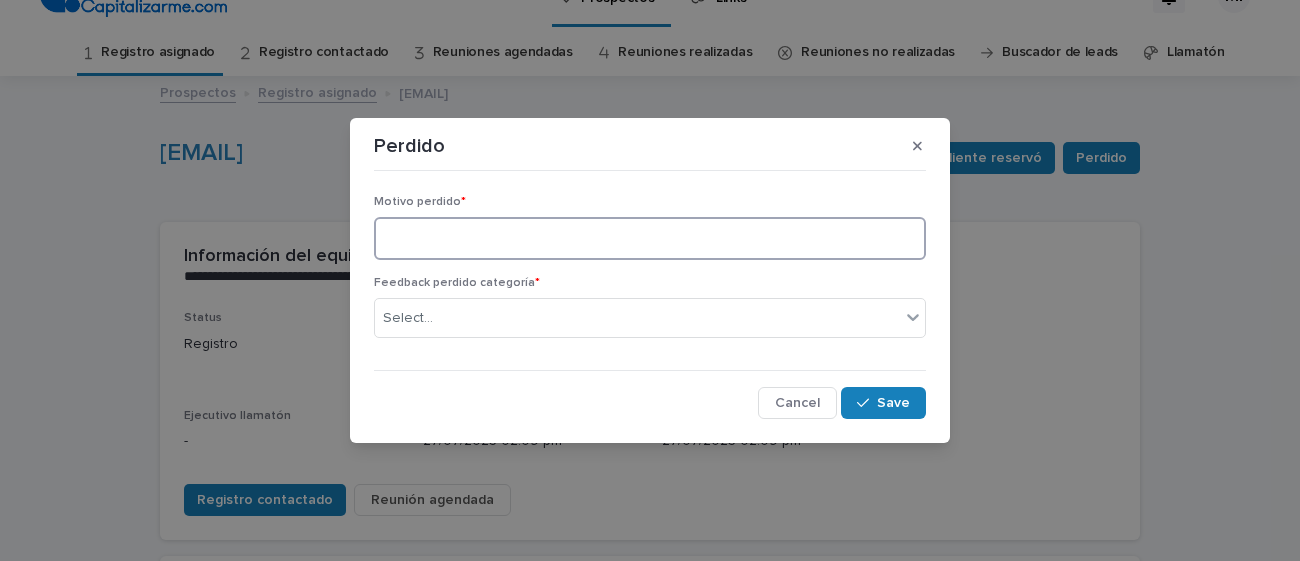 click at bounding box center (650, 238) 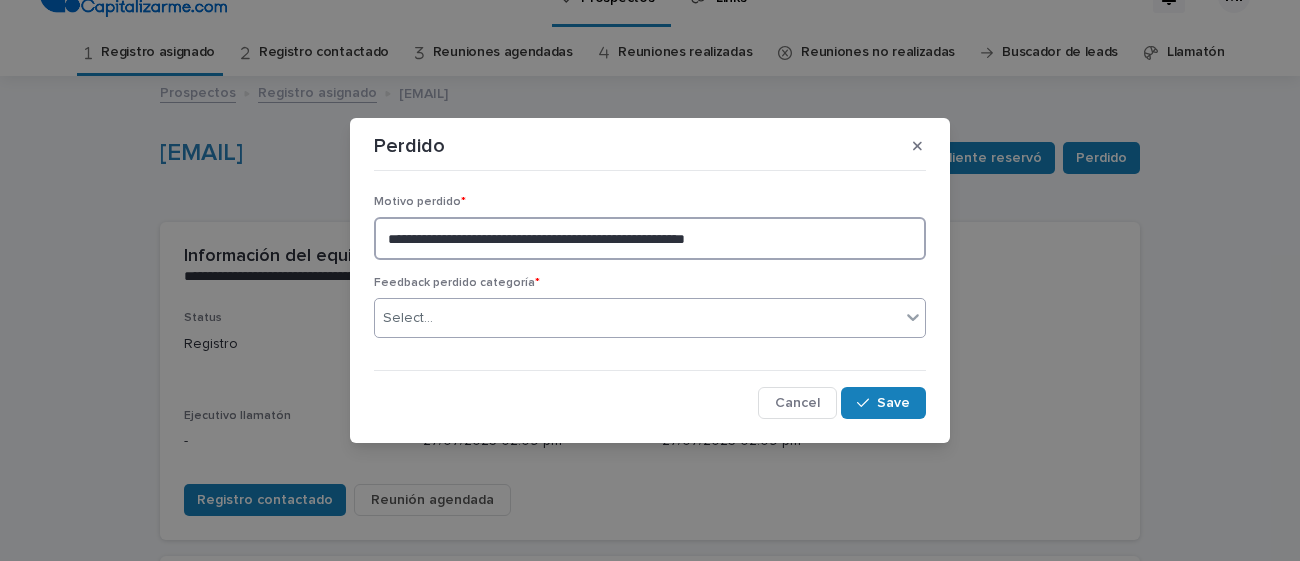 type on "**********" 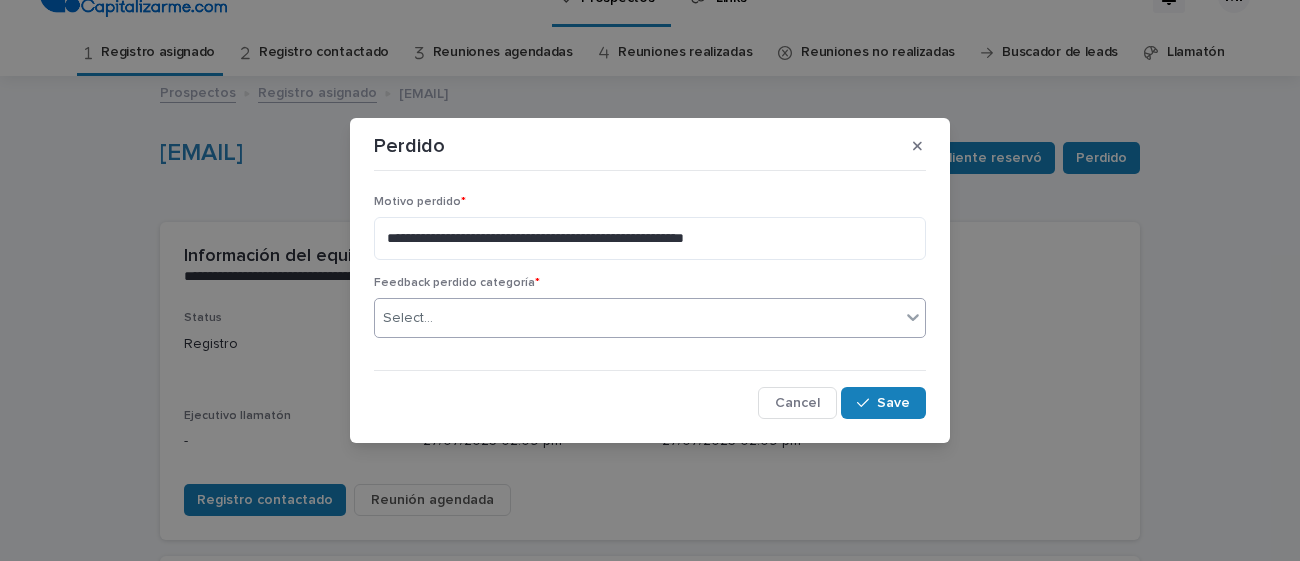 click on "Select..." at bounding box center (637, 318) 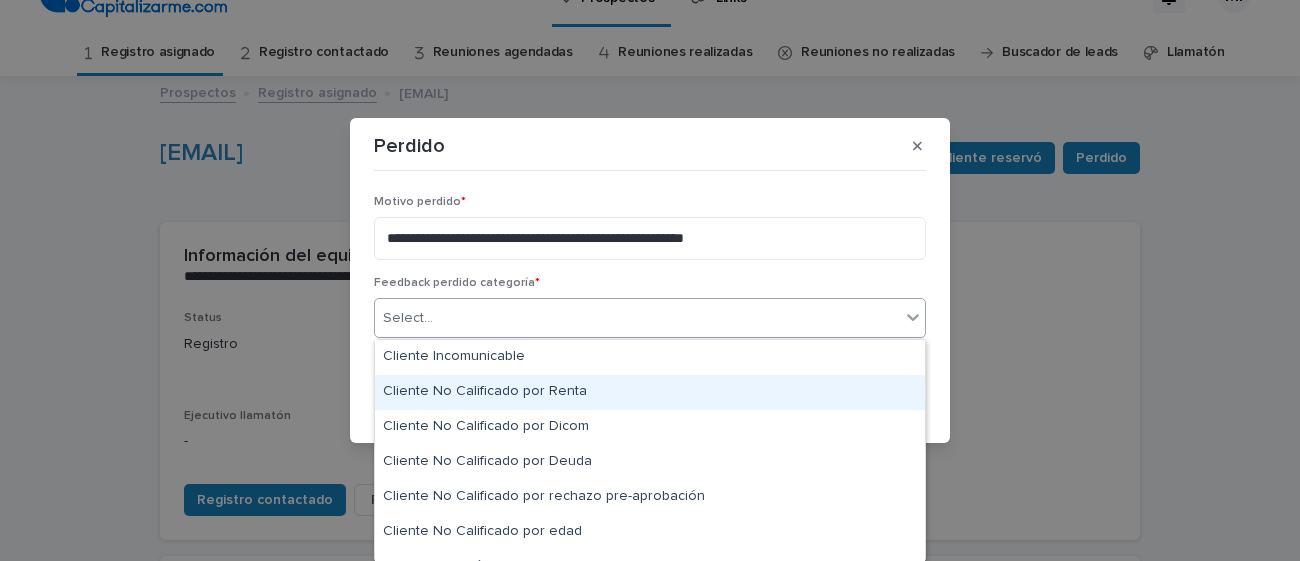 click on "Cliente No Calificado por Renta" at bounding box center (650, 392) 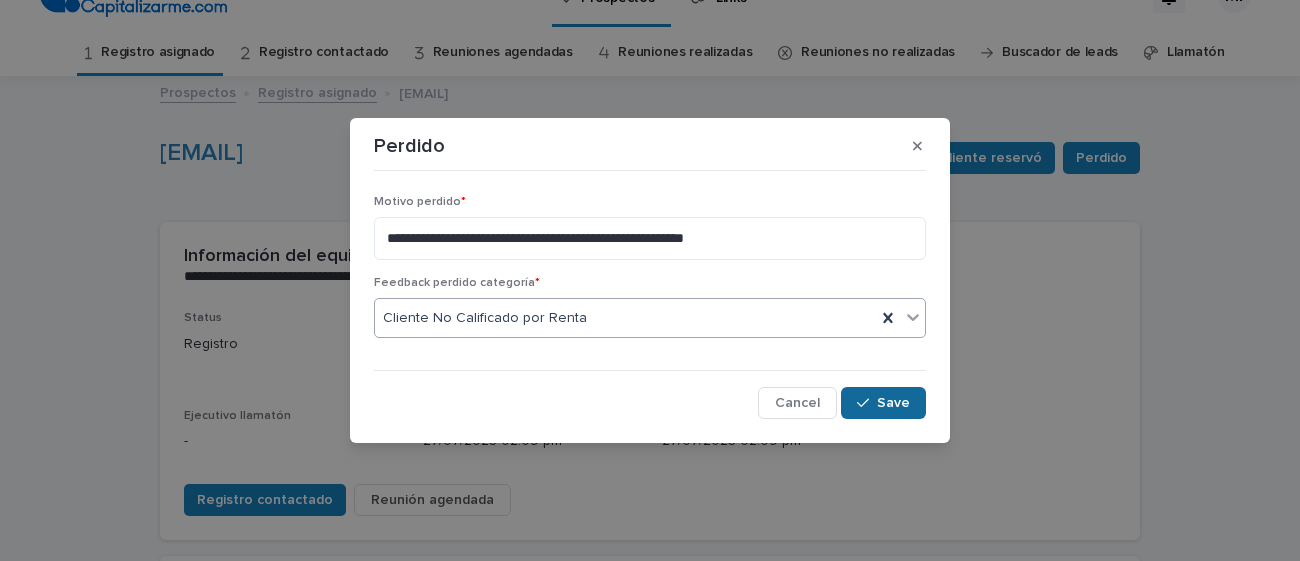click on "Save" at bounding box center [893, 403] 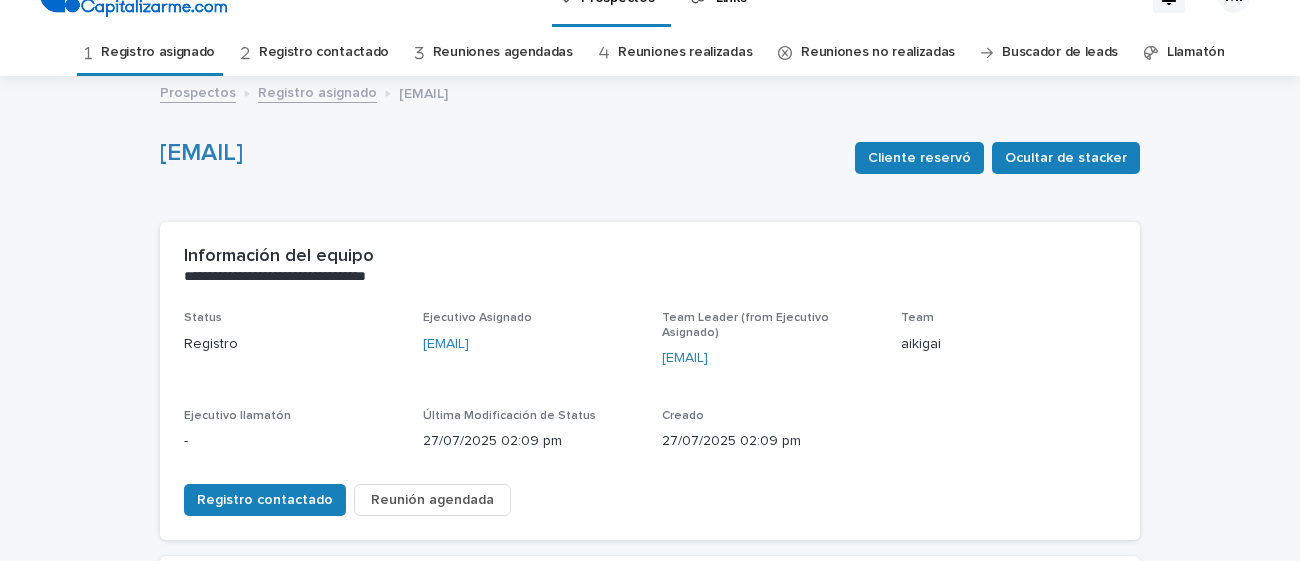 click on "Registro asignado" at bounding box center [158, 52] 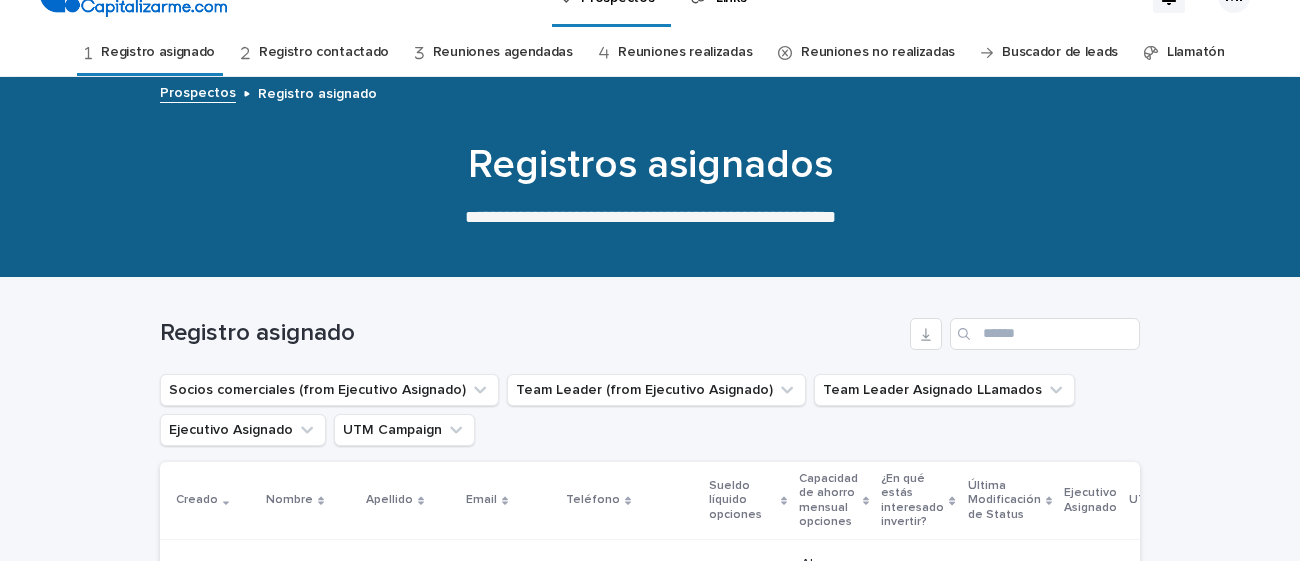 scroll, scrollTop: 0, scrollLeft: 0, axis: both 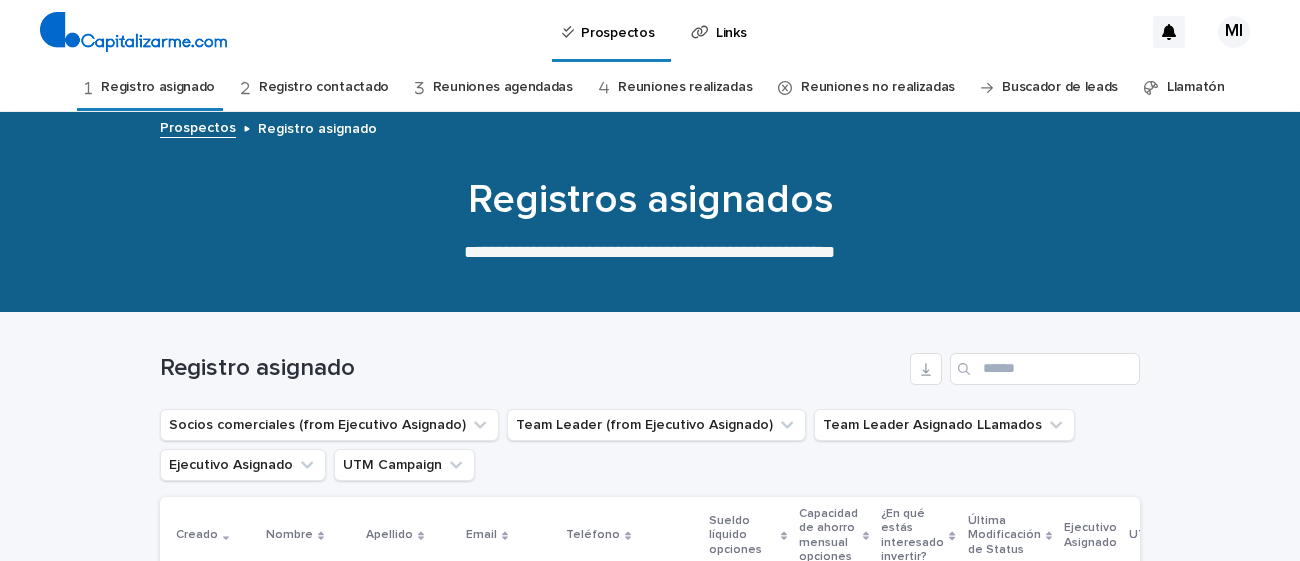 drag, startPoint x: 174, startPoint y: 56, endPoint x: 518, endPoint y: 127, distance: 351.2506 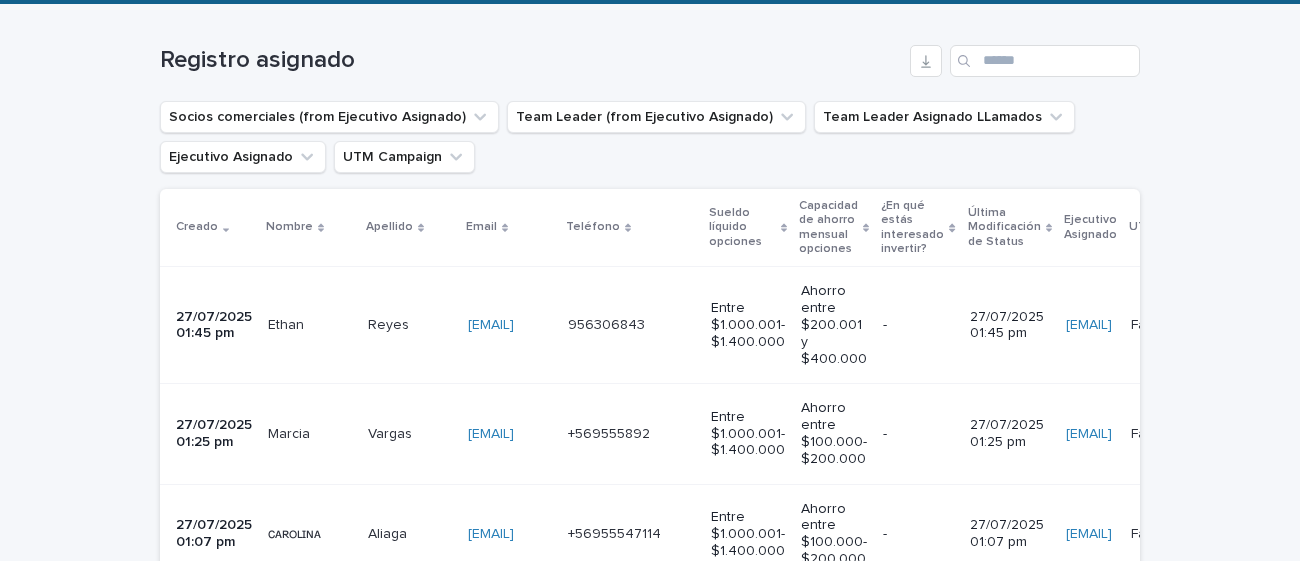 scroll, scrollTop: 325, scrollLeft: 0, axis: vertical 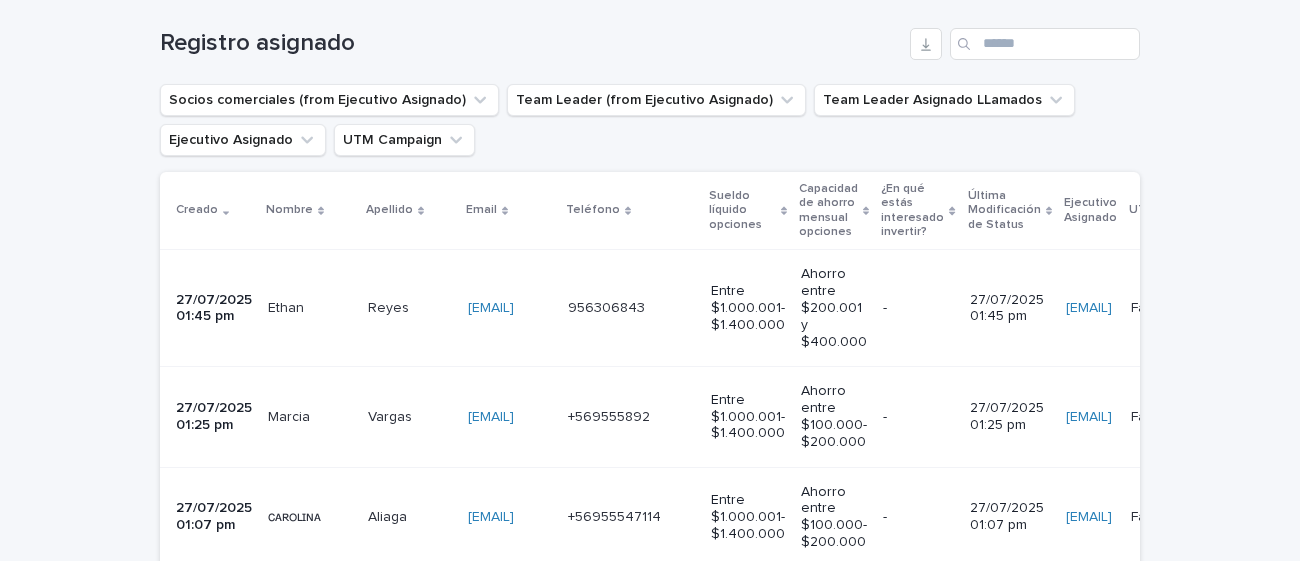click on "-" at bounding box center (918, 308) 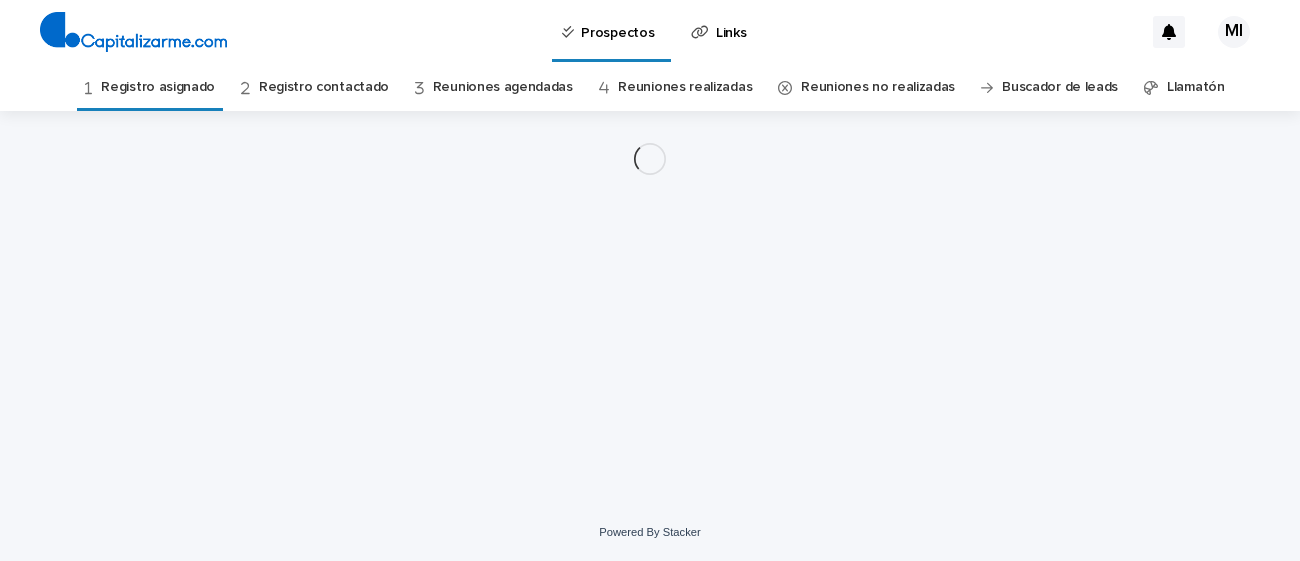scroll, scrollTop: 0, scrollLeft: 0, axis: both 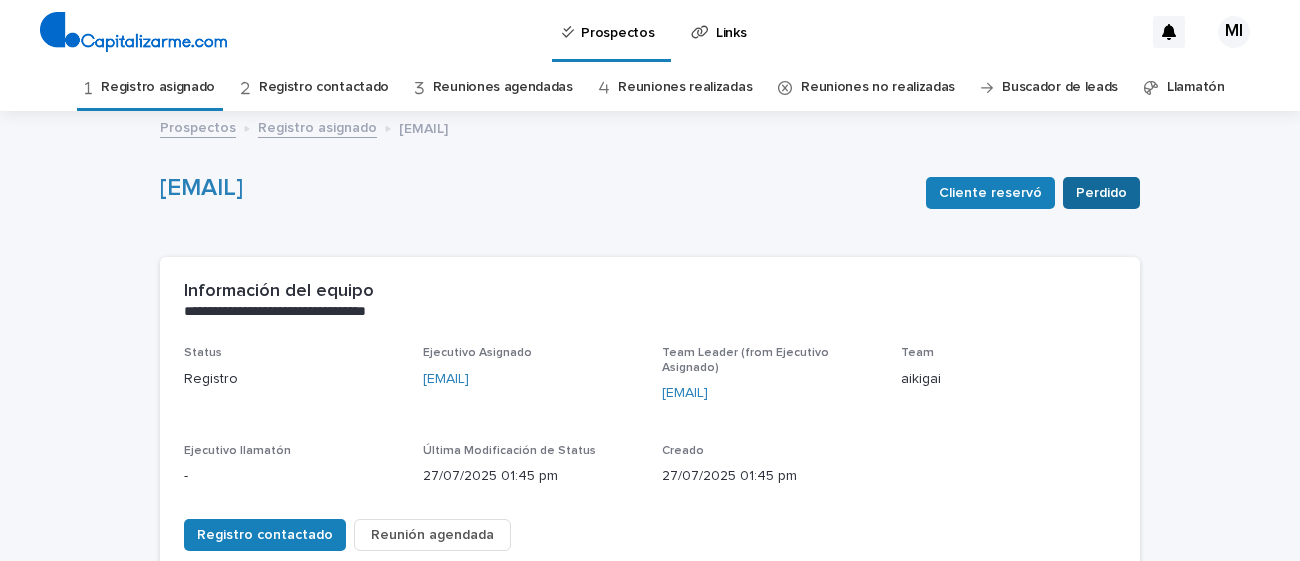 click on "Perdido" at bounding box center [1101, 193] 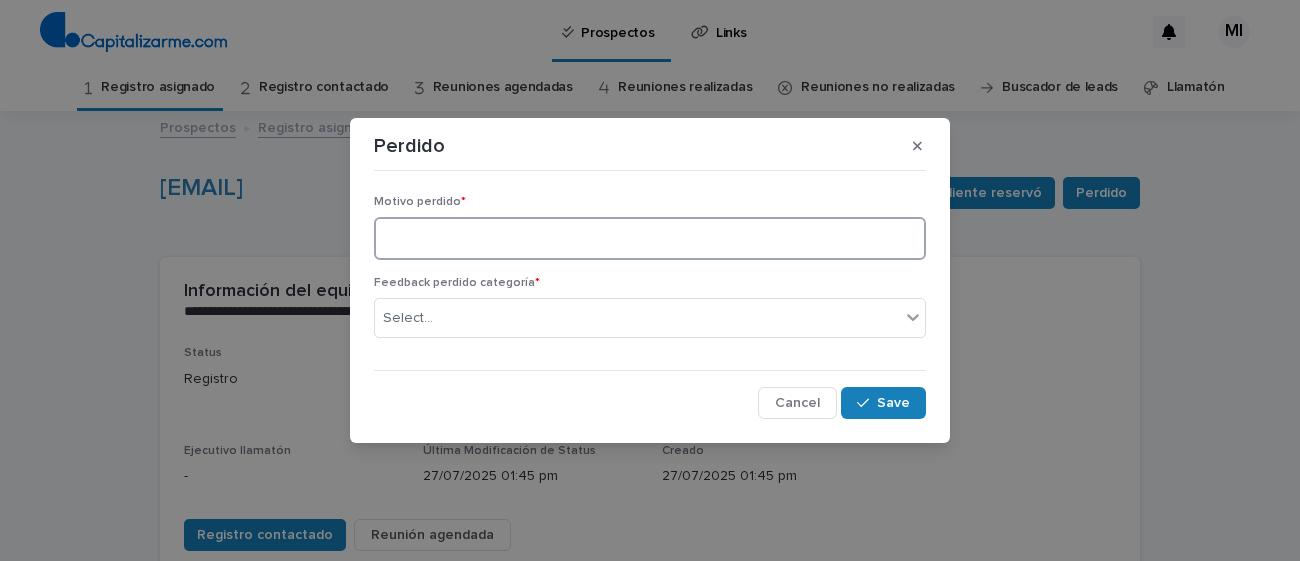click at bounding box center (650, 238) 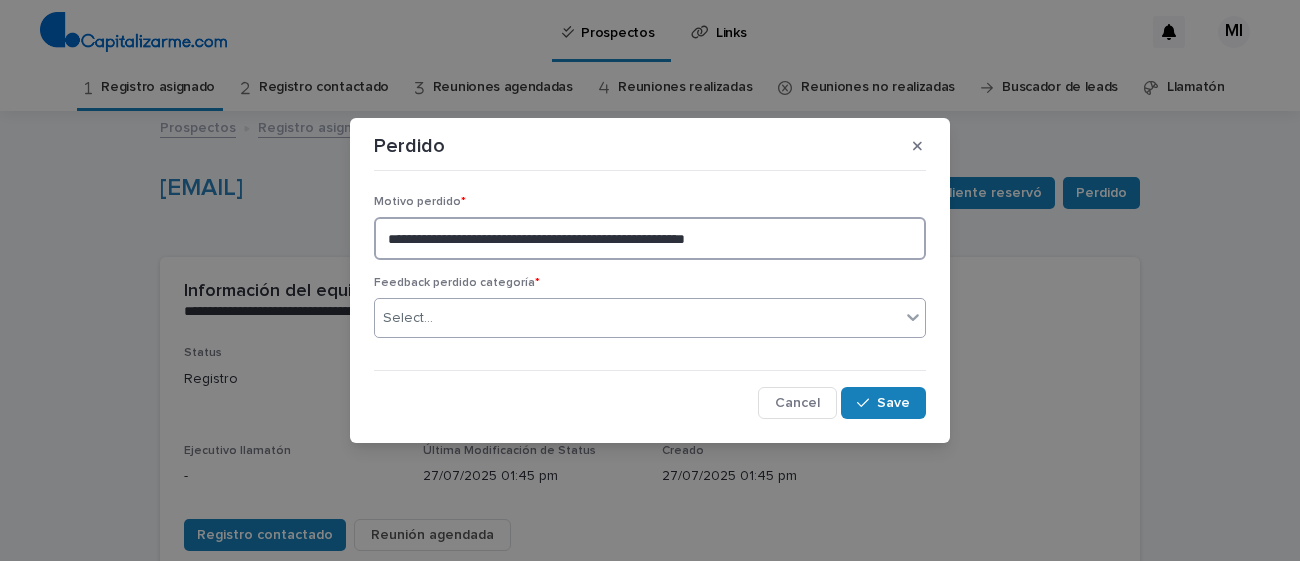 type on "**********" 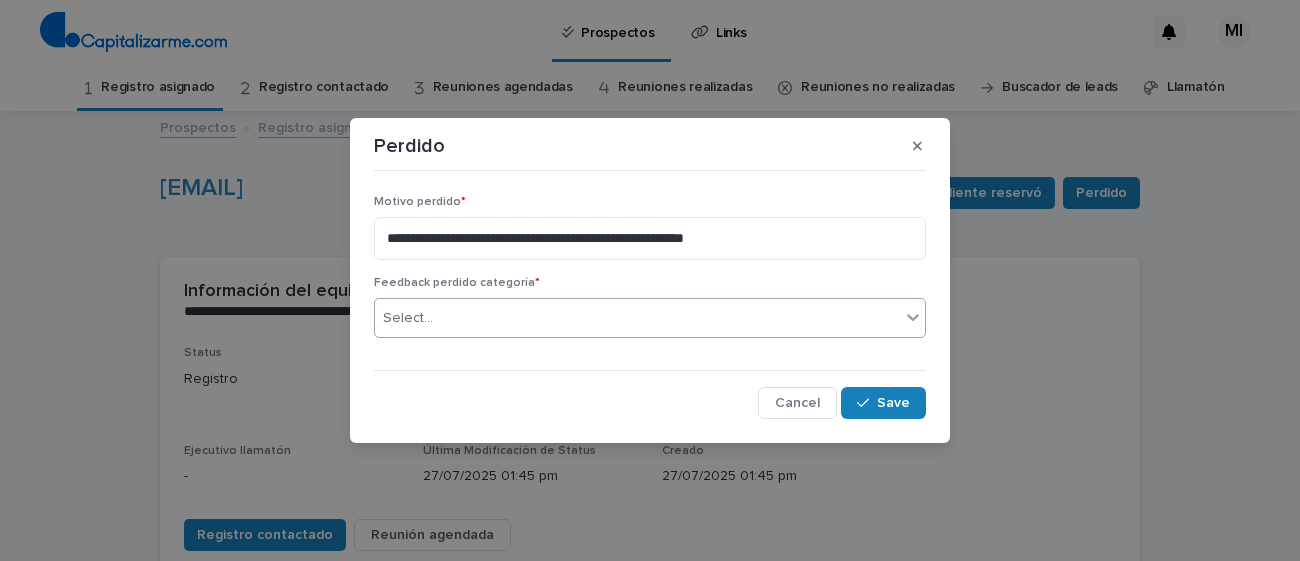click on "Select..." at bounding box center (650, 318) 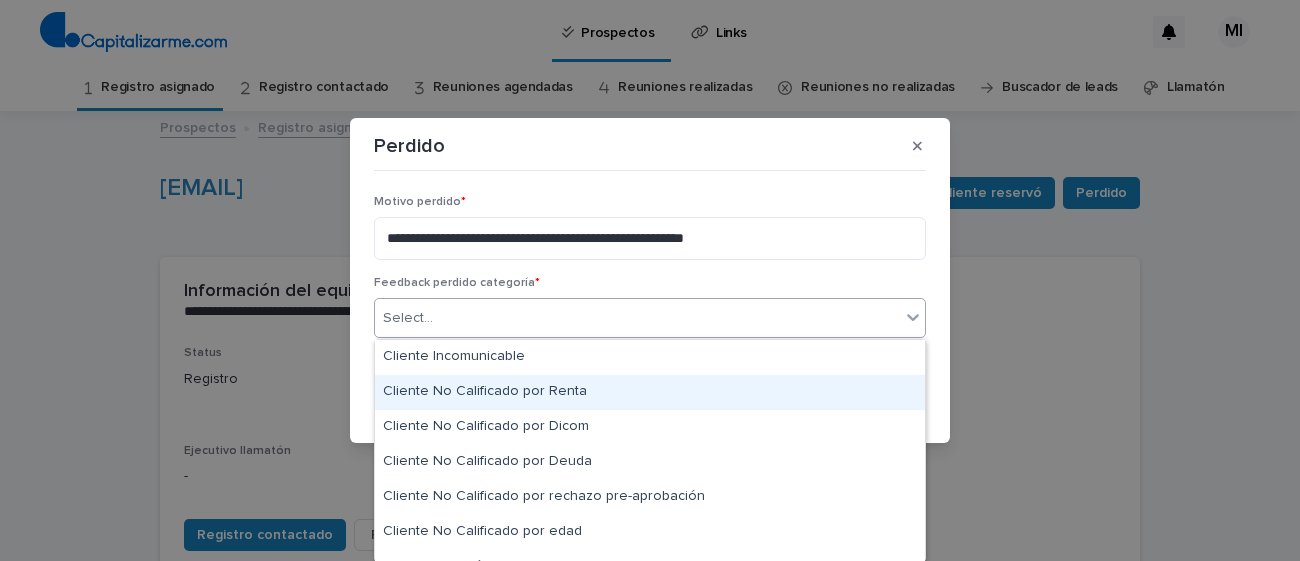 click on "Cliente No Calificado por Renta" at bounding box center (650, 392) 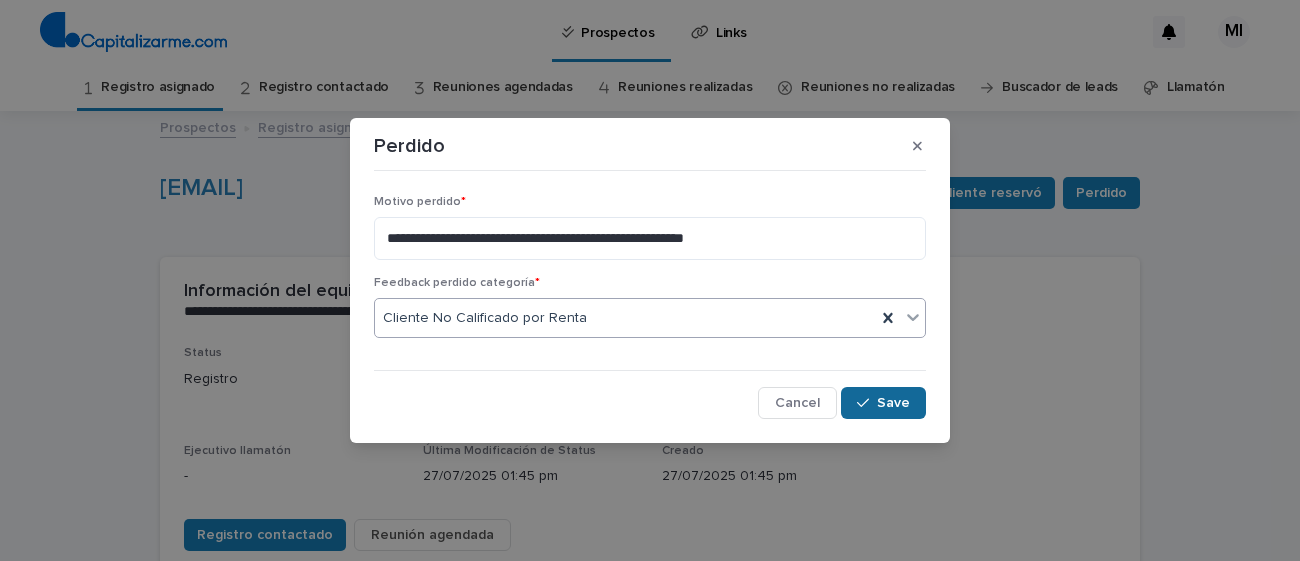 click on "Save" at bounding box center [883, 403] 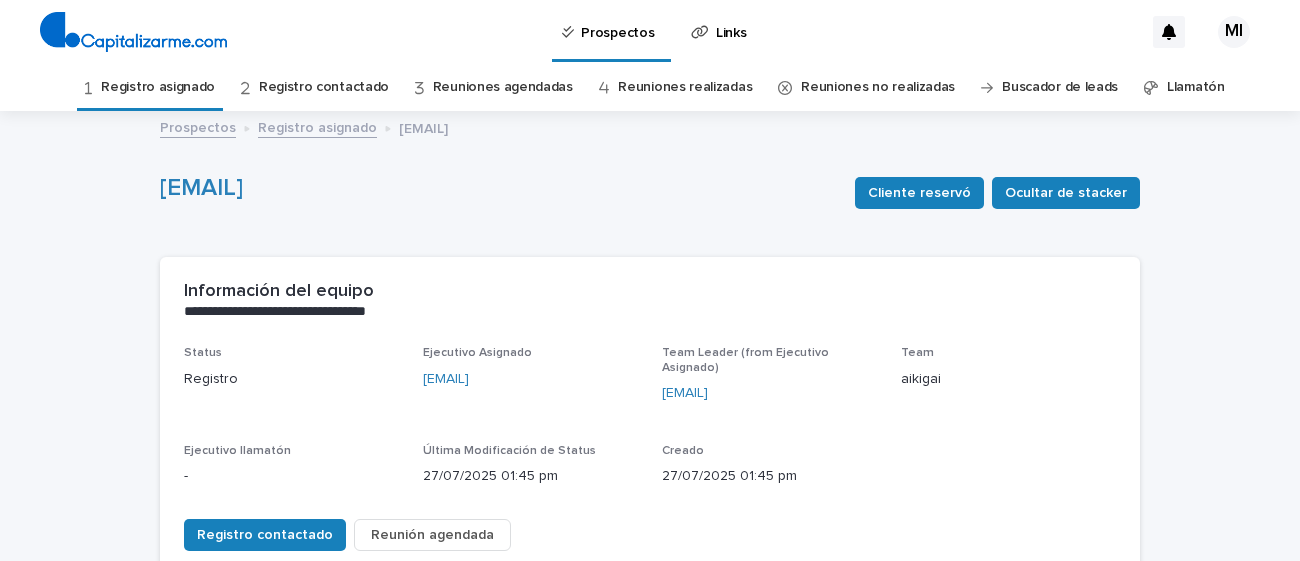 click on "Registro asignado" at bounding box center (158, 87) 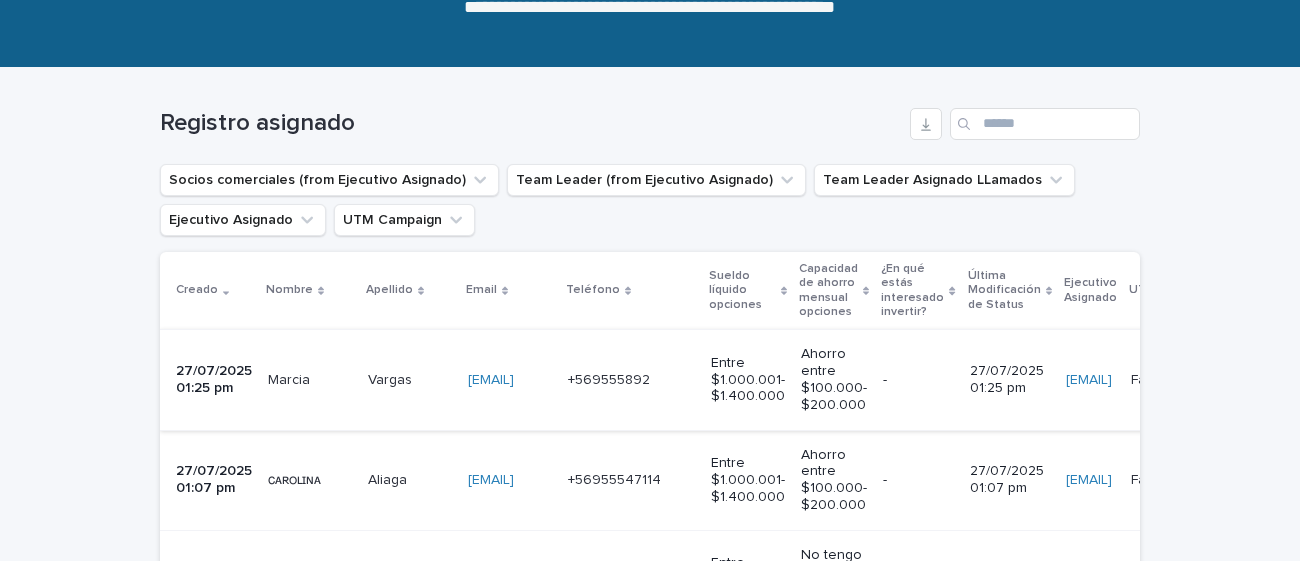 scroll, scrollTop: 246, scrollLeft: 0, axis: vertical 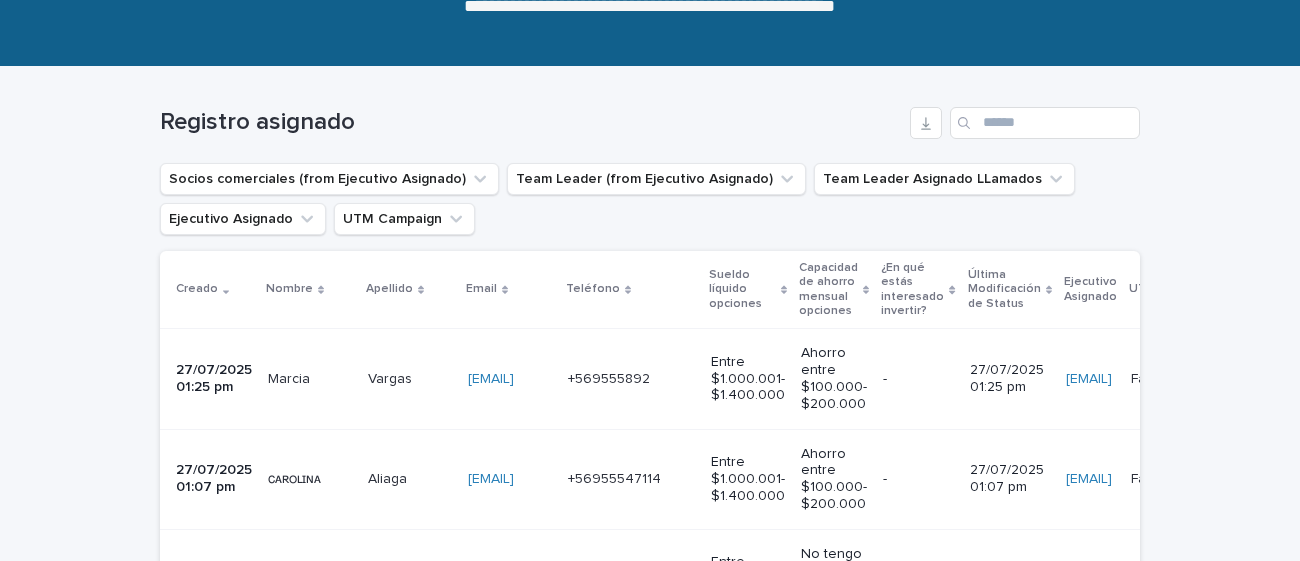 click on "Entre $1.000.001- $1.400.000" at bounding box center (748, 379) 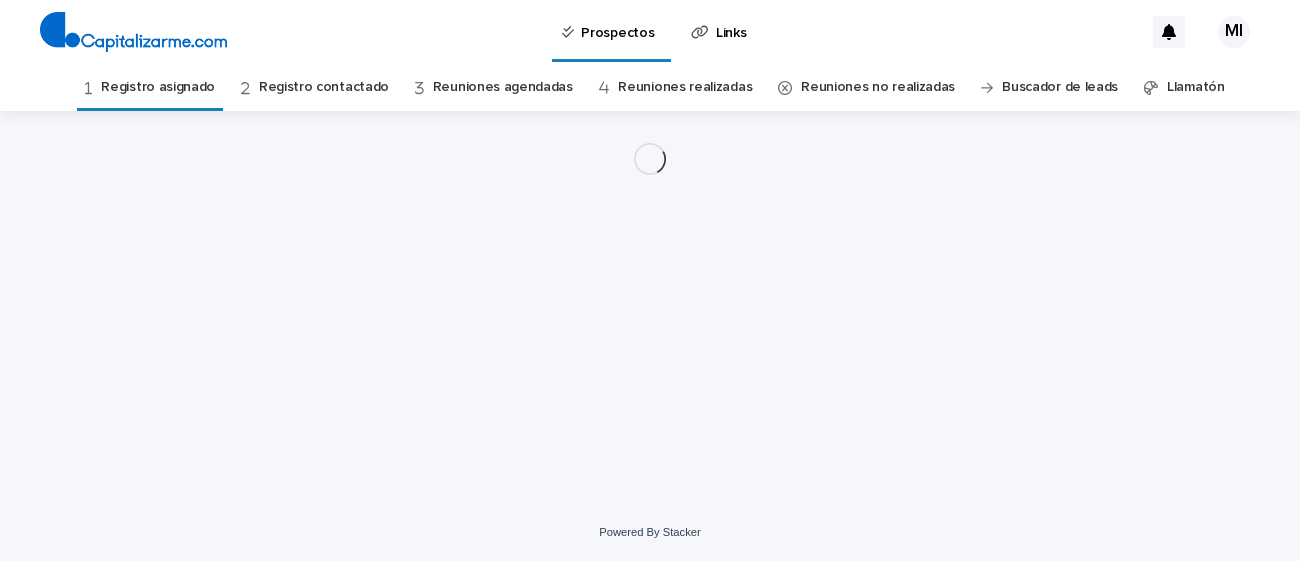 scroll, scrollTop: 0, scrollLeft: 0, axis: both 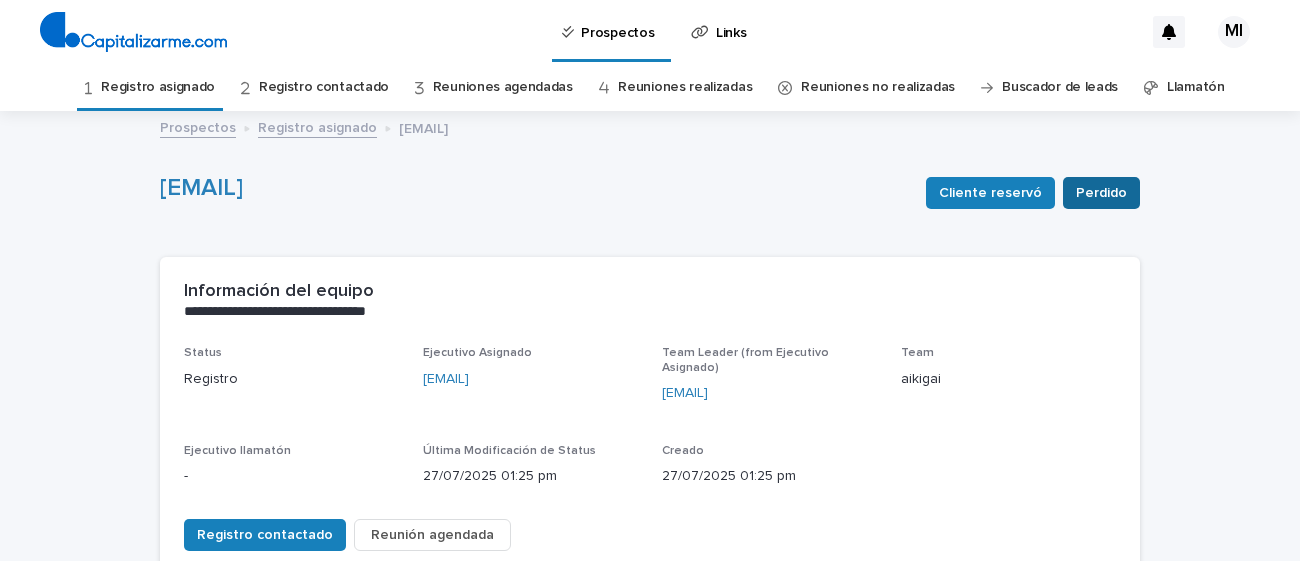 click on "Perdido" at bounding box center [1101, 193] 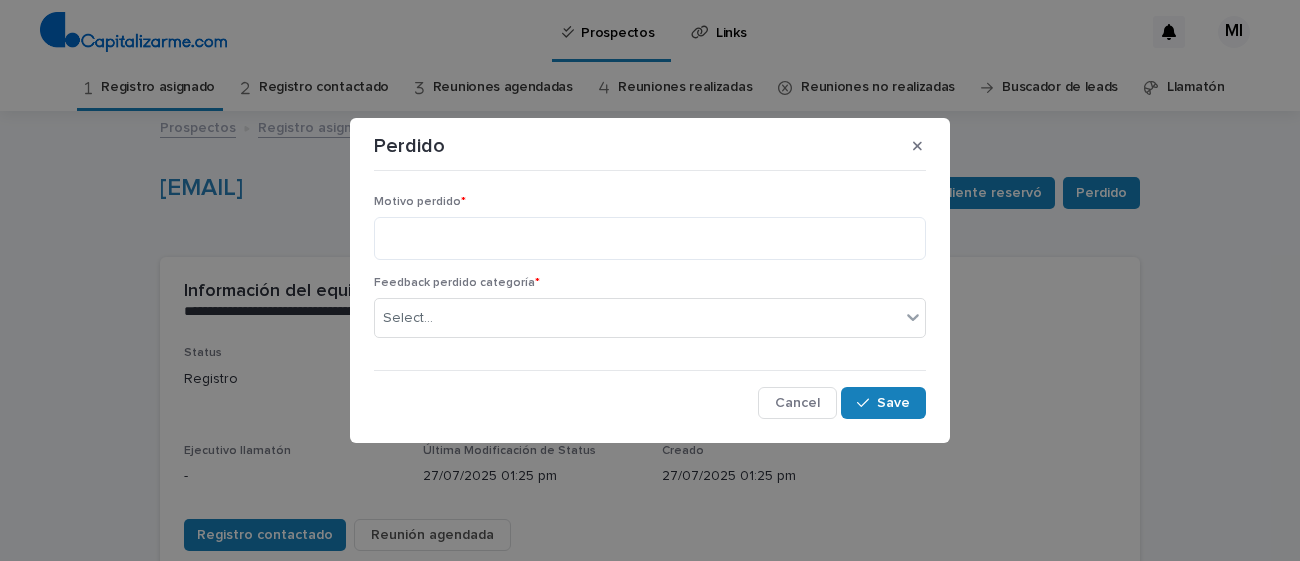 click on "Motivo perdido *" at bounding box center [650, 235] 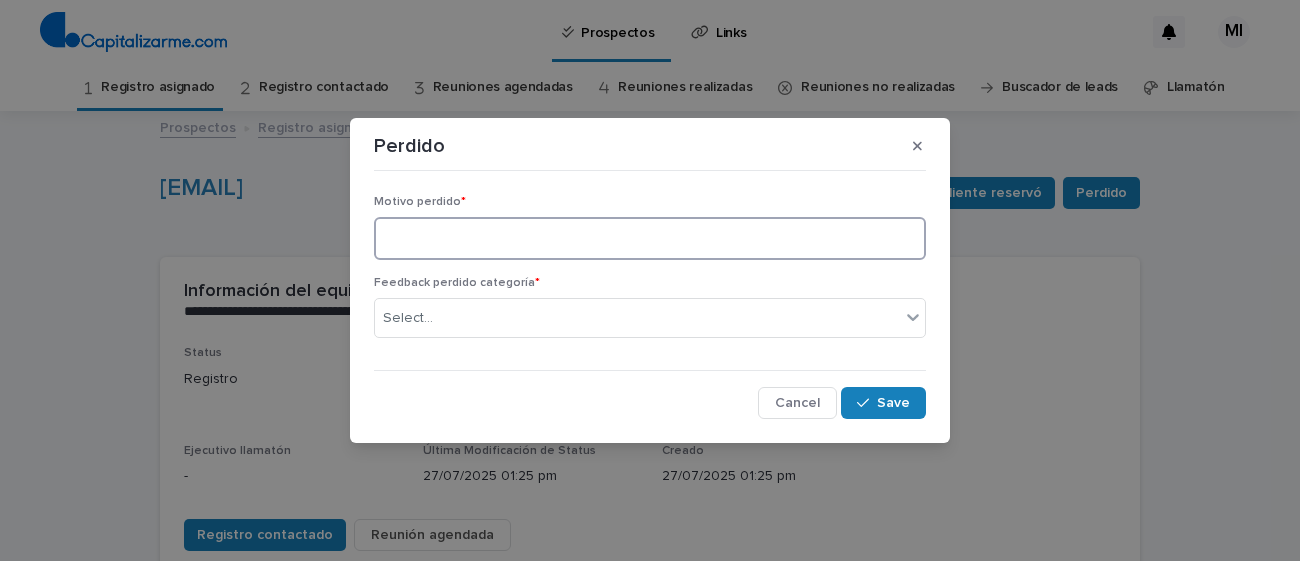 click at bounding box center (650, 238) 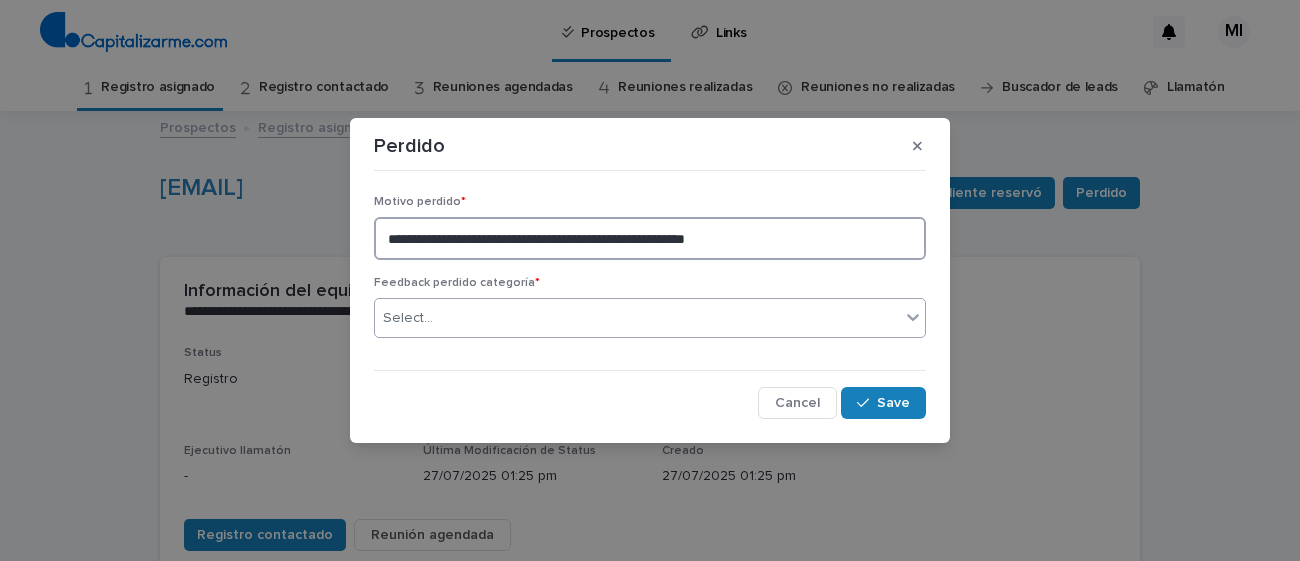 type on "**********" 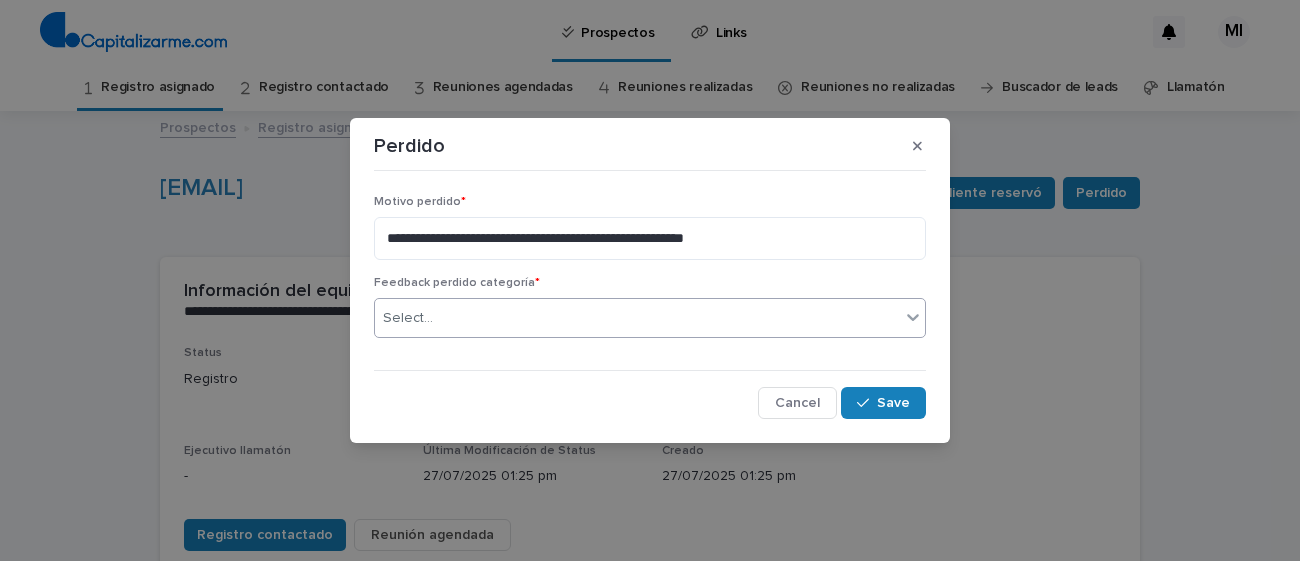 click on "Select..." at bounding box center [637, 318] 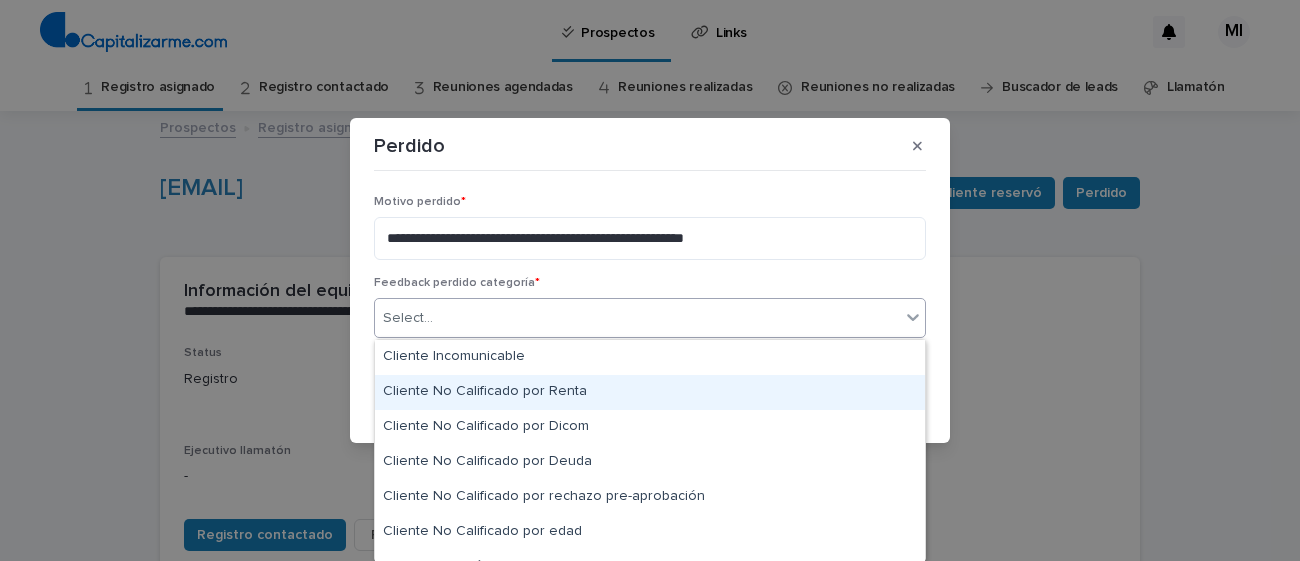 click on "Cliente No Calificado por Renta" at bounding box center [650, 392] 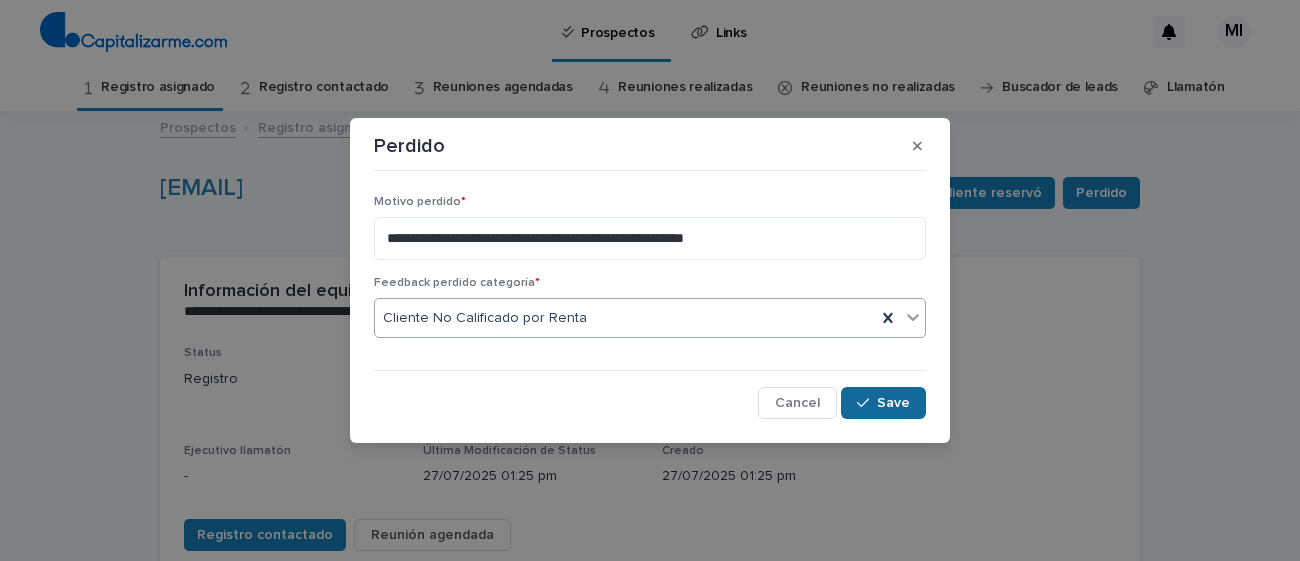 click on "Save" at bounding box center (893, 403) 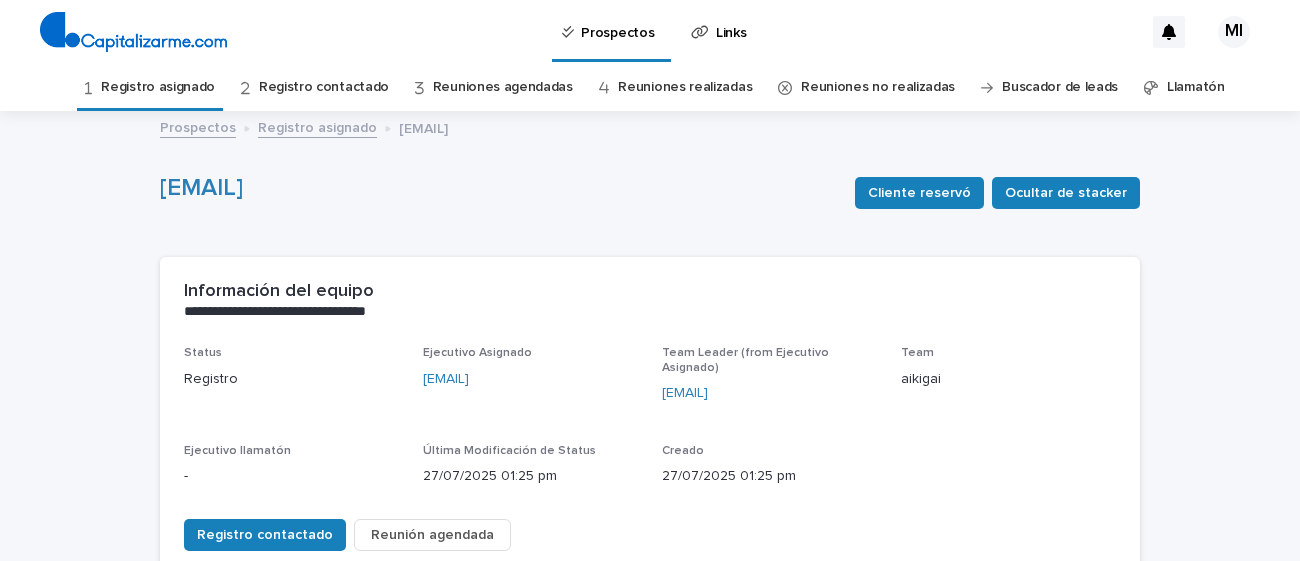click on "Registro asignado" at bounding box center (158, 87) 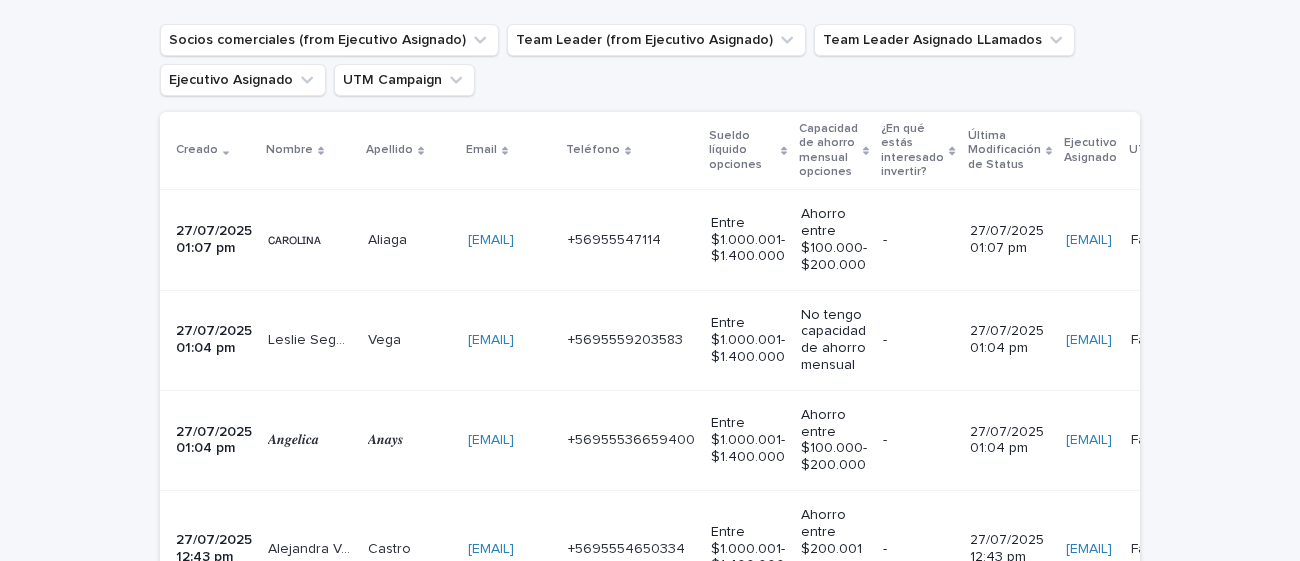 scroll, scrollTop: 356, scrollLeft: 0, axis: vertical 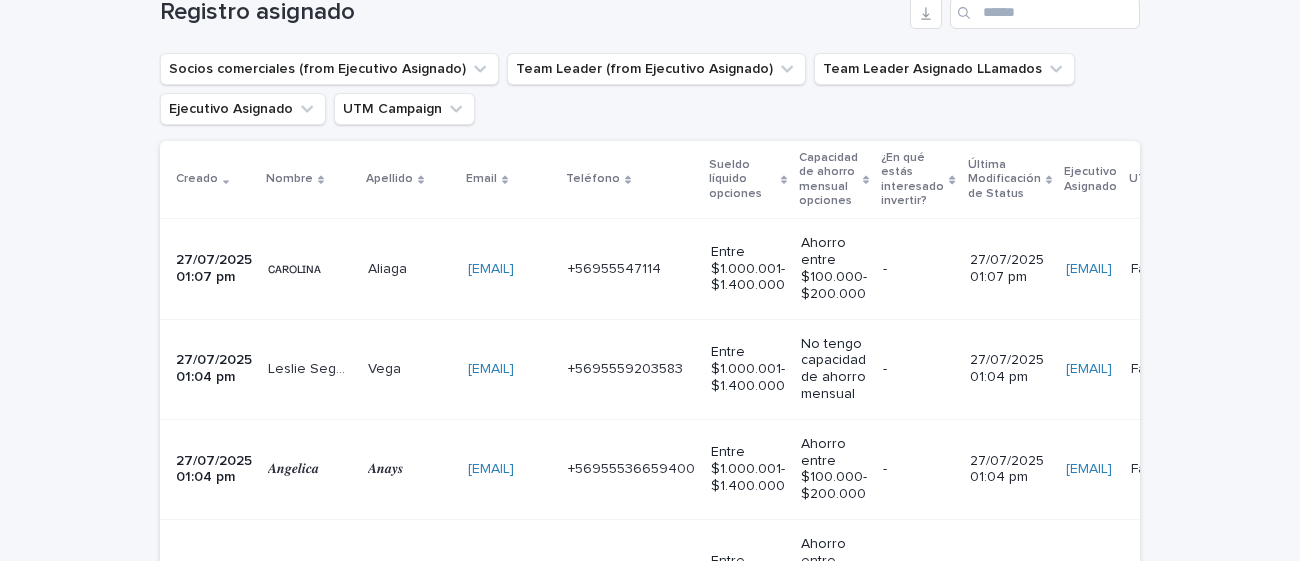 click on "Aliaga Aliaga" at bounding box center [410, 269] 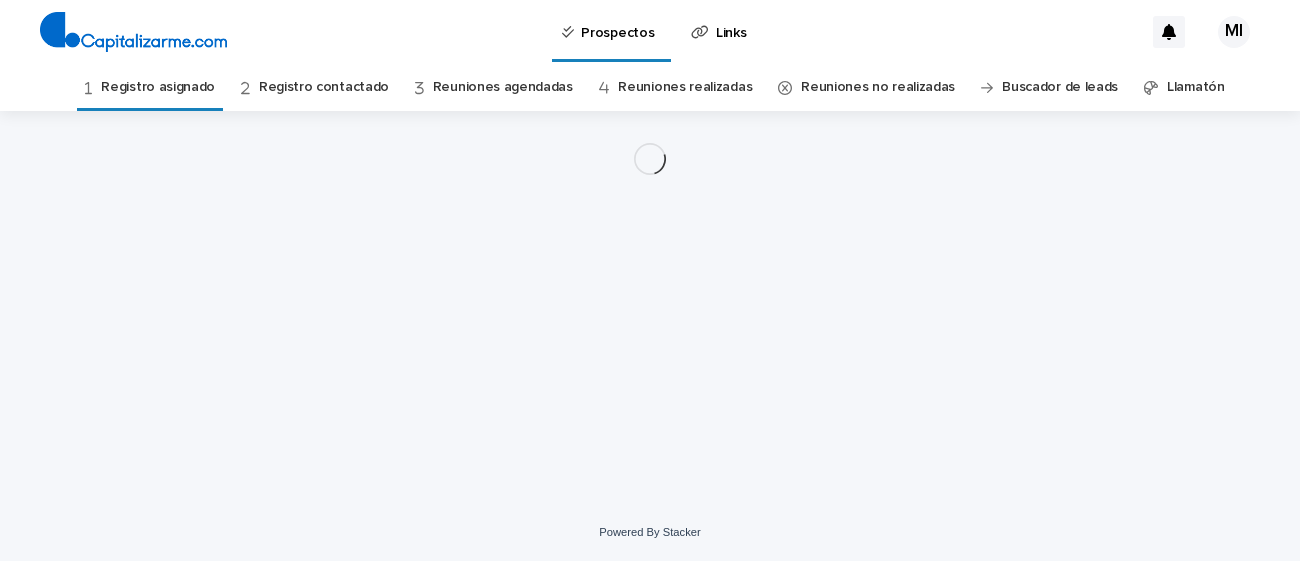 scroll, scrollTop: 0, scrollLeft: 0, axis: both 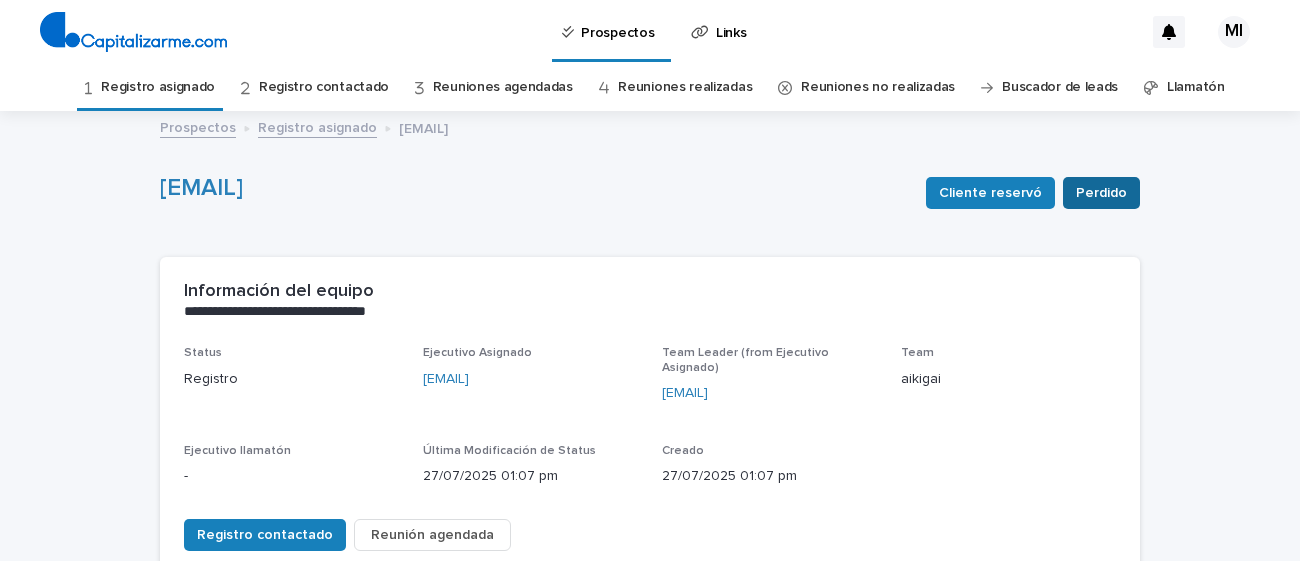 click on "Perdido" at bounding box center [1101, 193] 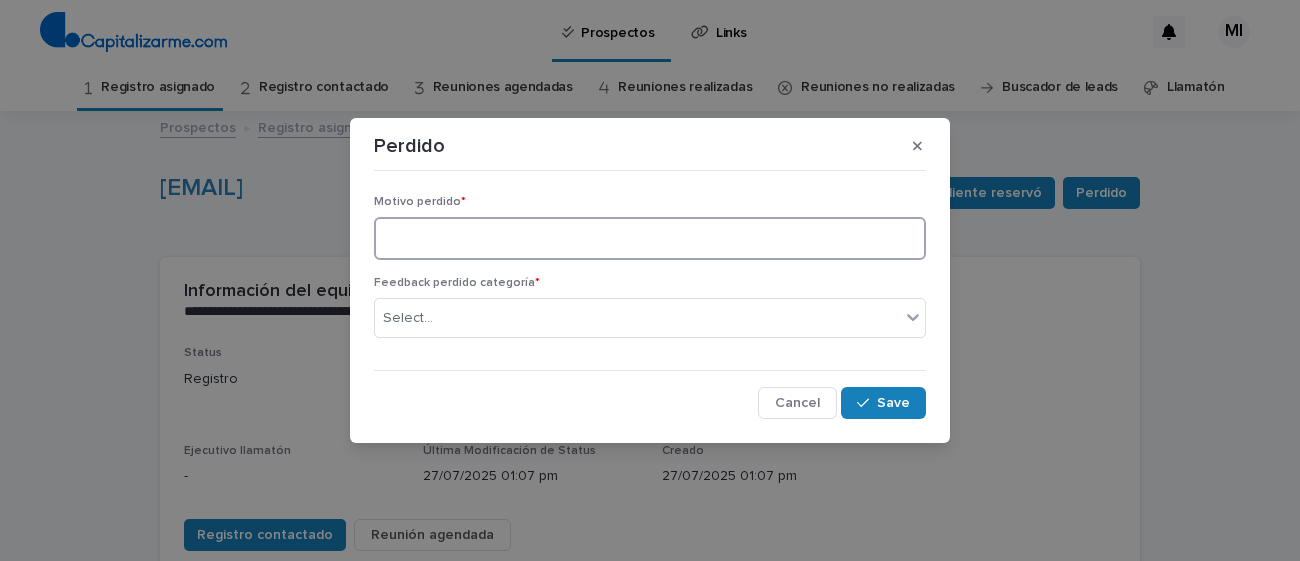 click at bounding box center [650, 238] 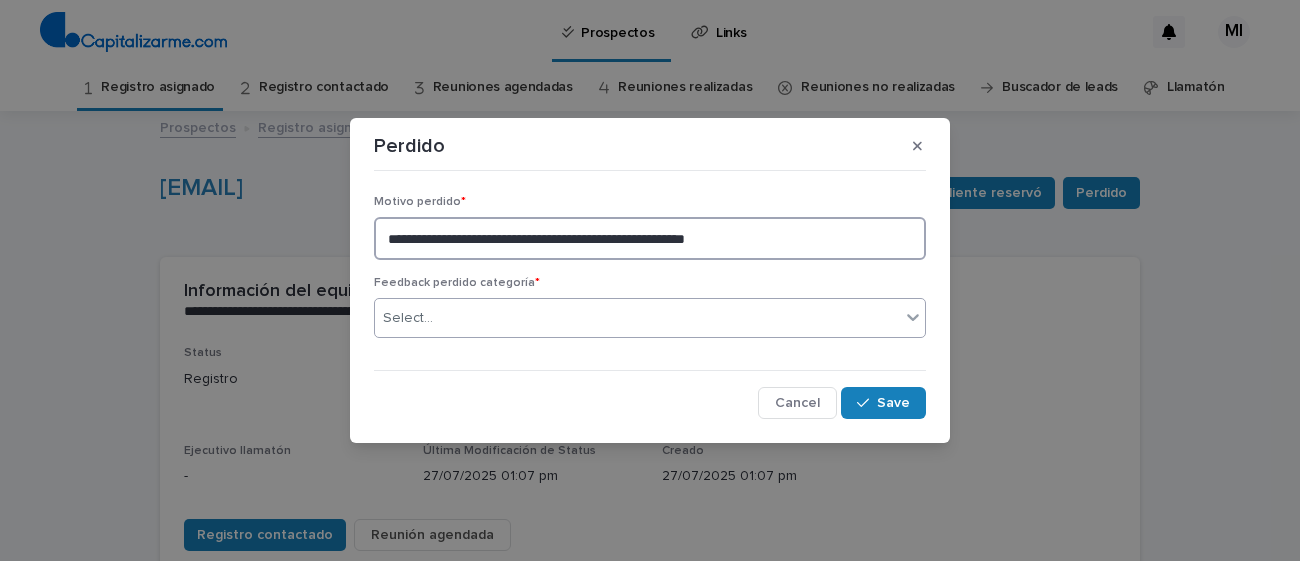 type on "**********" 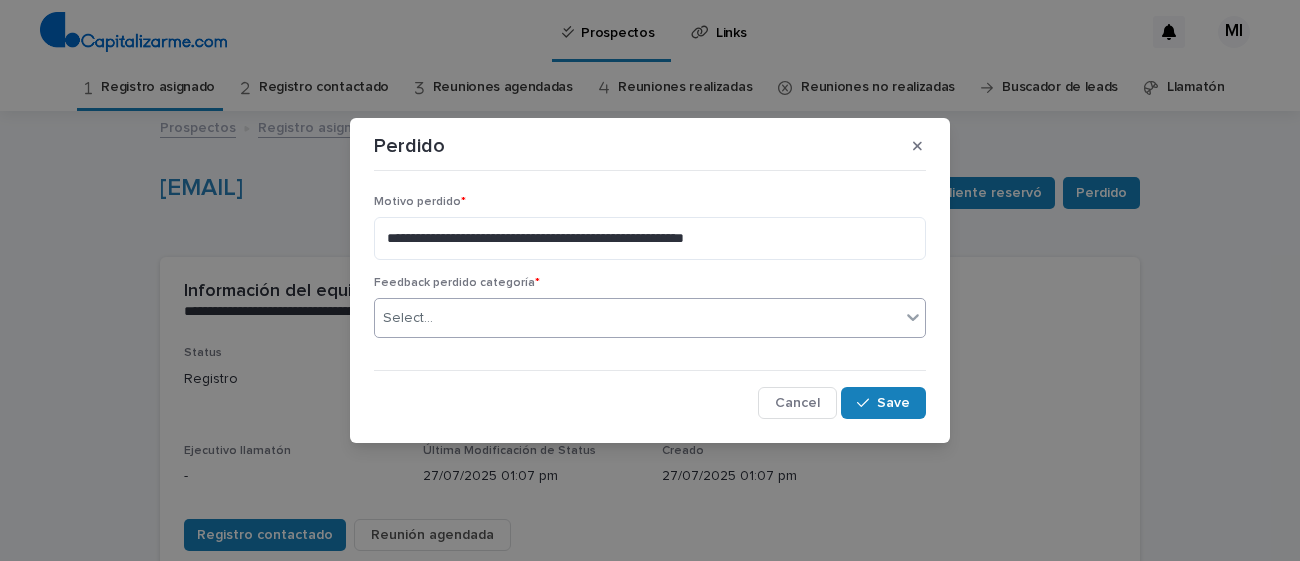 click on "Select..." at bounding box center [637, 318] 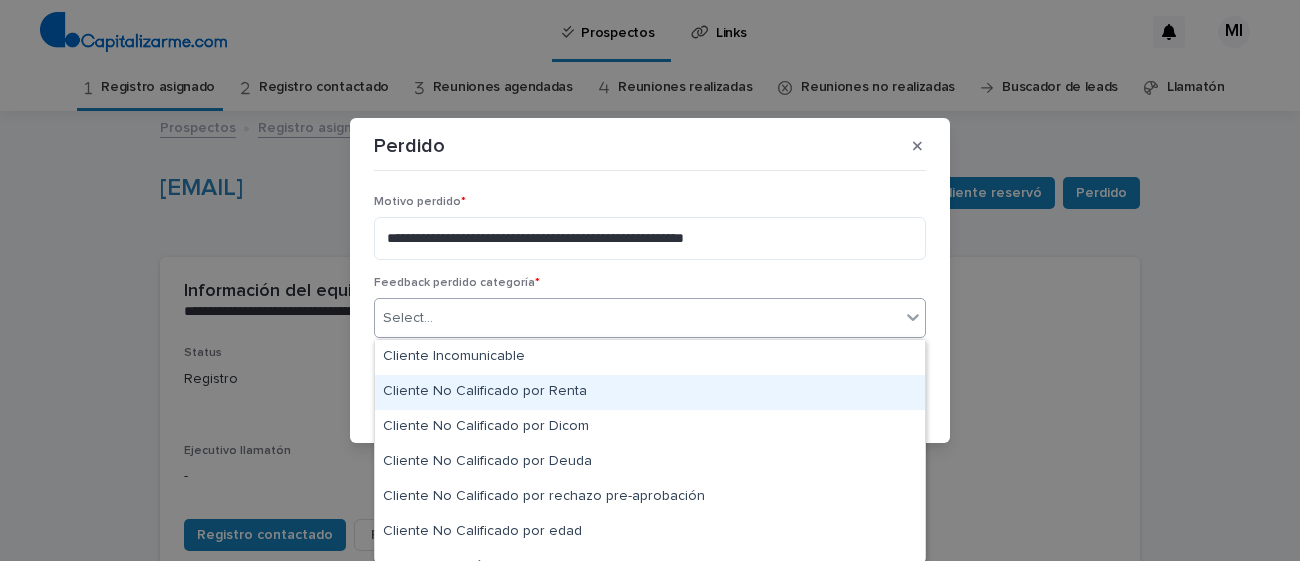 click on "Cliente No Calificado por Renta" at bounding box center (650, 392) 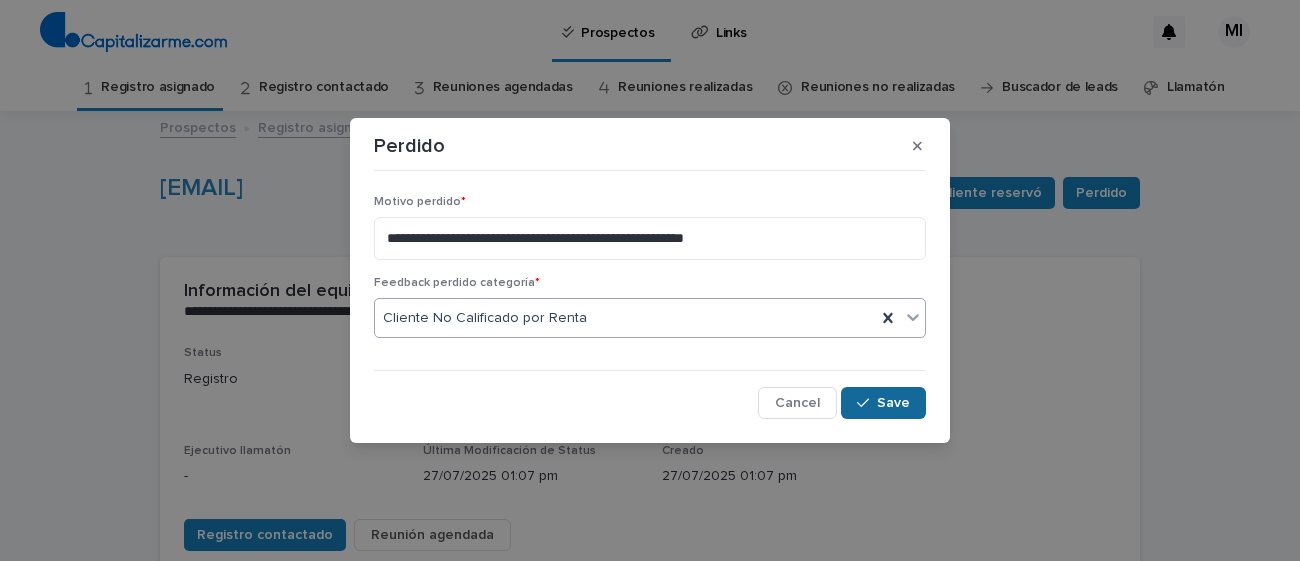 click on "Save" at bounding box center (893, 403) 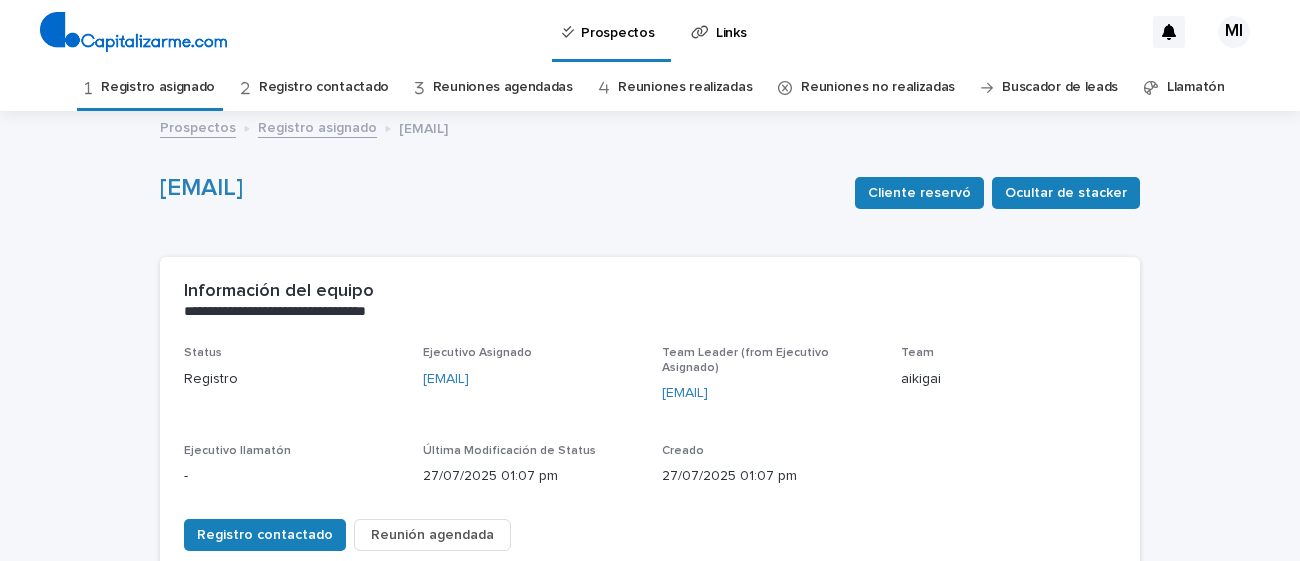 click on "Registro asignado" at bounding box center (158, 87) 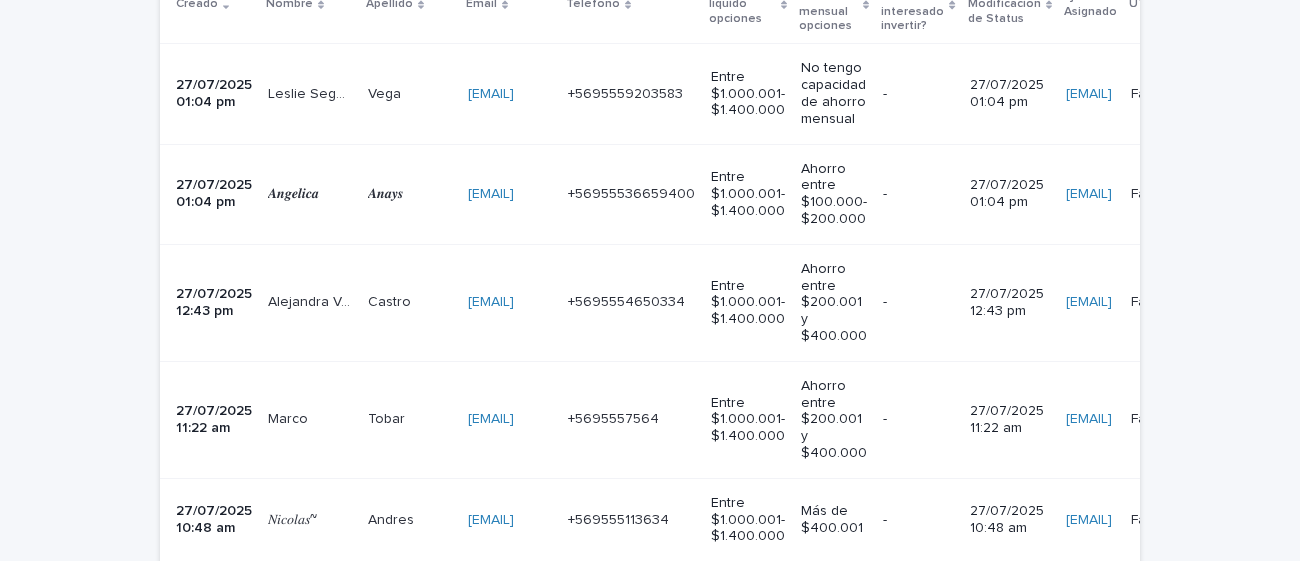 scroll, scrollTop: 369, scrollLeft: 0, axis: vertical 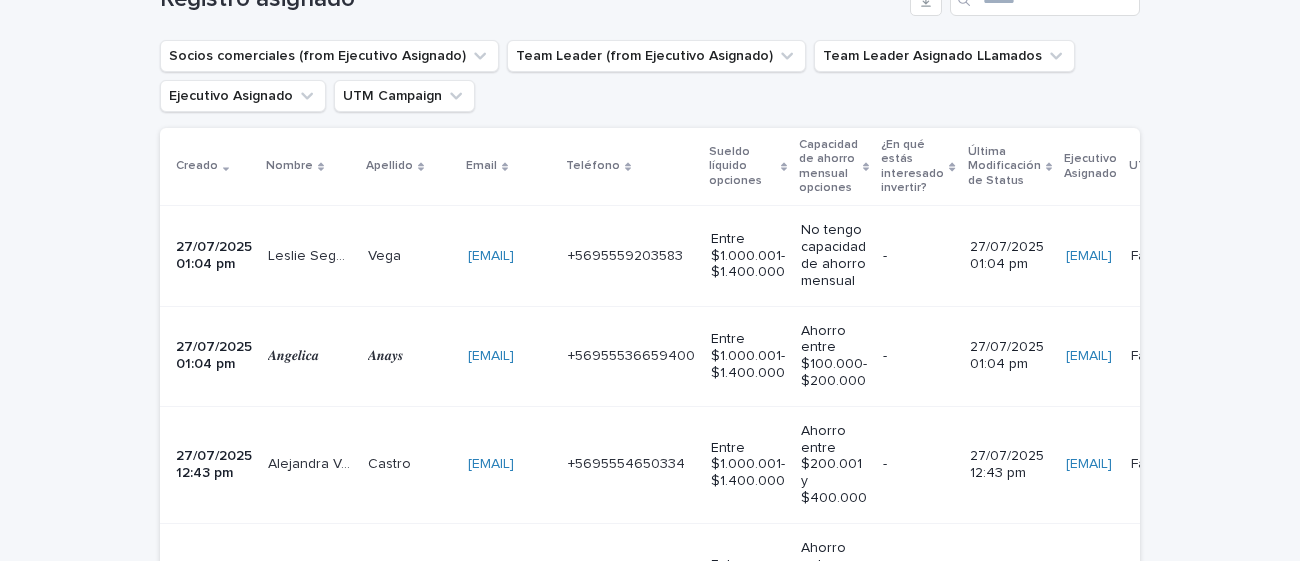 click on "27/07/2025 01:04 pm" at bounding box center [1010, 256] 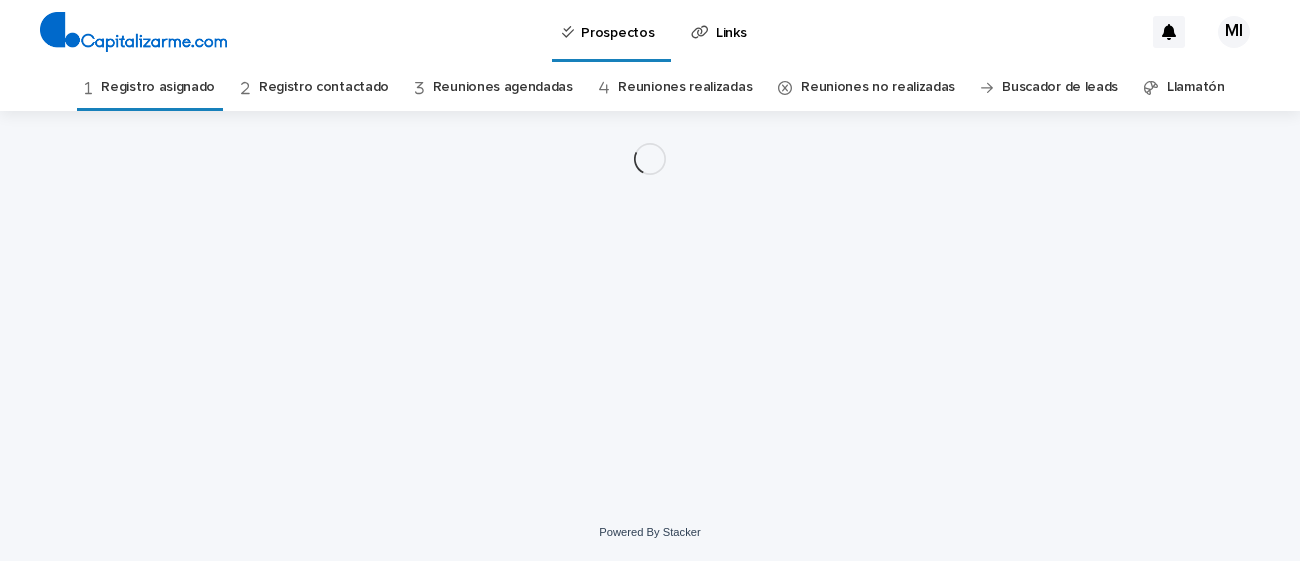 scroll, scrollTop: 0, scrollLeft: 0, axis: both 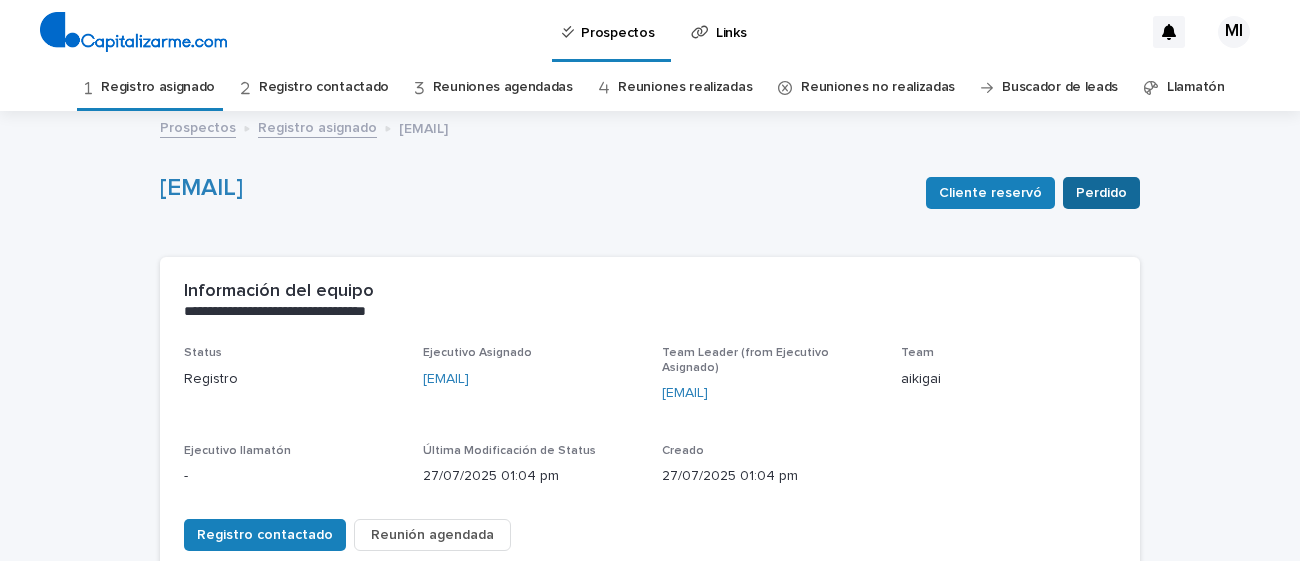 click on "Perdido" at bounding box center (1101, 193) 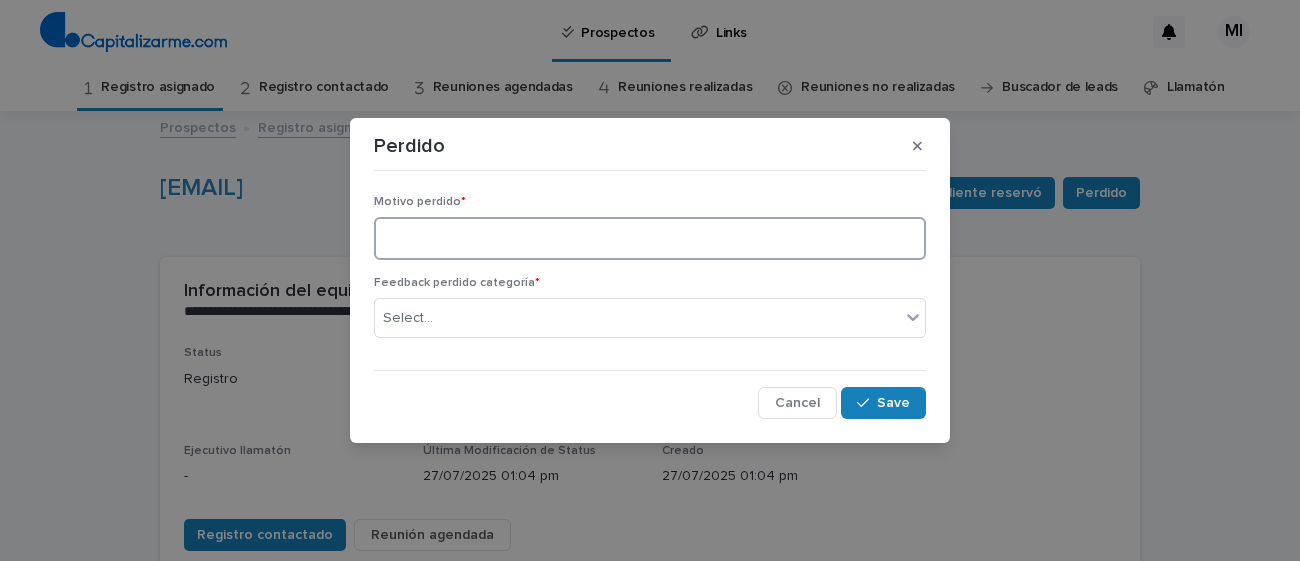 click at bounding box center (650, 238) 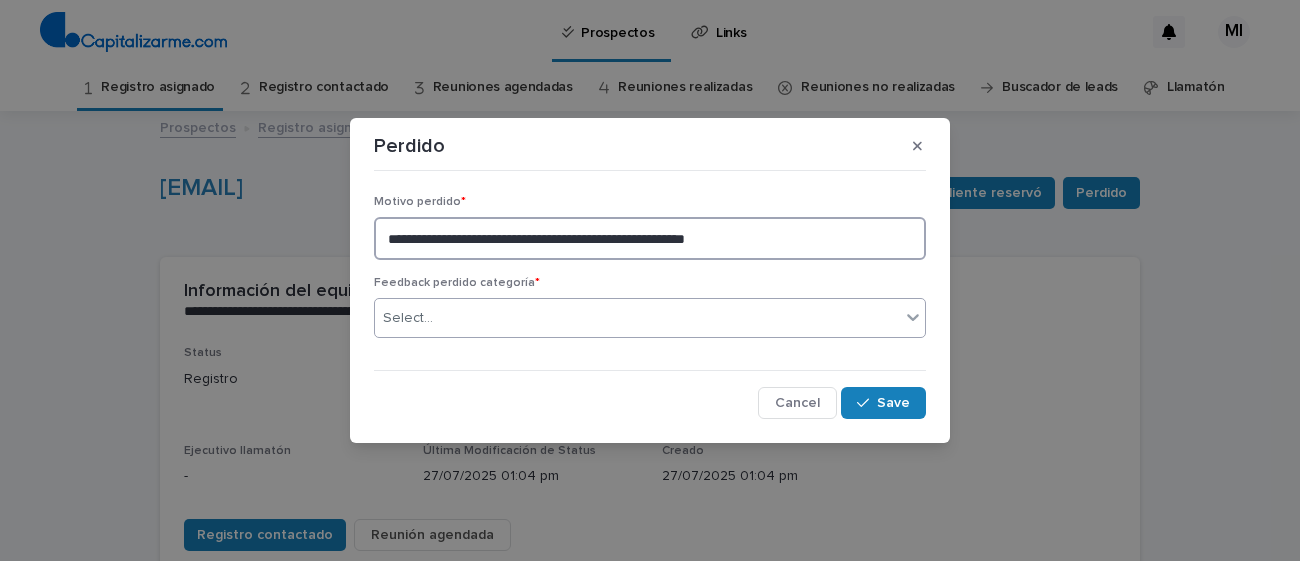type on "**********" 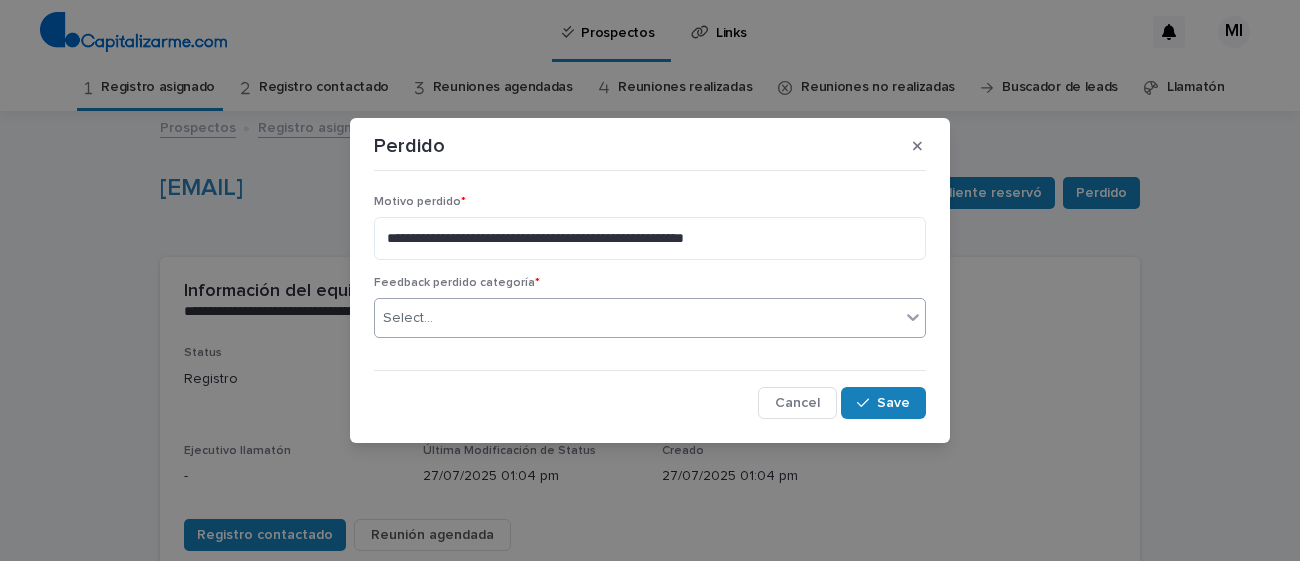 click on "Select..." at bounding box center (650, 318) 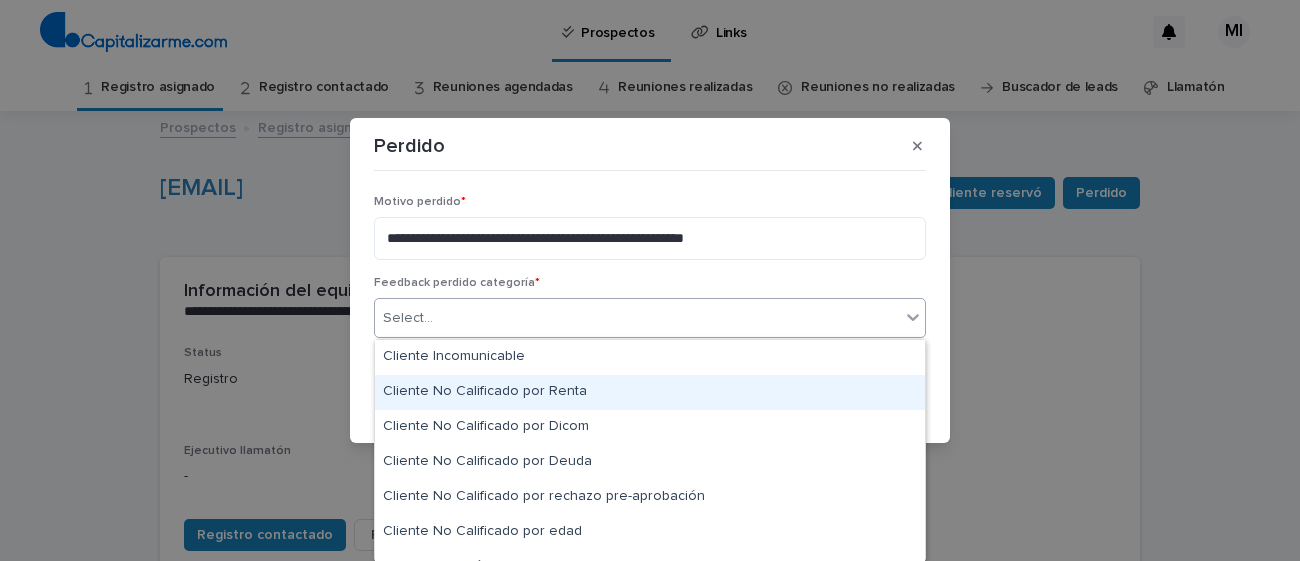 click on "Cliente No Calificado por Renta" at bounding box center [650, 392] 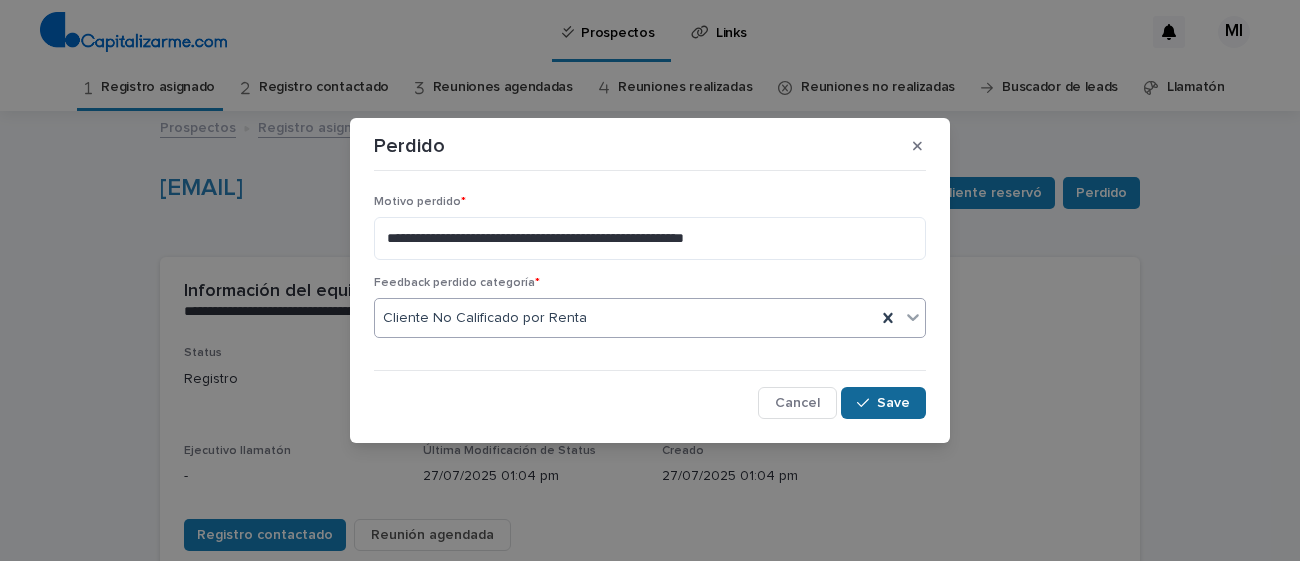 click on "Save" at bounding box center (893, 403) 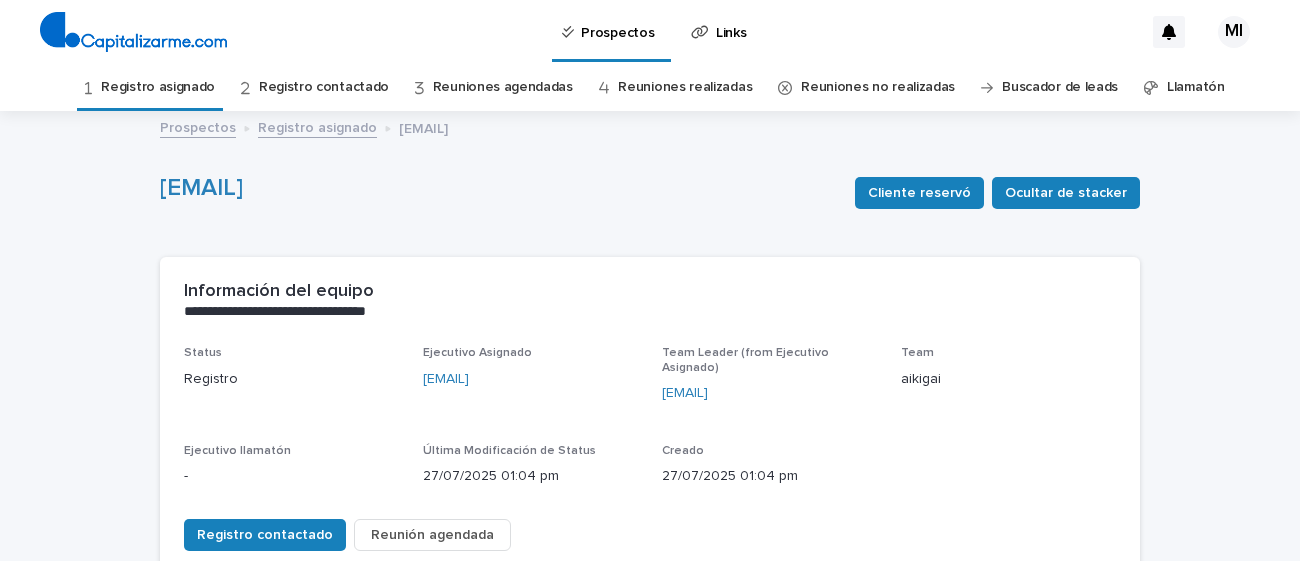 click on "Registro asignado" at bounding box center (158, 87) 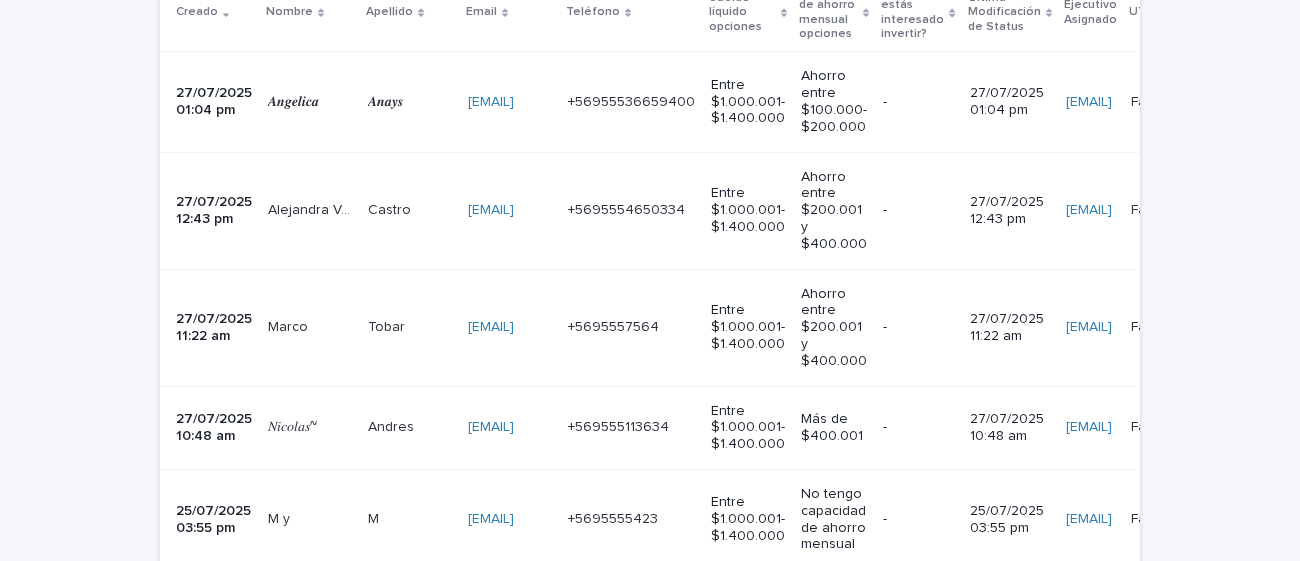 scroll, scrollTop: 388, scrollLeft: 0, axis: vertical 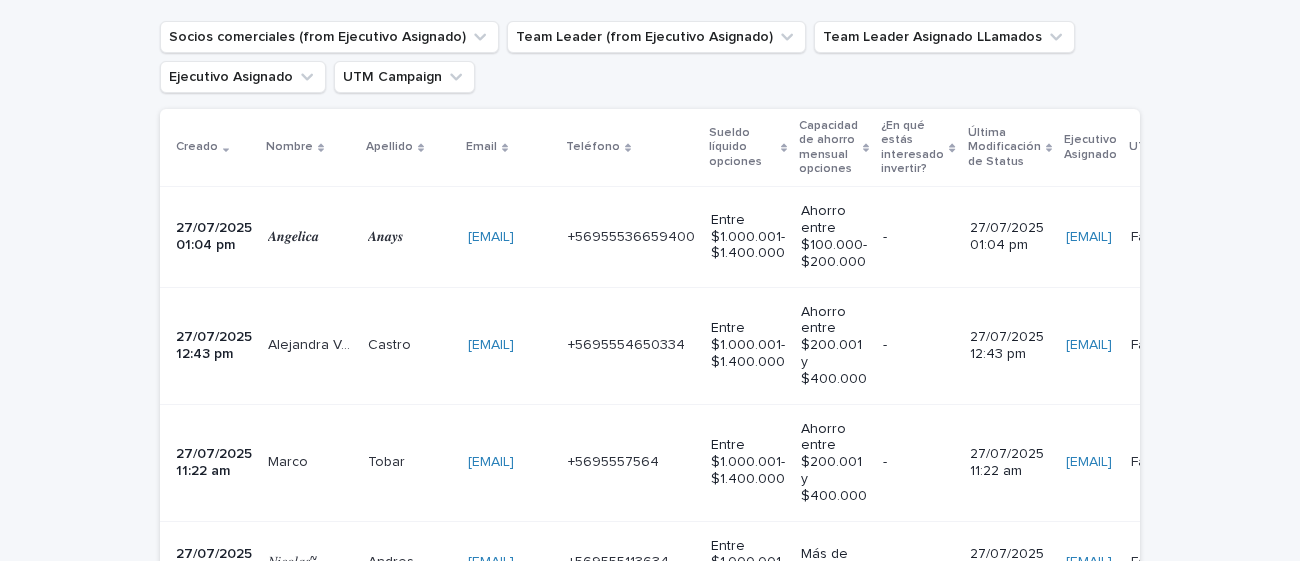 click on "𝑨𝒏𝒈𝒆𝒍𝒊𝒄𝒂 𝑨𝒏𝒈𝒆𝒍𝒊𝒄𝒂" at bounding box center (310, 237) 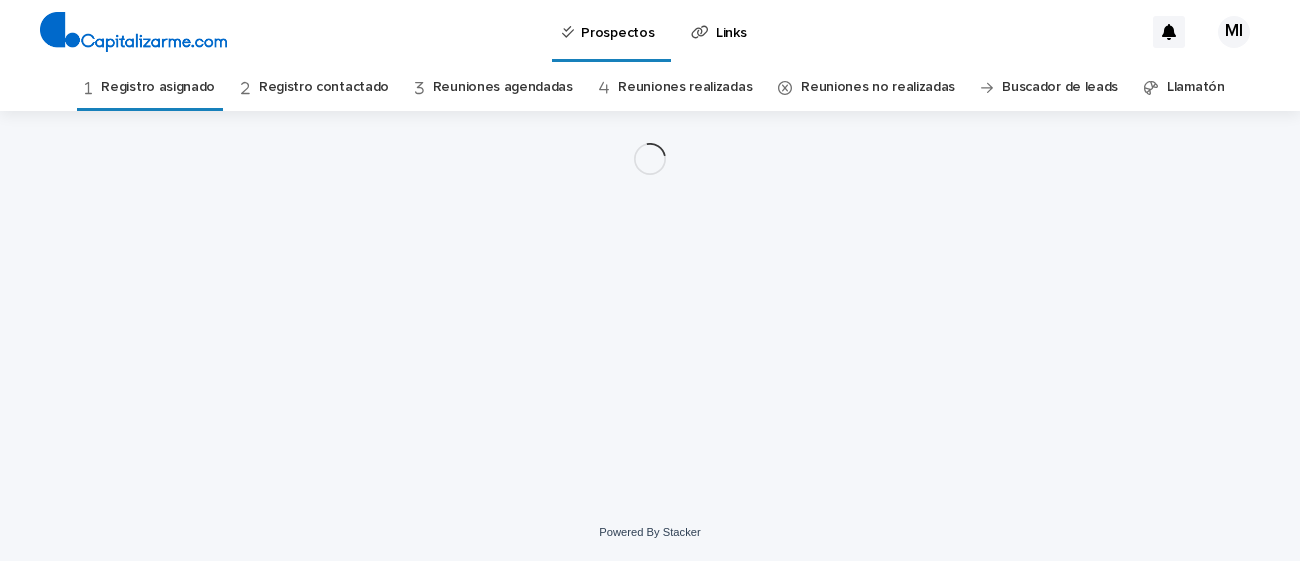 scroll, scrollTop: 0, scrollLeft: 0, axis: both 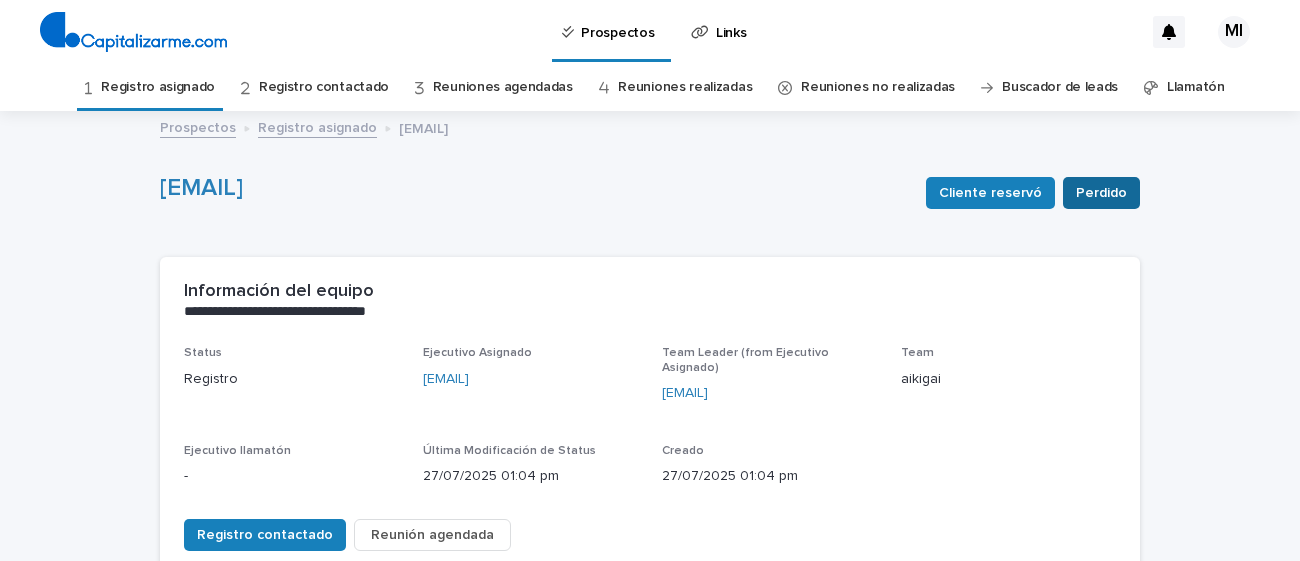 click on "Perdido" at bounding box center (1101, 193) 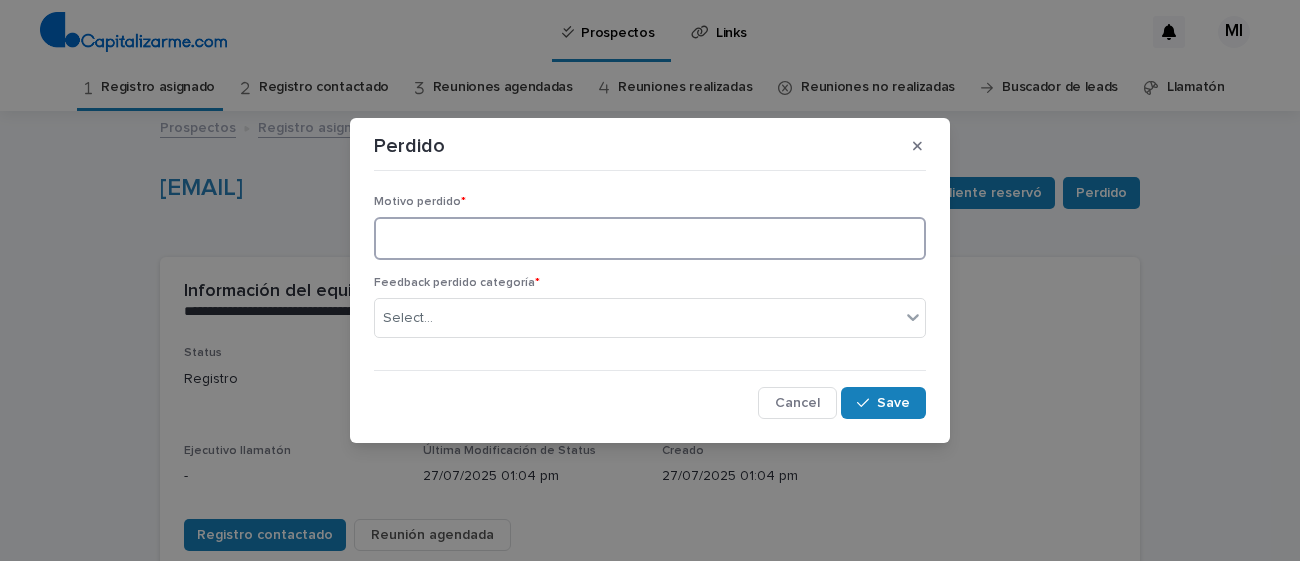 click at bounding box center (650, 238) 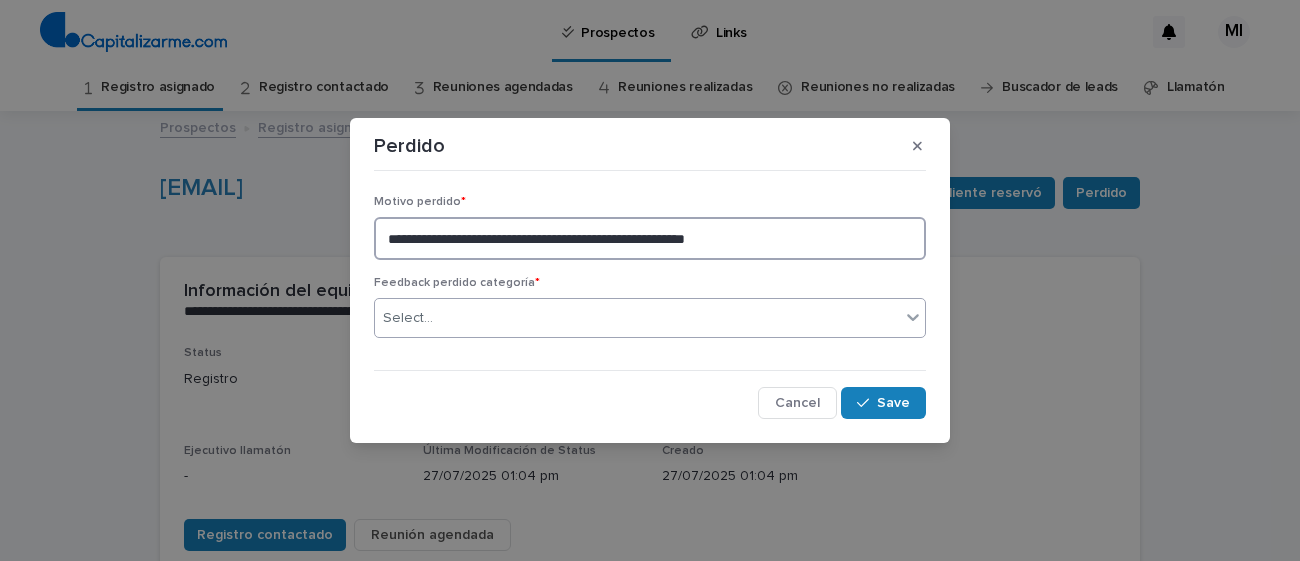 type on "**********" 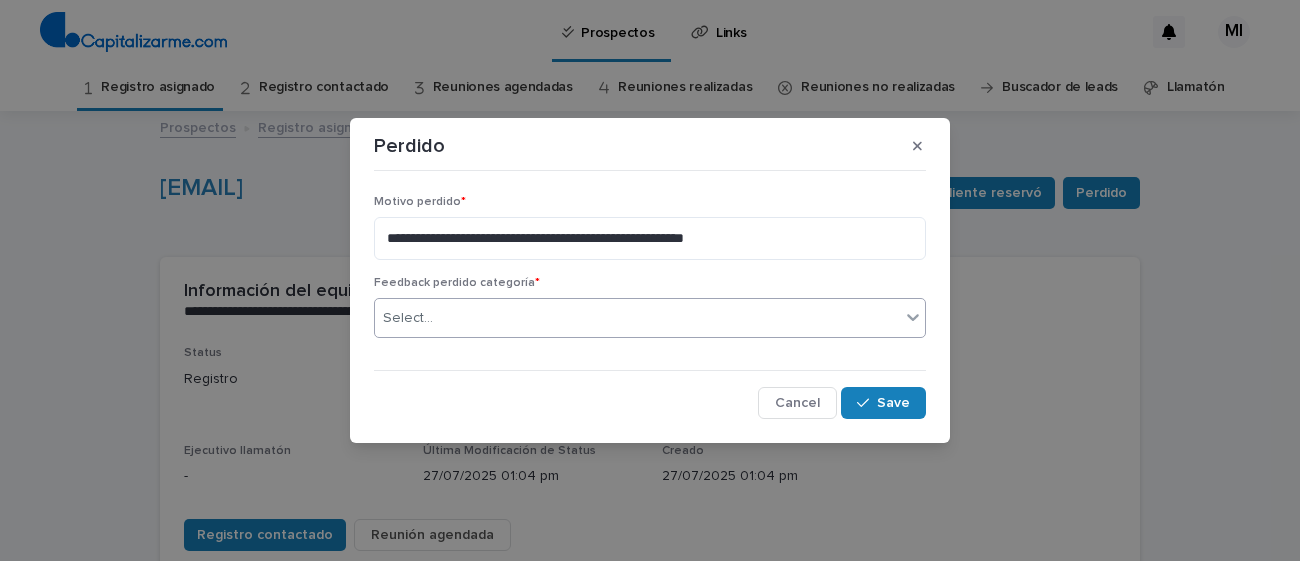 click on "Select..." at bounding box center (637, 318) 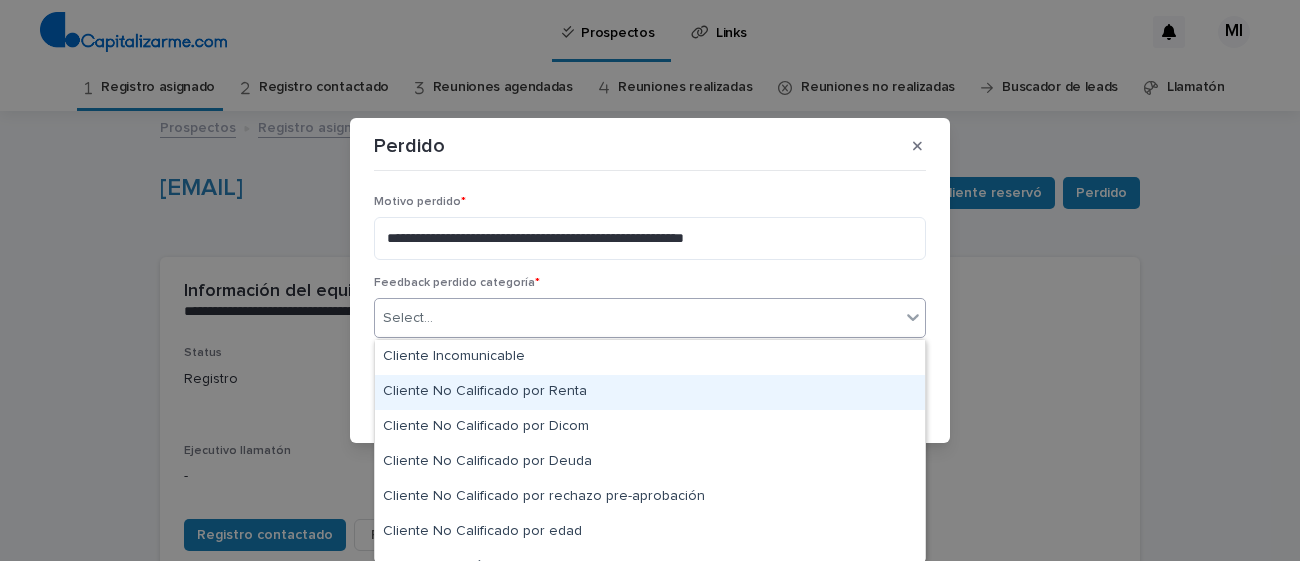 click on "Cliente No Calificado por Renta" at bounding box center [650, 392] 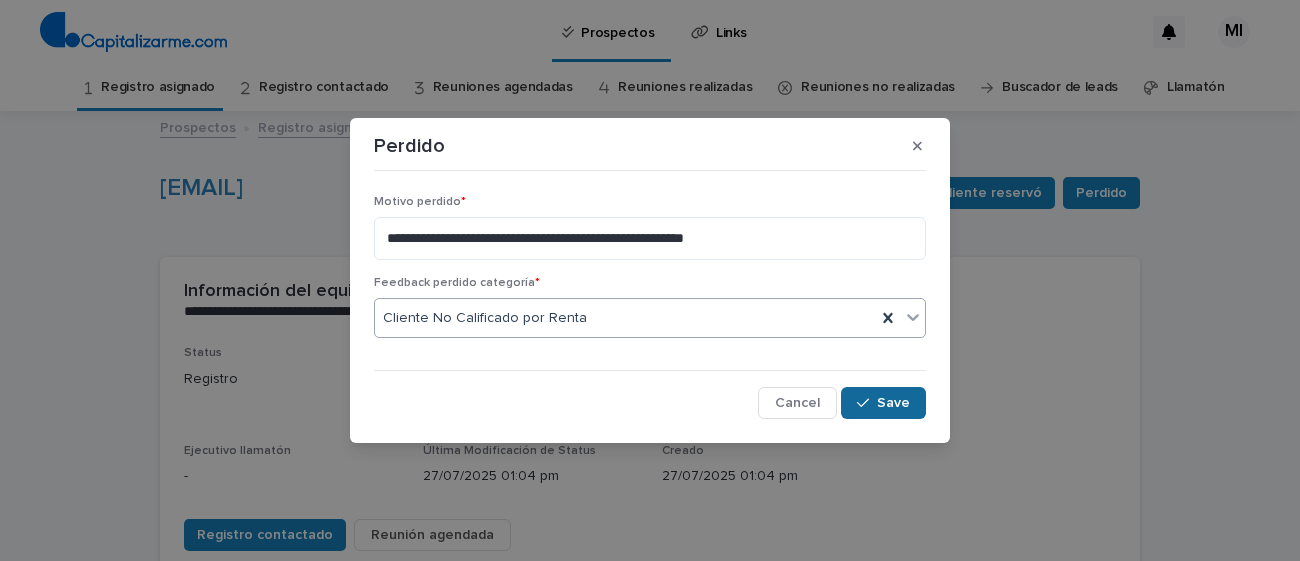 click on "Save" at bounding box center [893, 403] 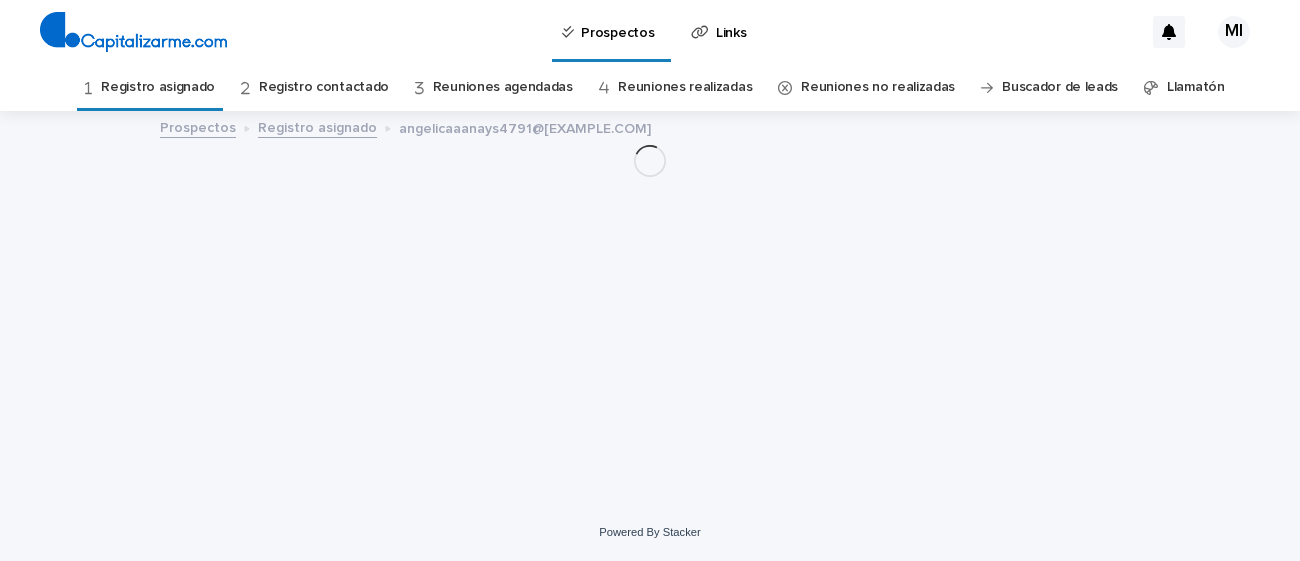 scroll, scrollTop: 0, scrollLeft: 0, axis: both 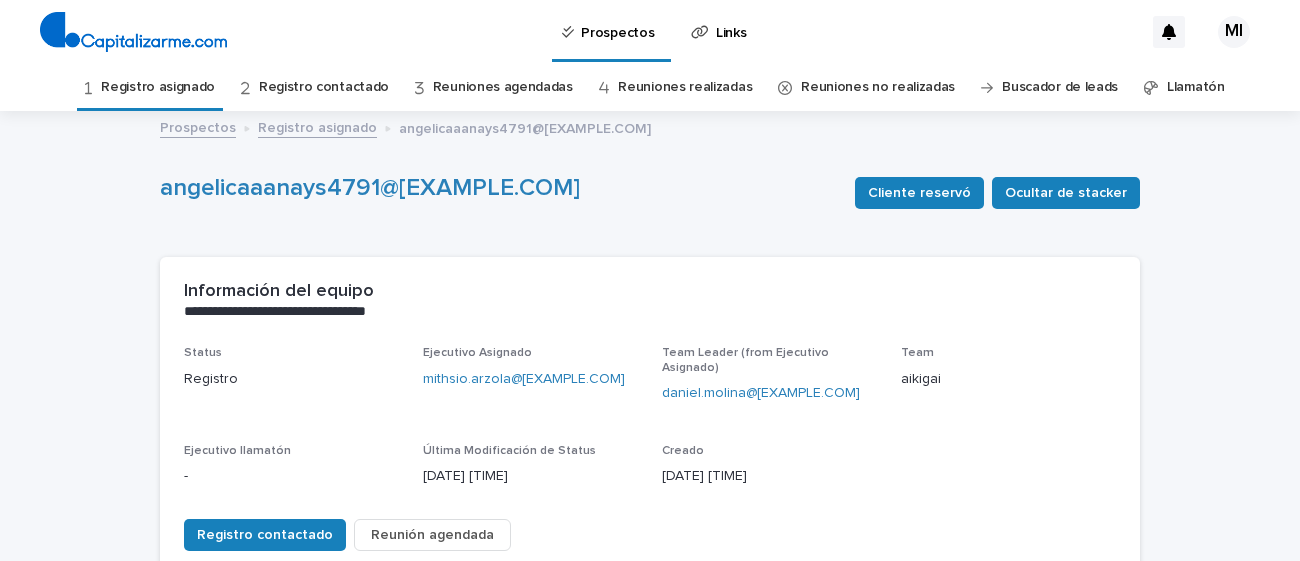 click on "Registro asignado" at bounding box center [158, 87] 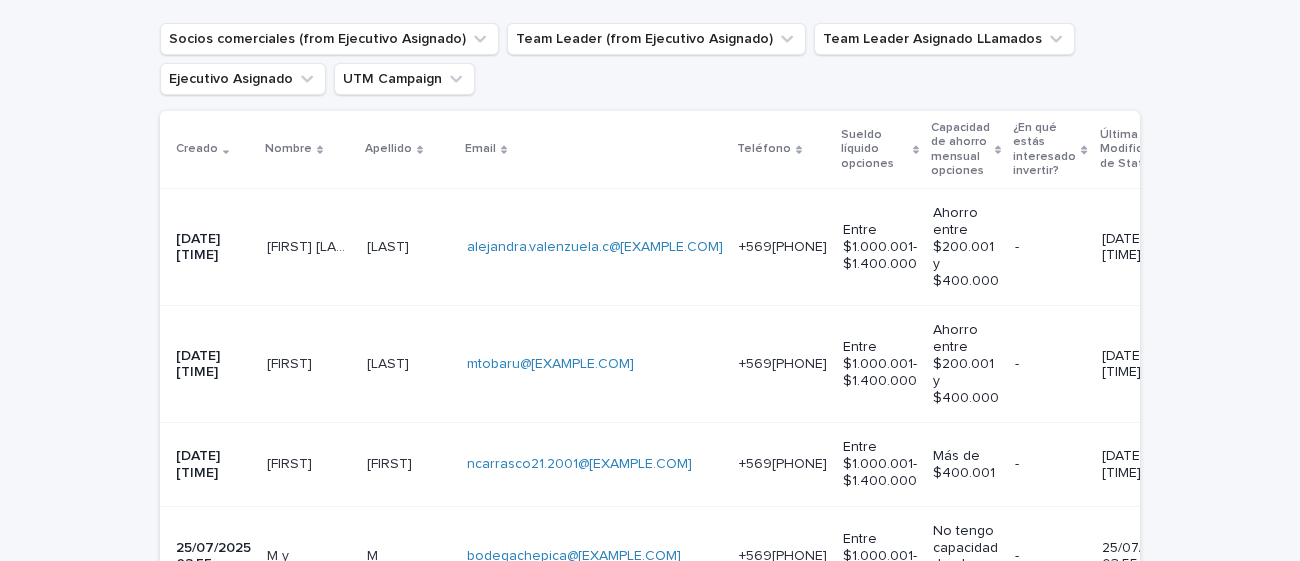 scroll, scrollTop: 385, scrollLeft: 0, axis: vertical 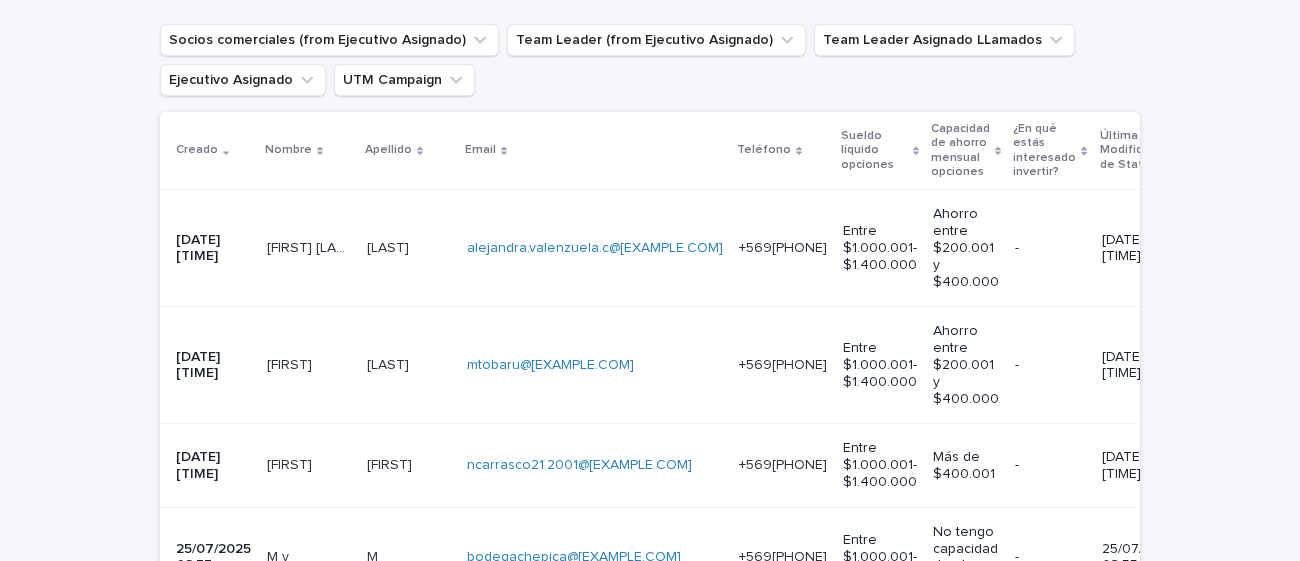 click on "-" at bounding box center (1050, 246) 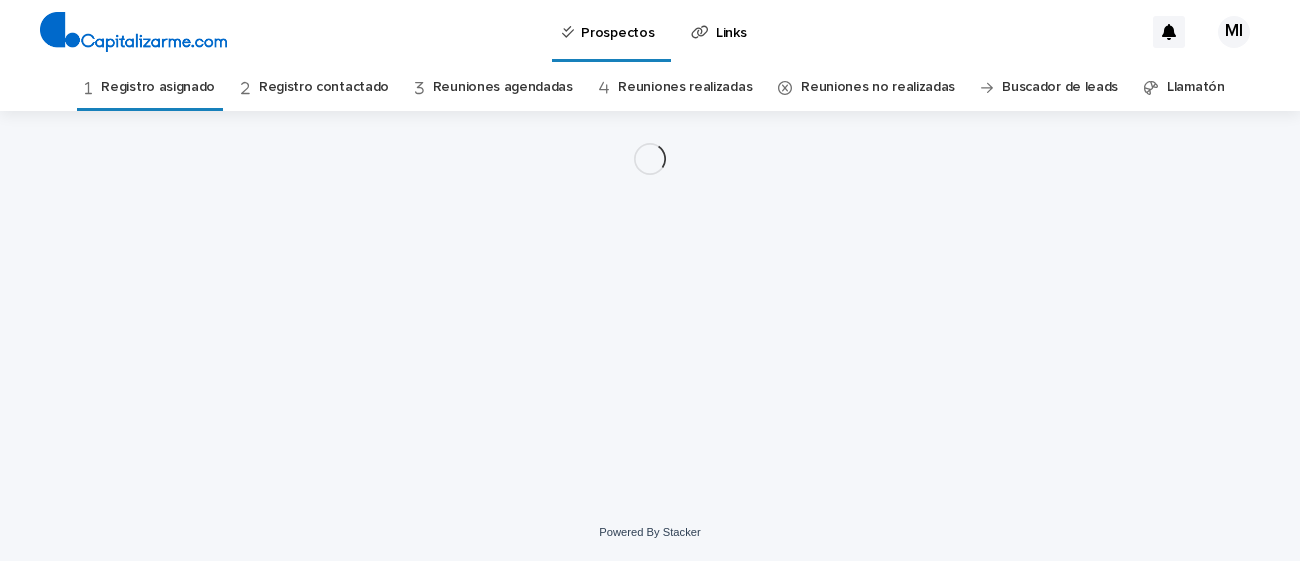 scroll, scrollTop: 0, scrollLeft: 0, axis: both 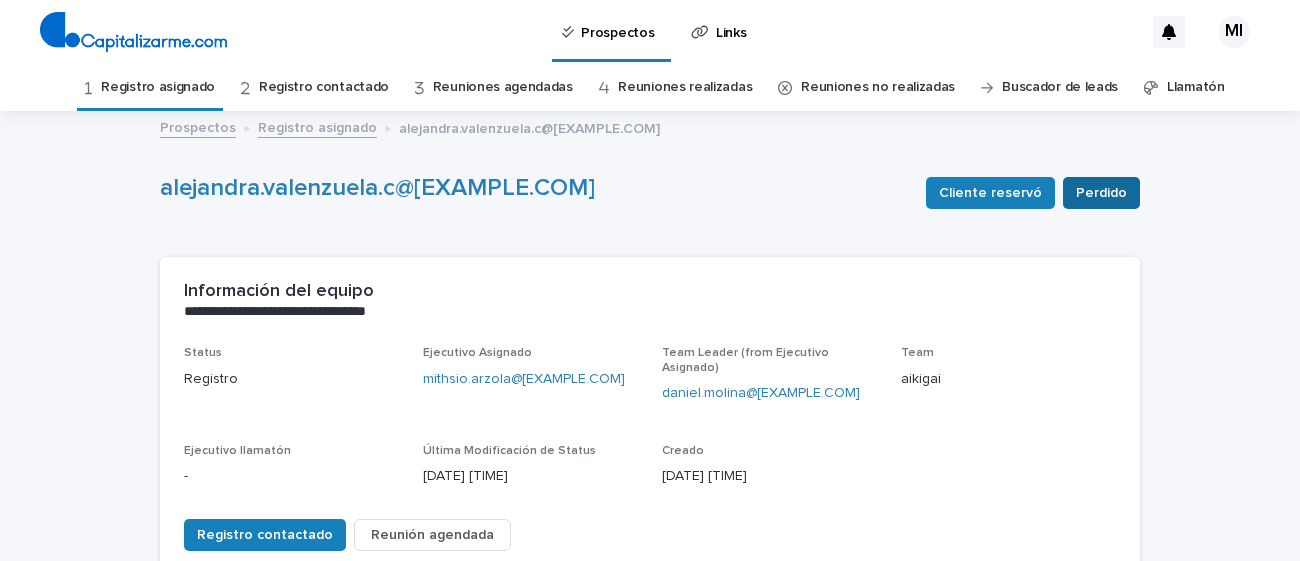 click on "Perdido" at bounding box center [1101, 193] 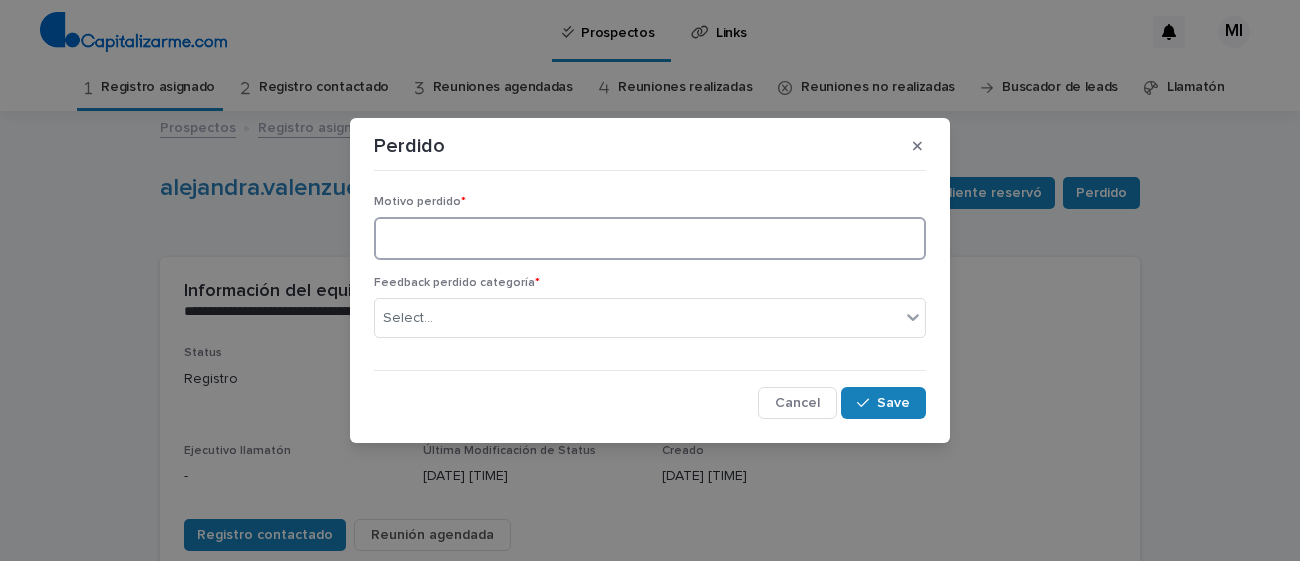 click at bounding box center [650, 238] 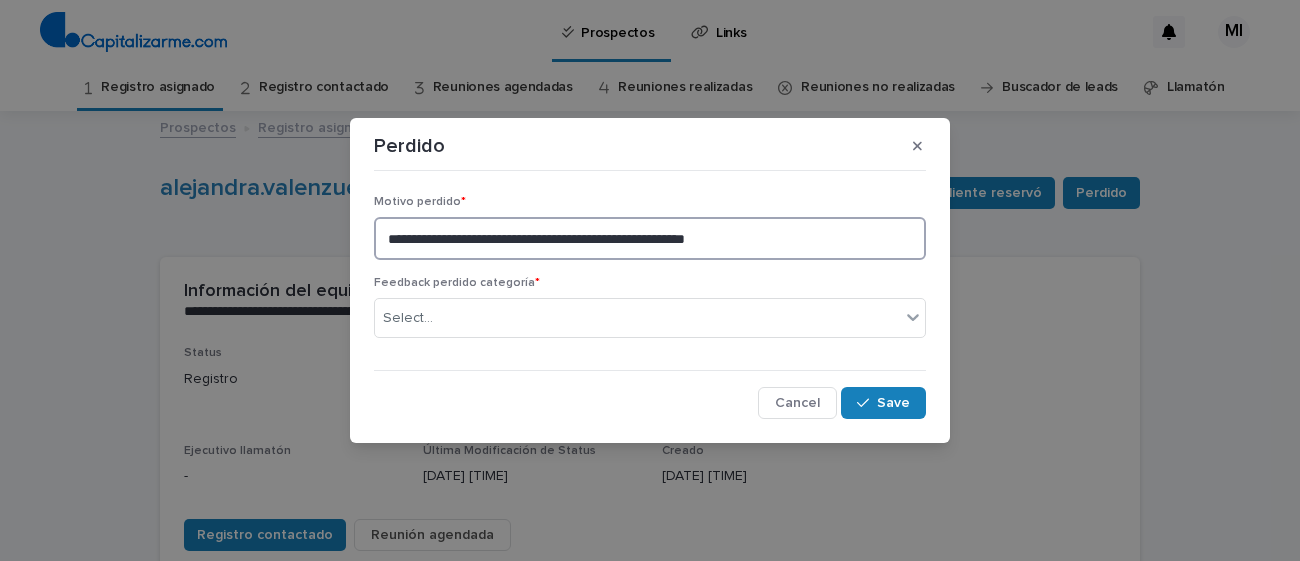 type on "**********" 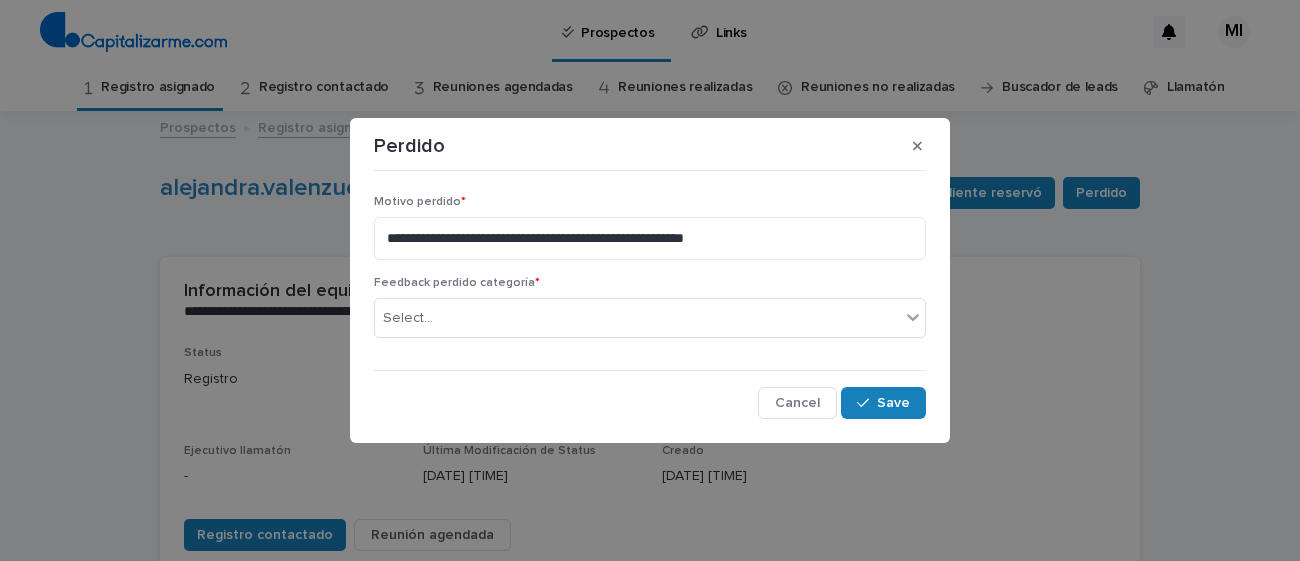 click on "Feedback perdido categoría * Select..." at bounding box center (650, 315) 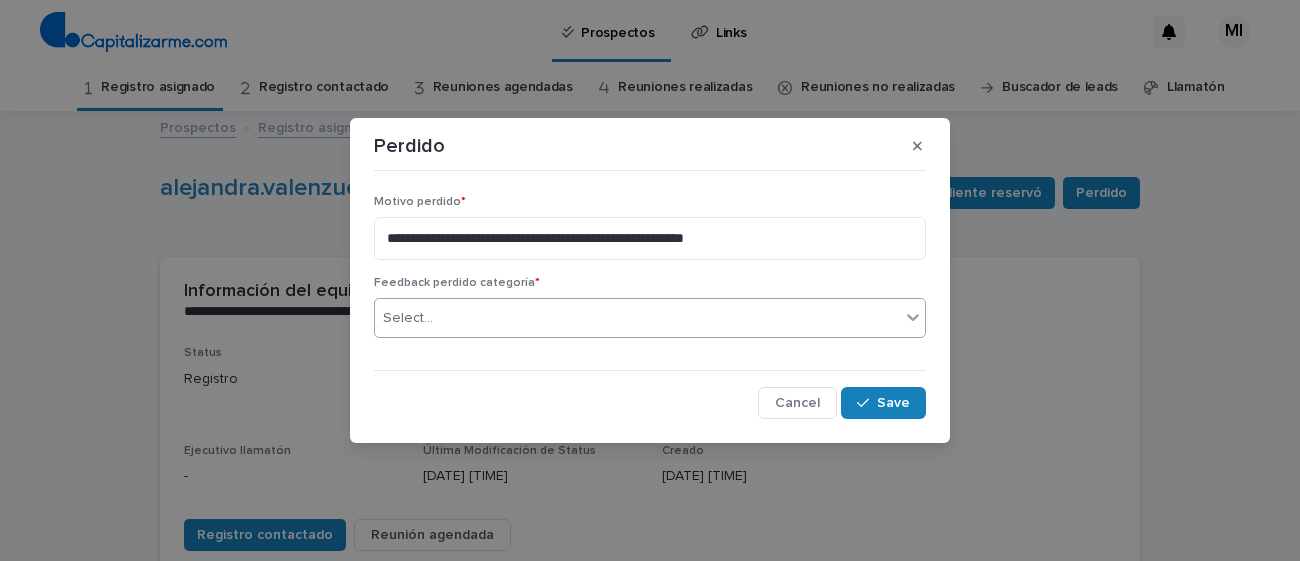 click on "Select..." at bounding box center (637, 318) 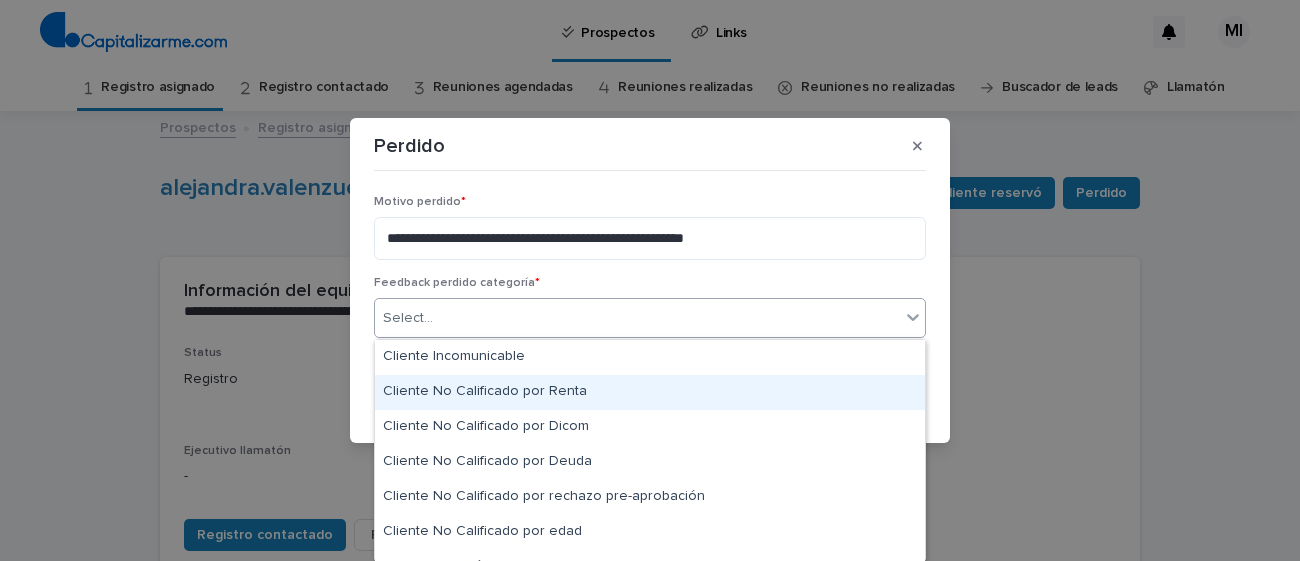 click on "Cliente No Calificado por Renta" at bounding box center (650, 392) 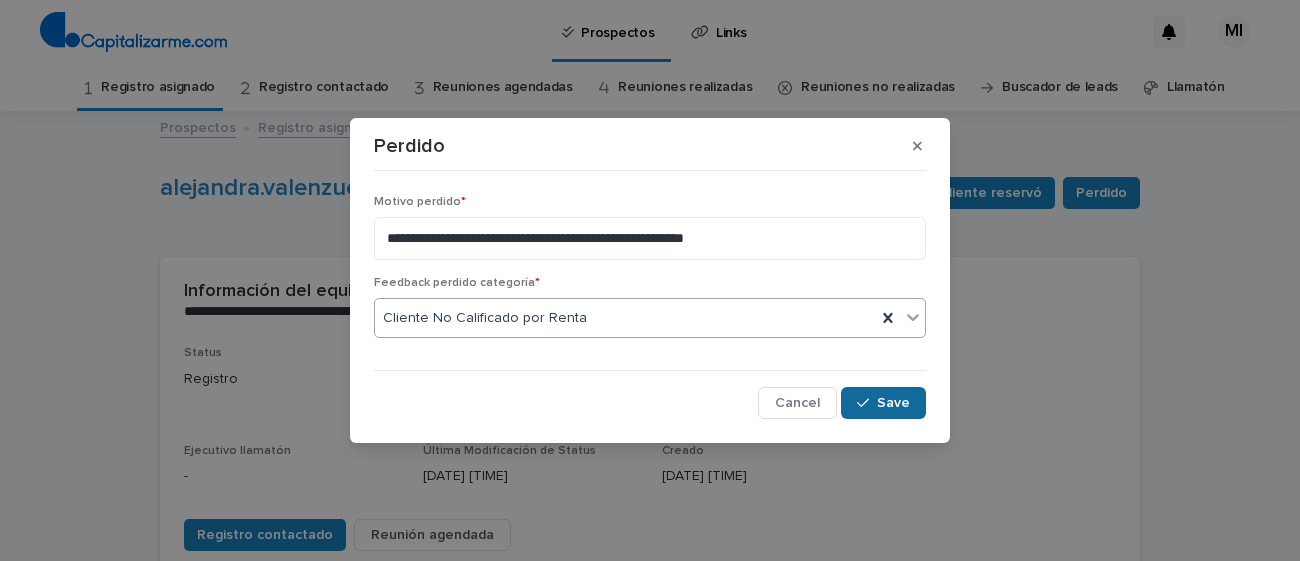click on "Save" at bounding box center (883, 403) 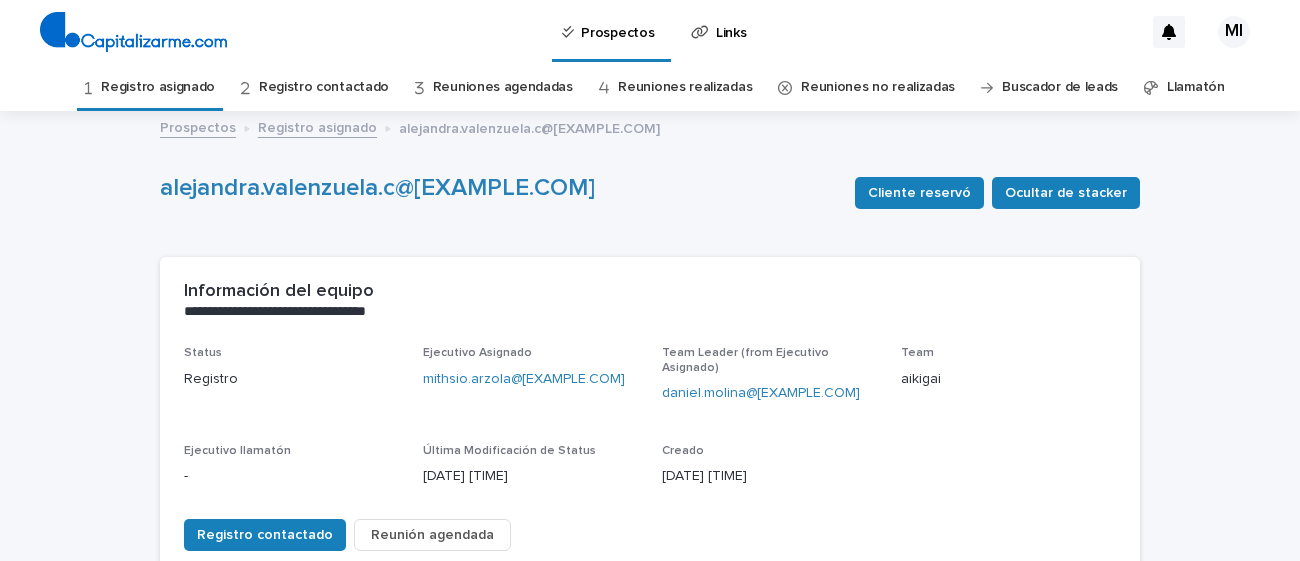click on "Registro asignado" at bounding box center (158, 87) 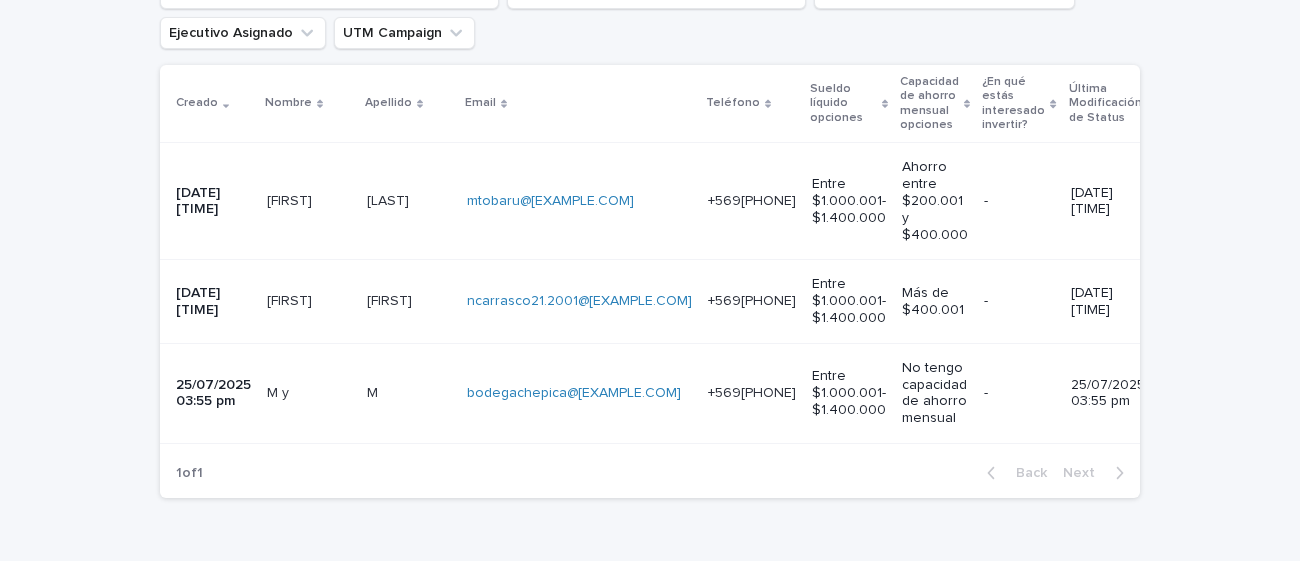 scroll, scrollTop: 424, scrollLeft: 0, axis: vertical 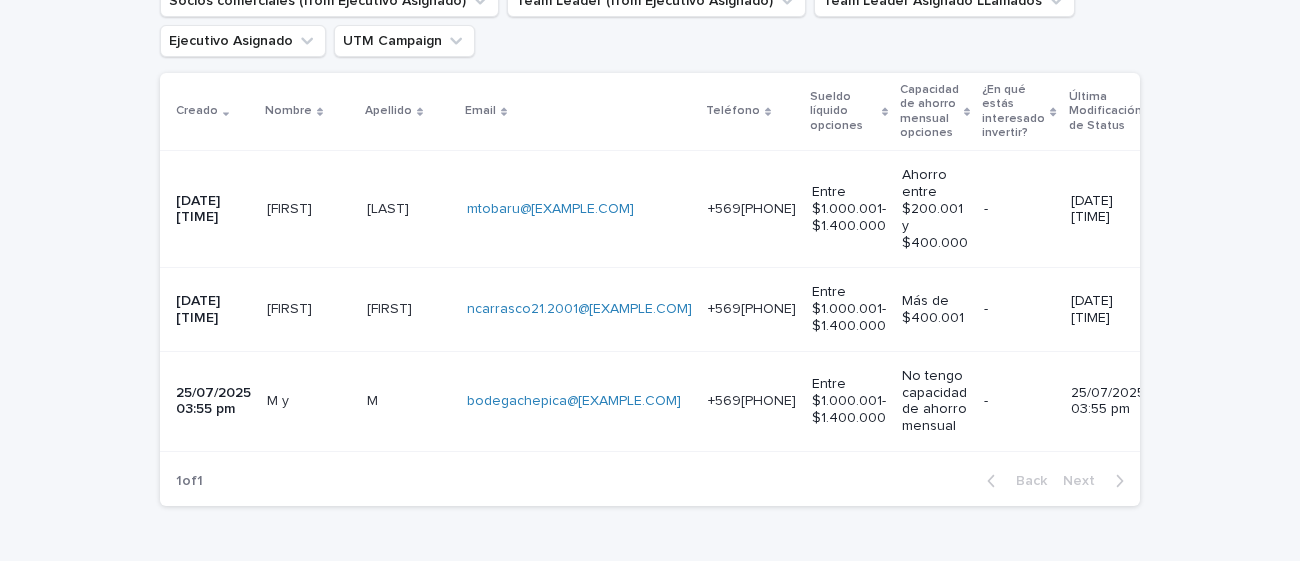 click on "Tobar Tobar" at bounding box center [409, 209] 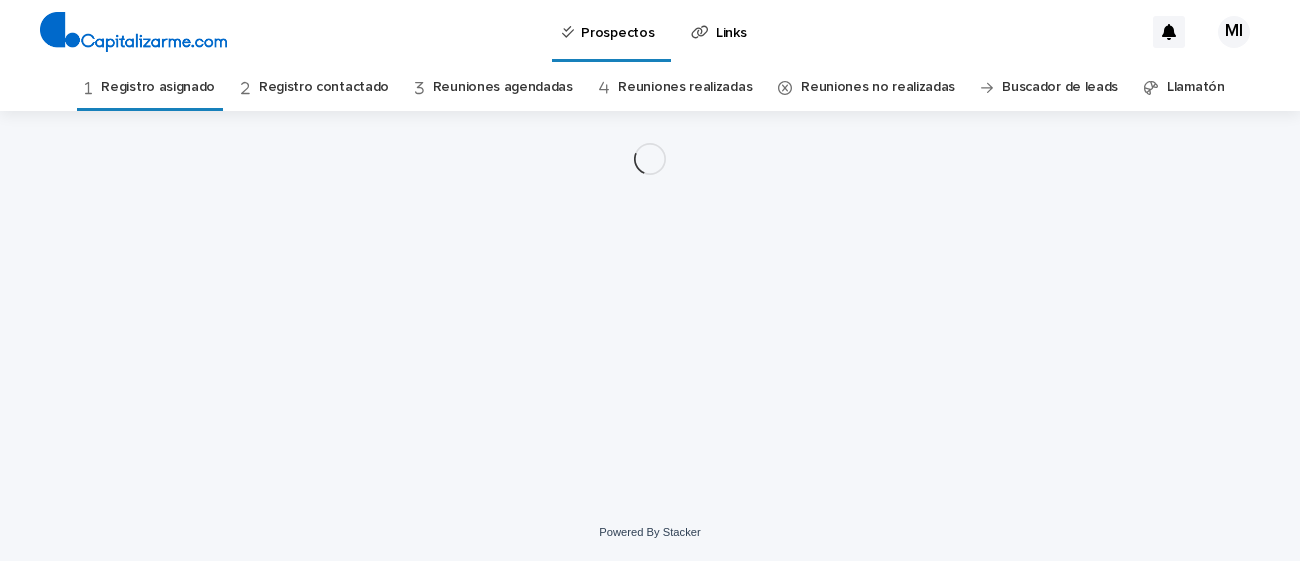 scroll, scrollTop: 0, scrollLeft: 0, axis: both 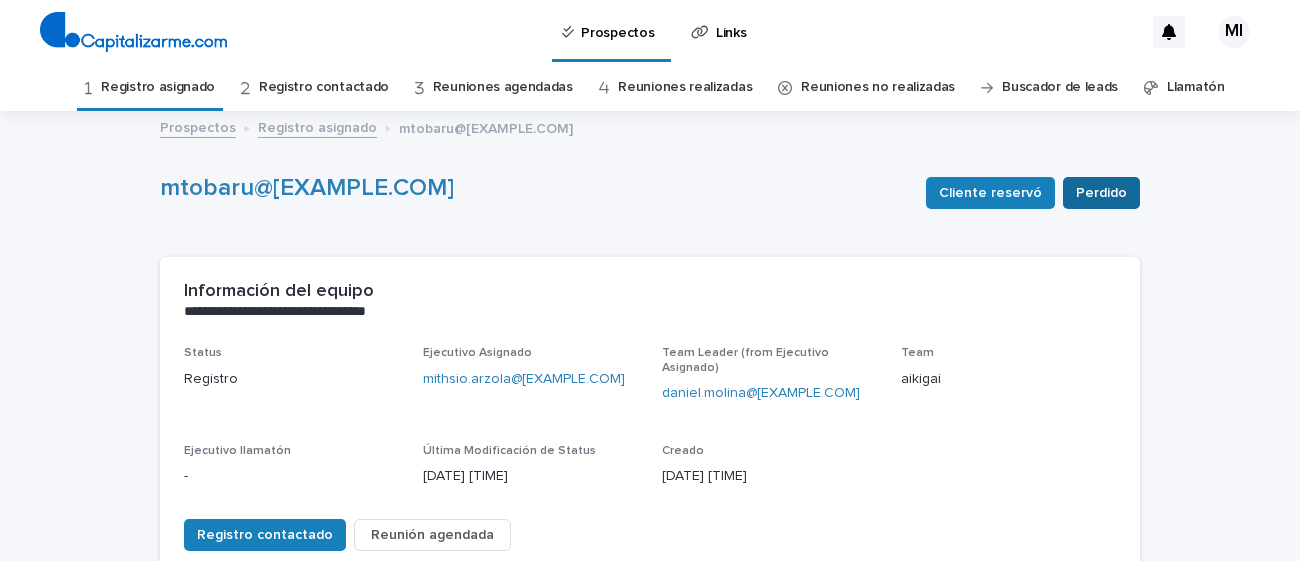 click on "Perdido" at bounding box center (1101, 193) 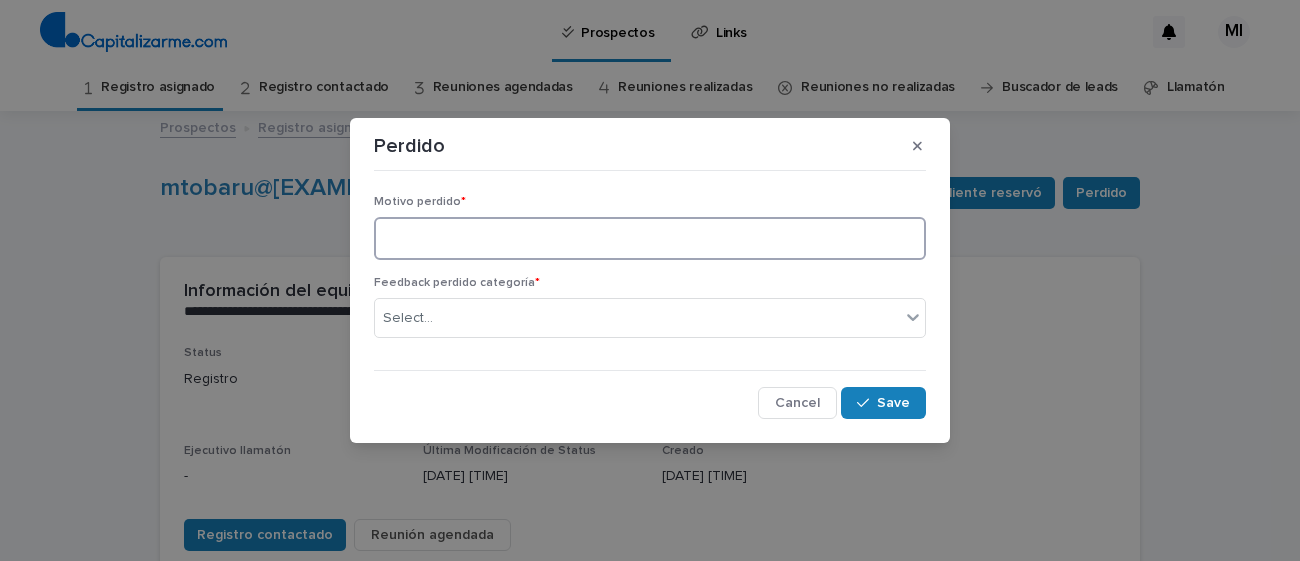 click at bounding box center (650, 238) 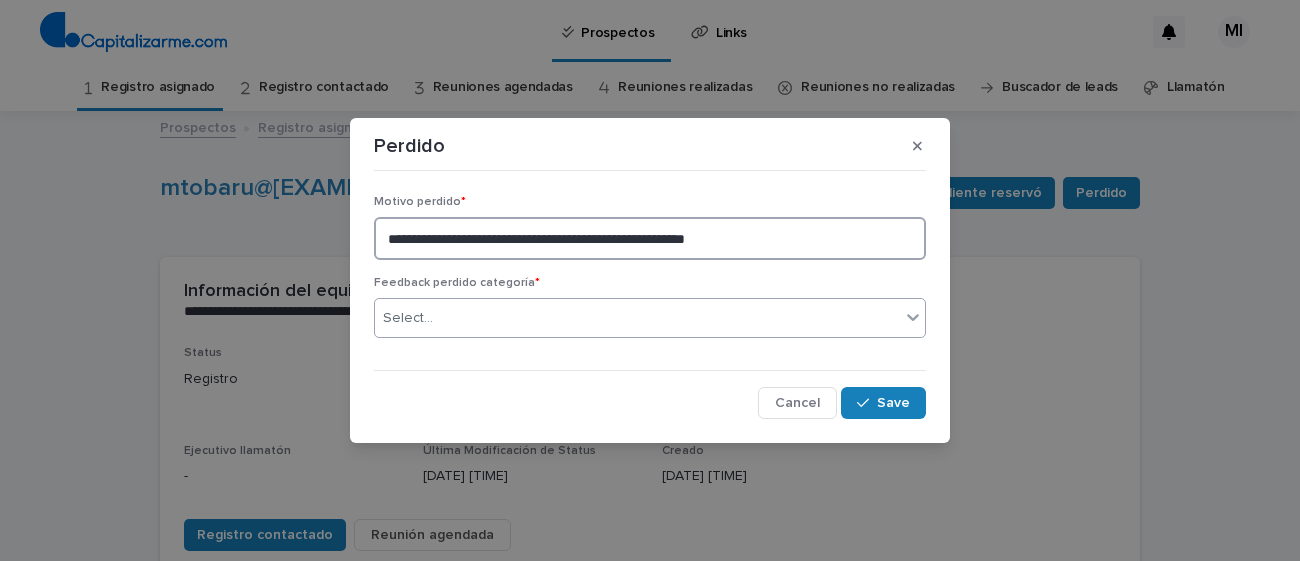 type on "**********" 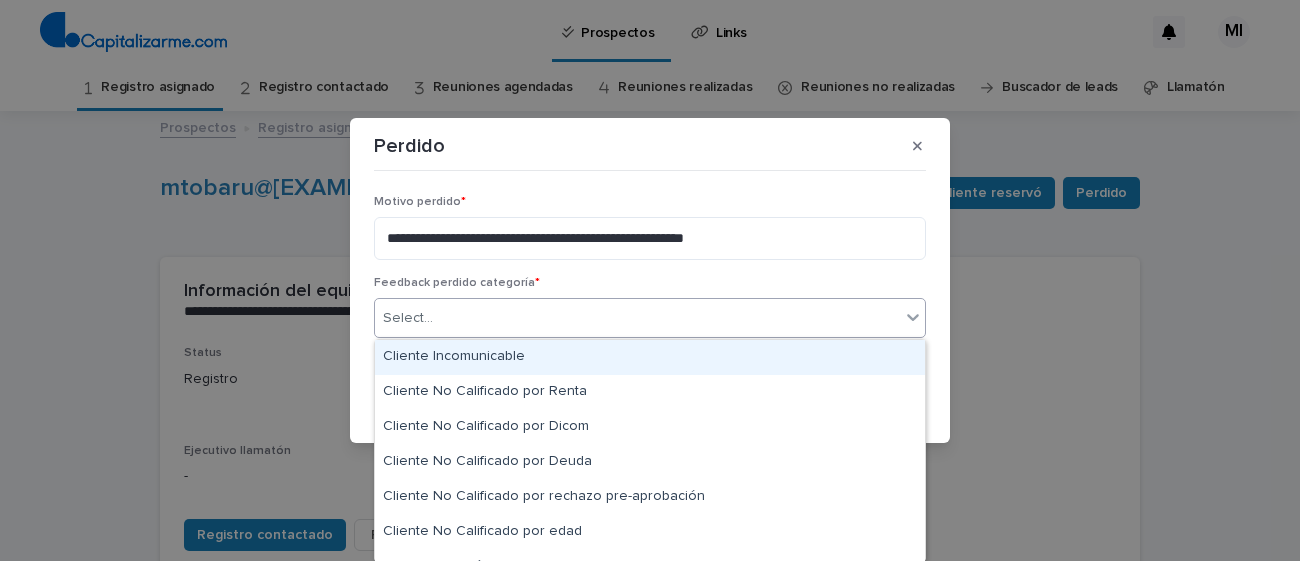 click on "Select..." at bounding box center [650, 318] 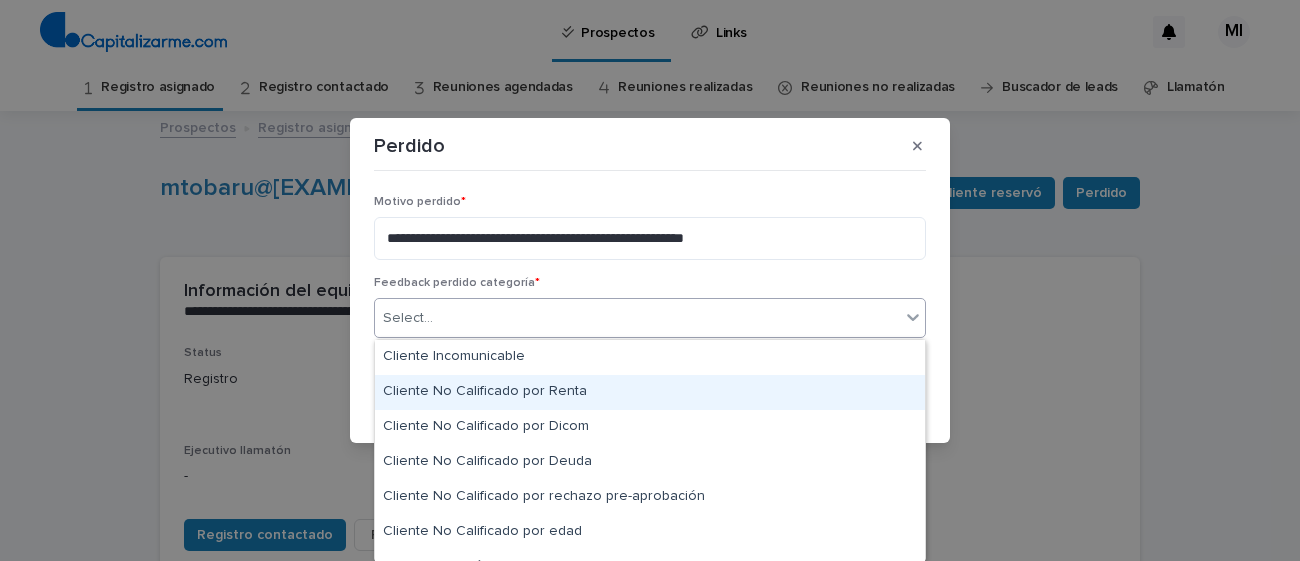 click on "Cliente No Calificado por Renta" at bounding box center [650, 392] 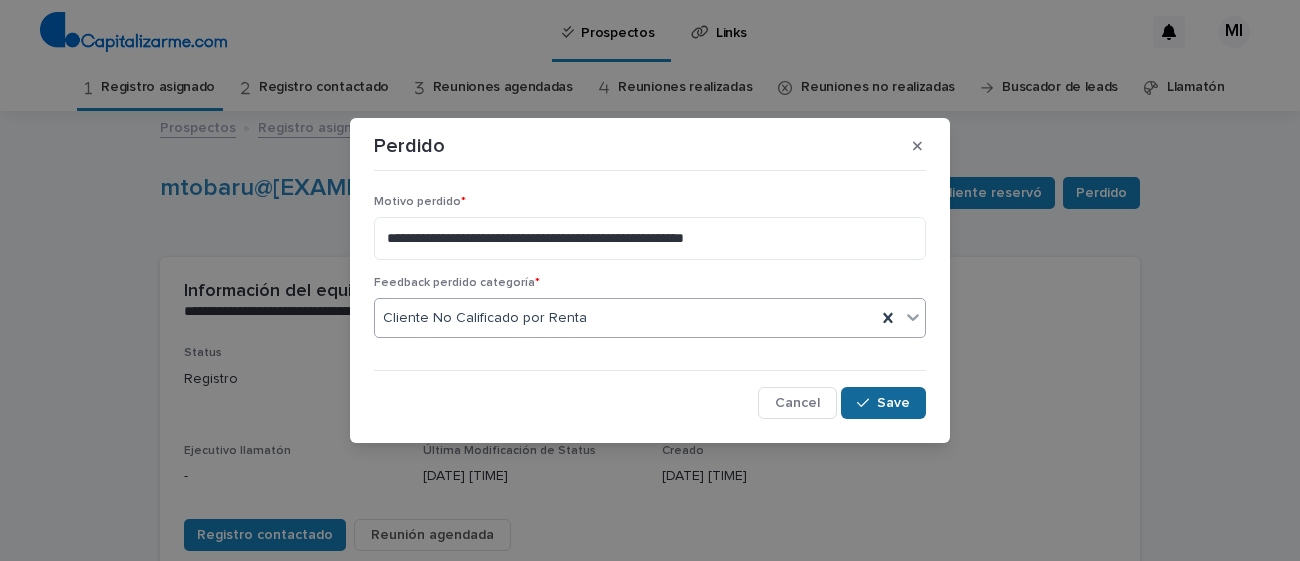 click on "Save" at bounding box center (883, 403) 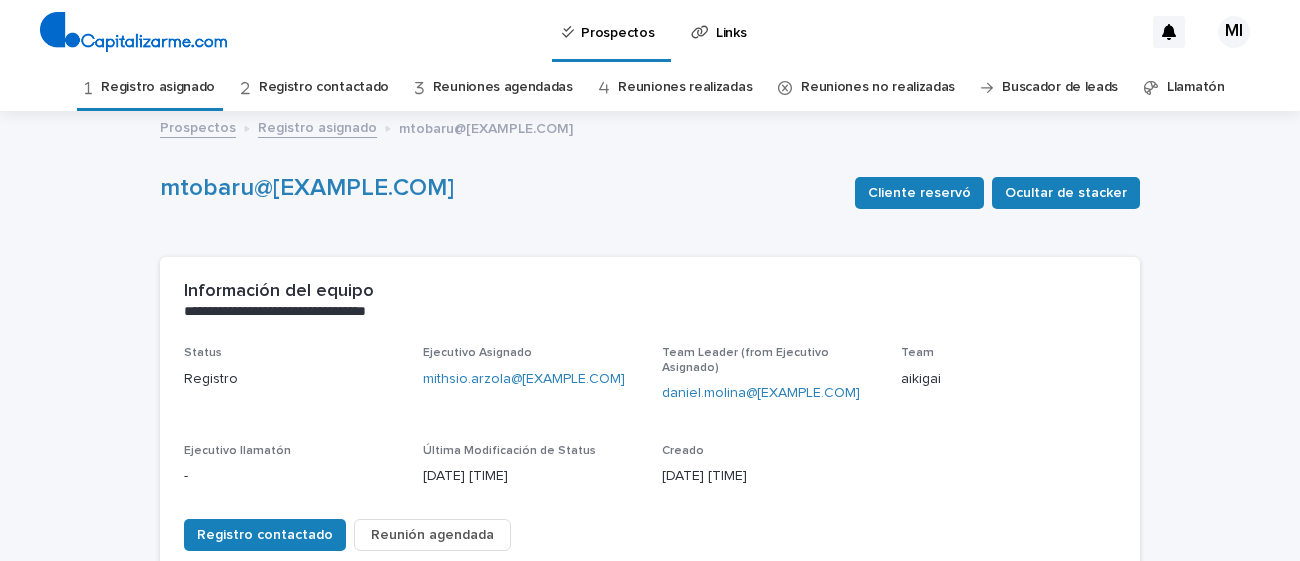 click on "Registro asignado" at bounding box center [158, 87] 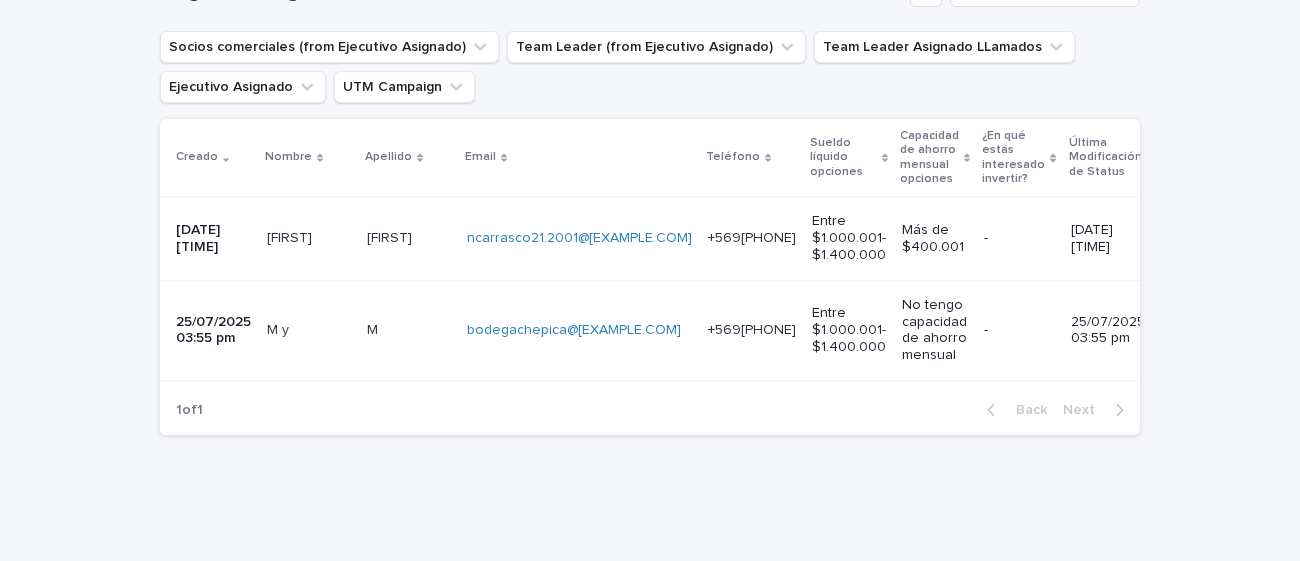 scroll, scrollTop: 377, scrollLeft: 0, axis: vertical 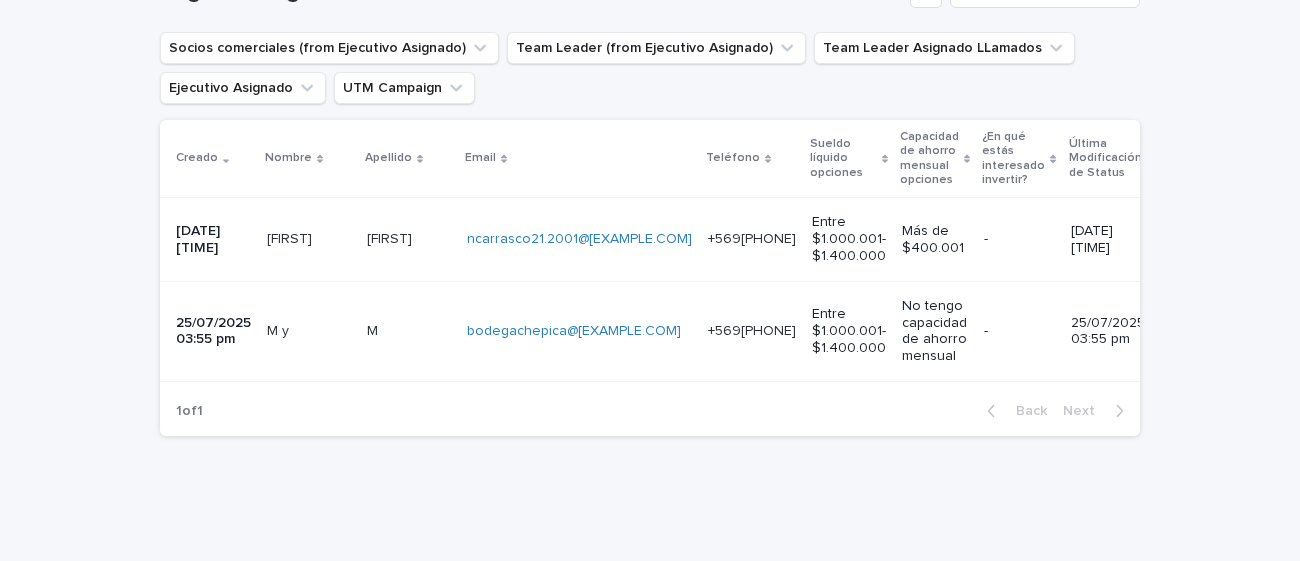 click on "Entre $1.000.001- $1.400.000" at bounding box center (849, 239) 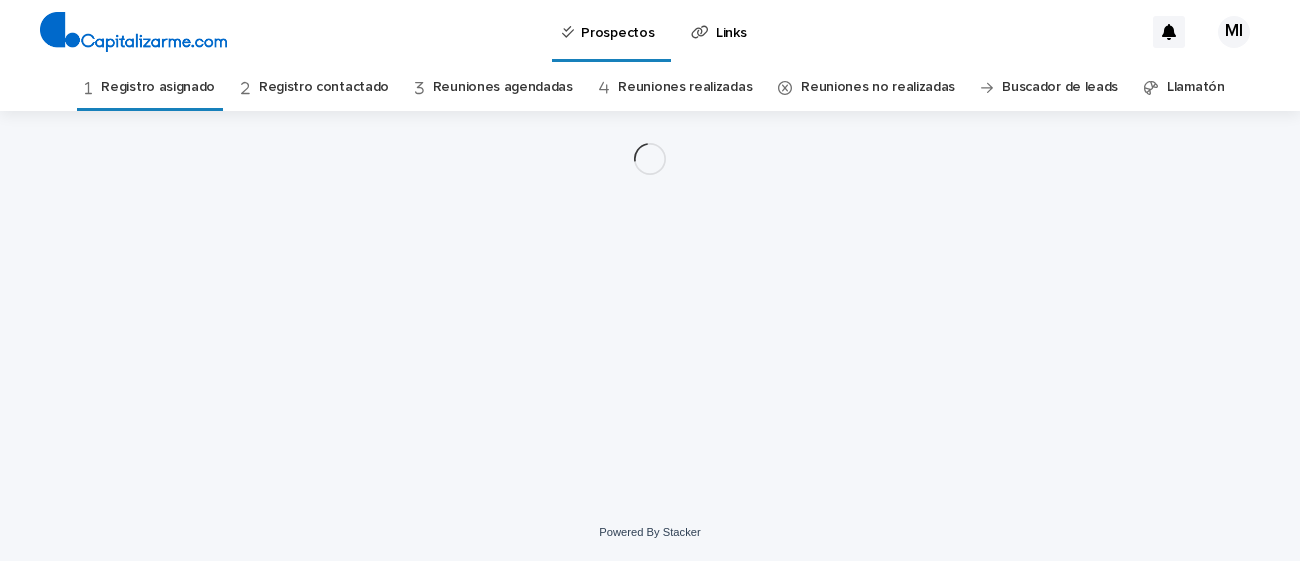 scroll, scrollTop: 0, scrollLeft: 0, axis: both 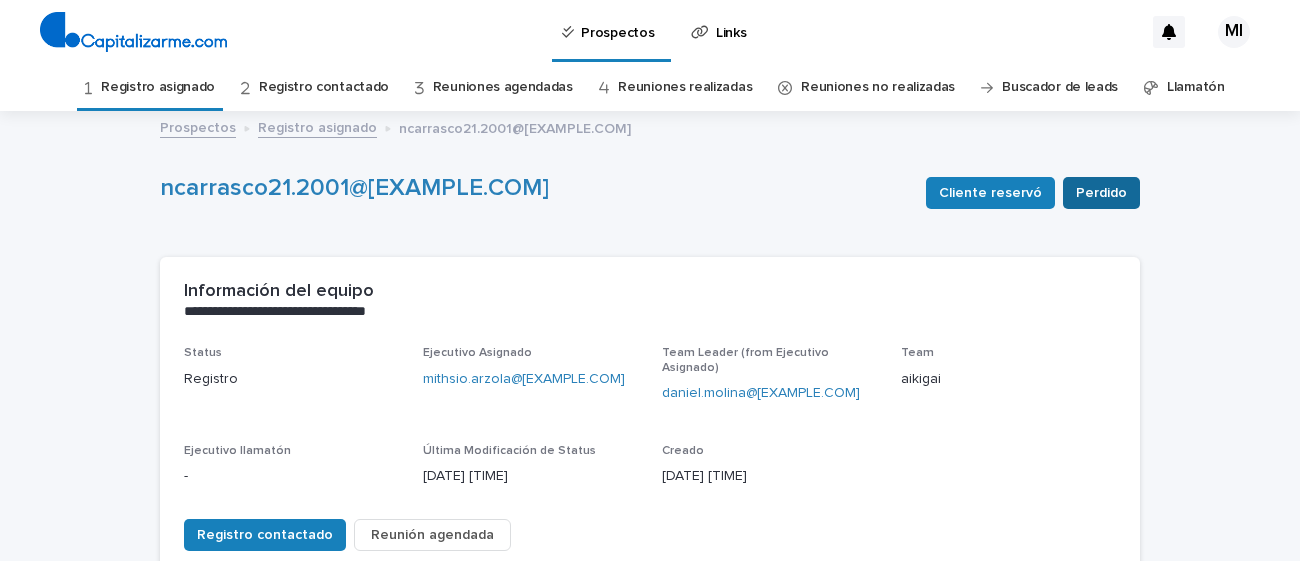 click on "Perdido" at bounding box center (1101, 193) 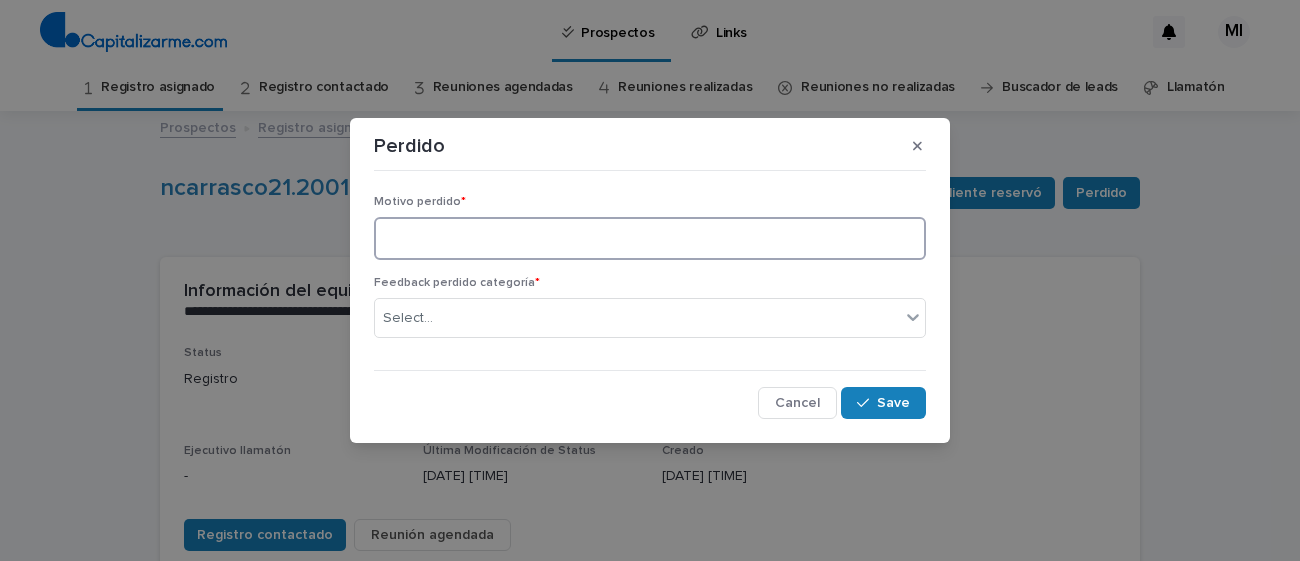 click at bounding box center [650, 238] 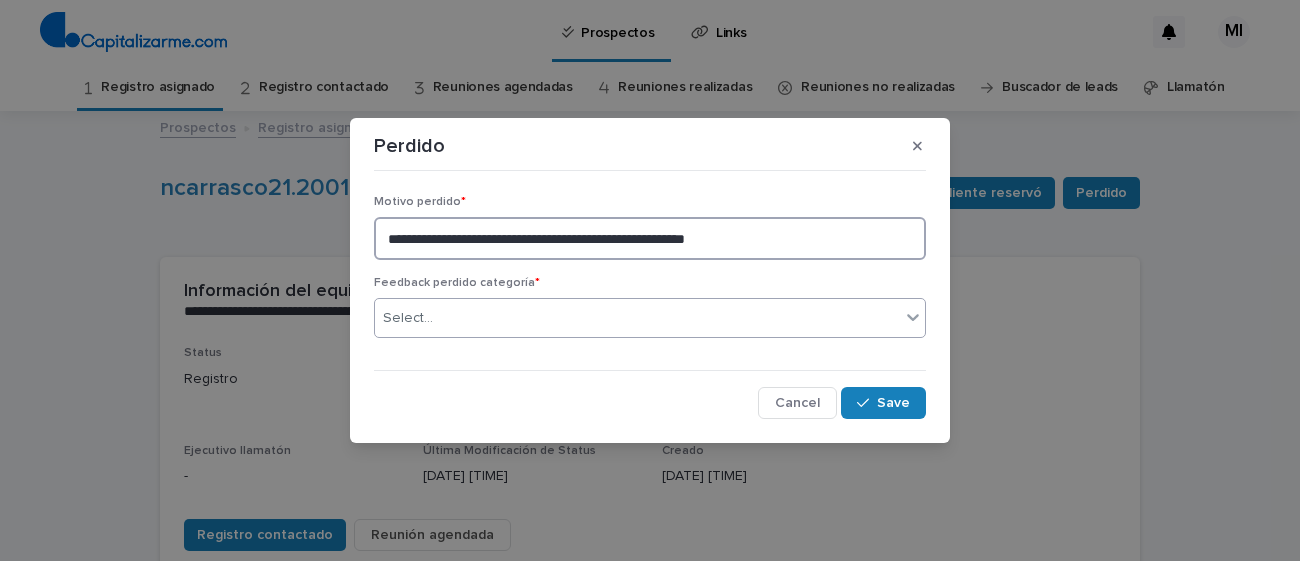 type on "**********" 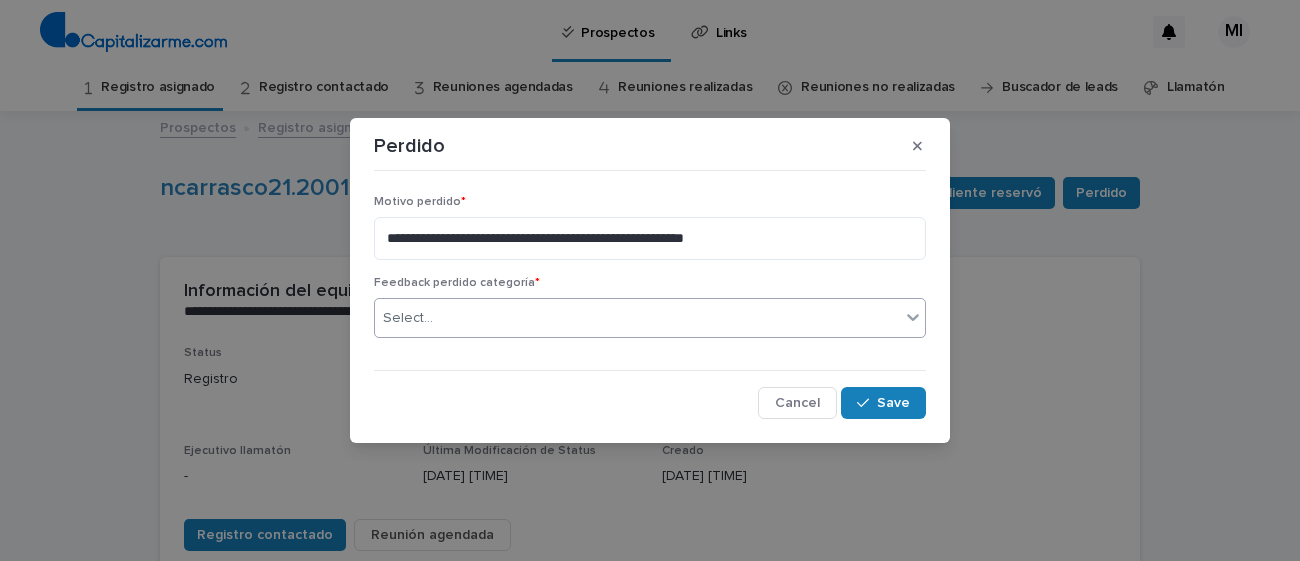 click on "Select..." at bounding box center [650, 318] 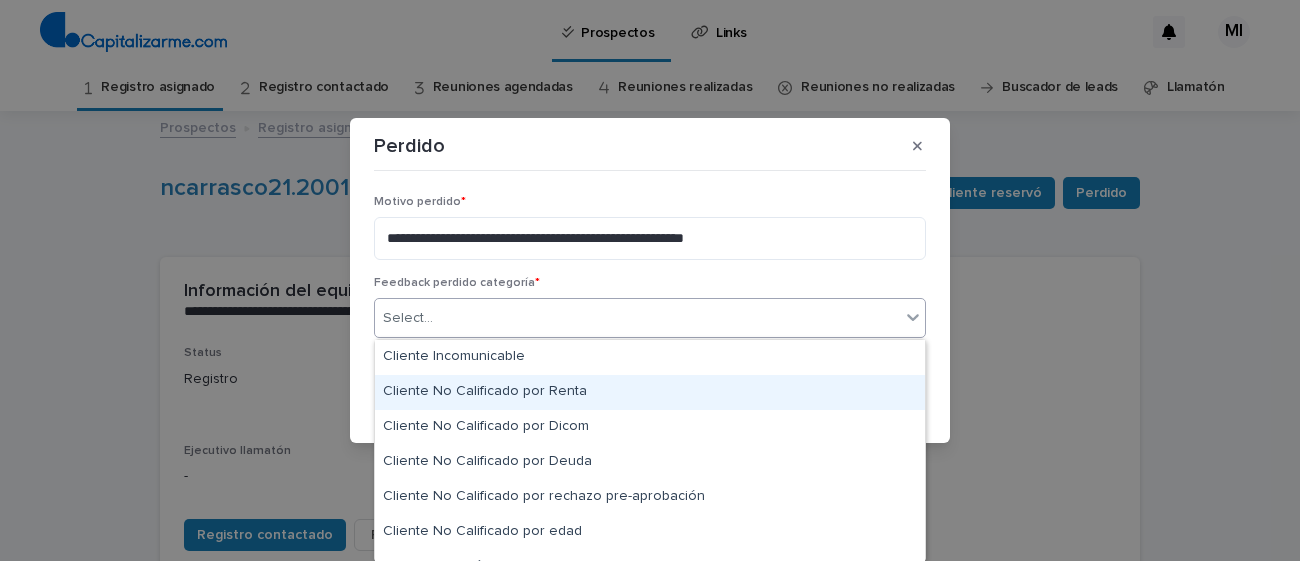 click on "Cliente No Calificado por Renta" at bounding box center (650, 392) 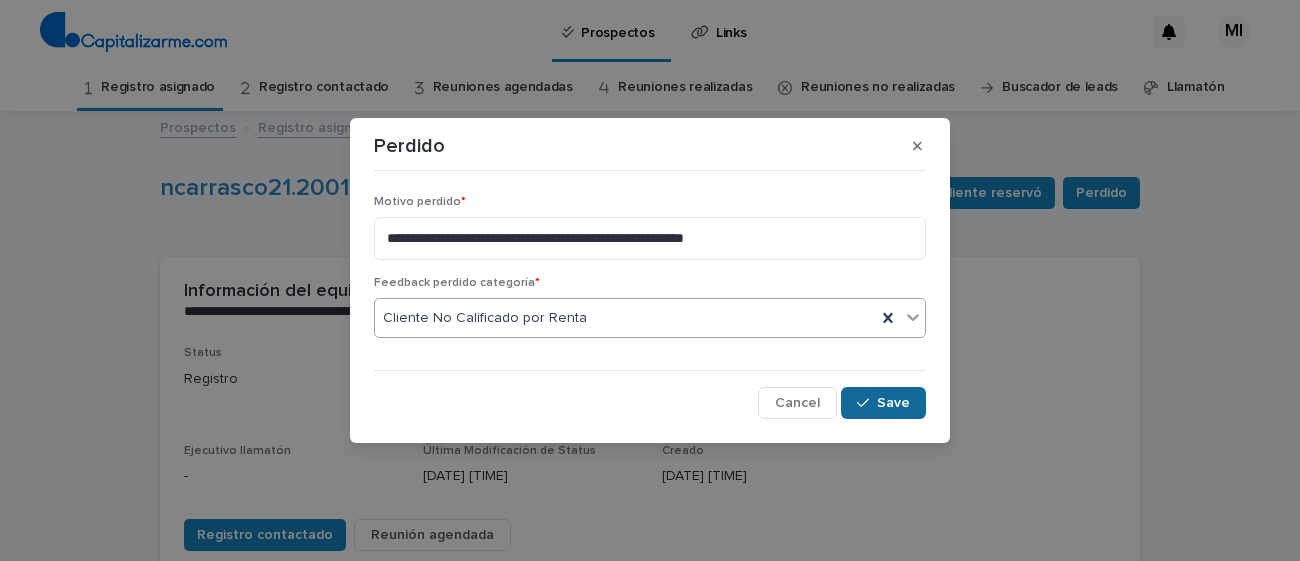click on "Save" at bounding box center [883, 403] 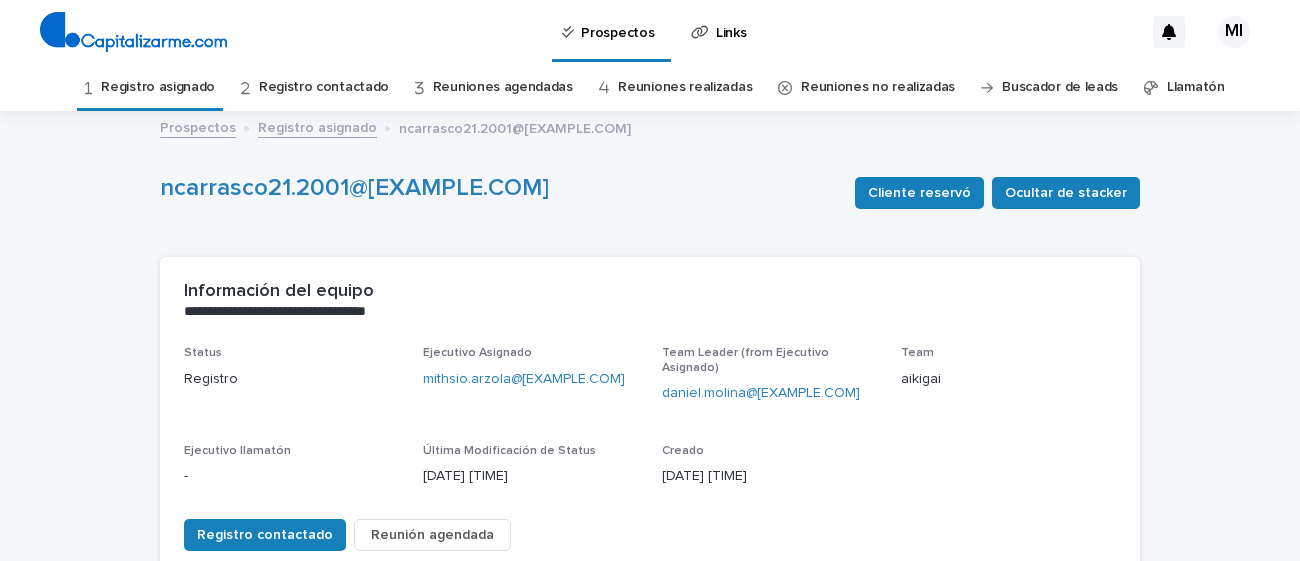 click on "Registro asignado" at bounding box center [158, 87] 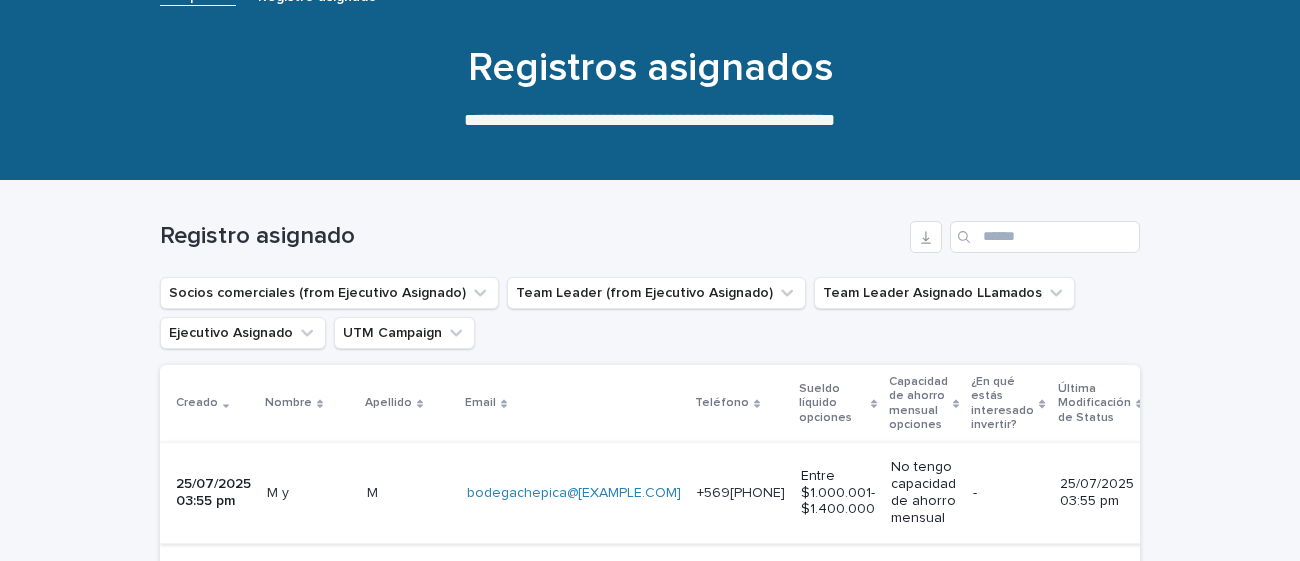 scroll, scrollTop: 350, scrollLeft: 0, axis: vertical 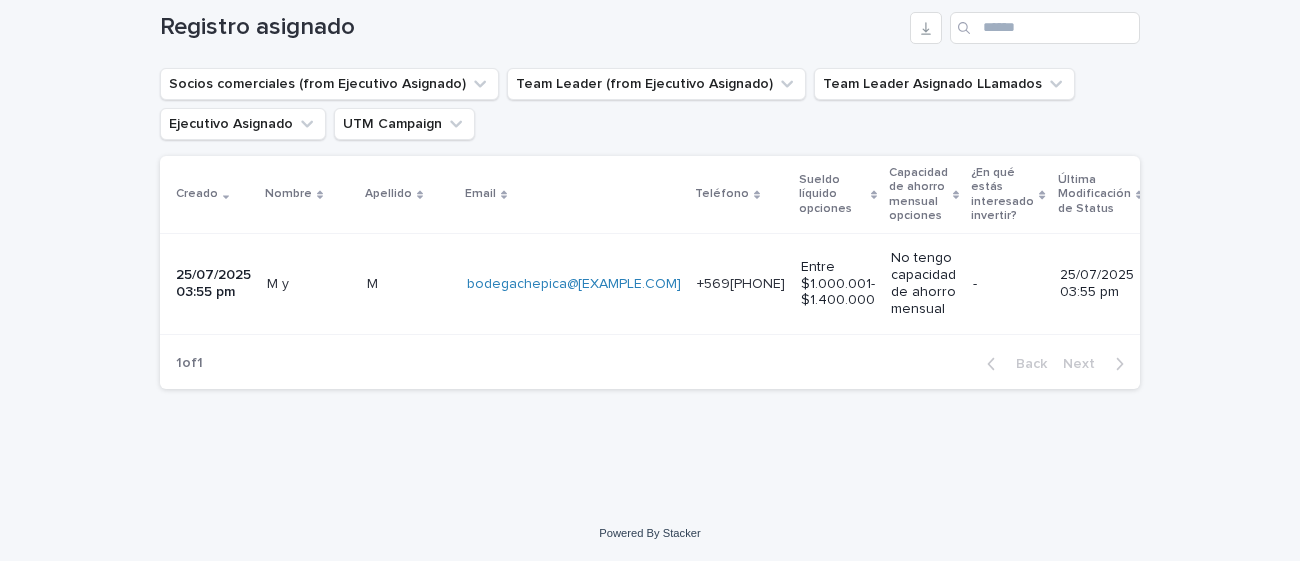 click at bounding box center (309, 284) 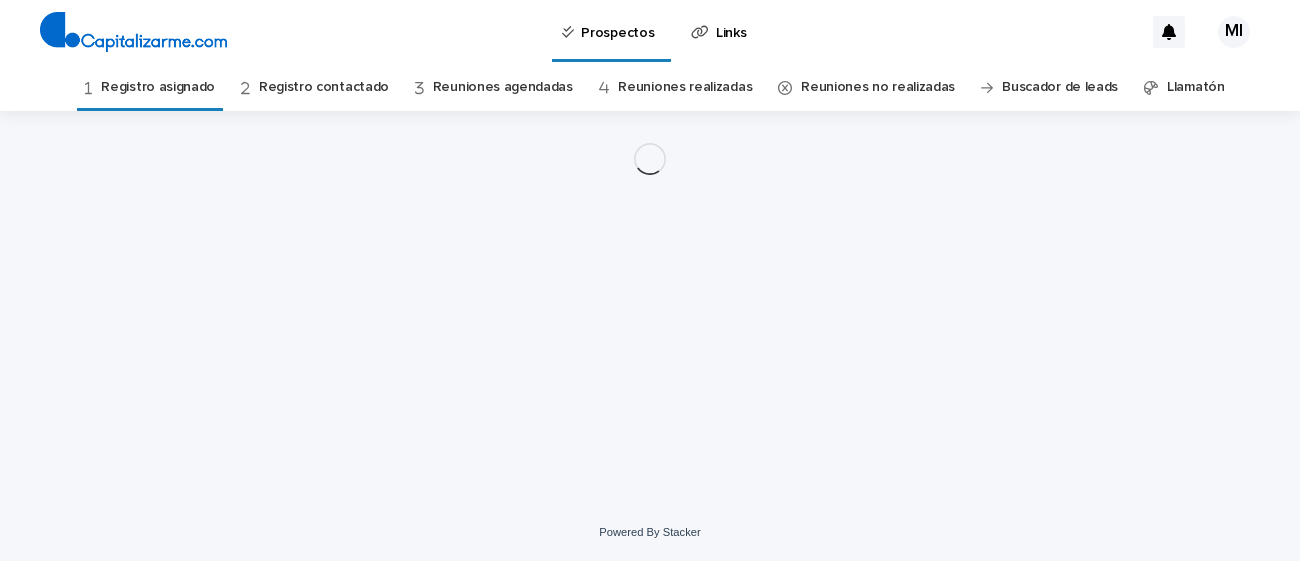 scroll, scrollTop: 0, scrollLeft: 0, axis: both 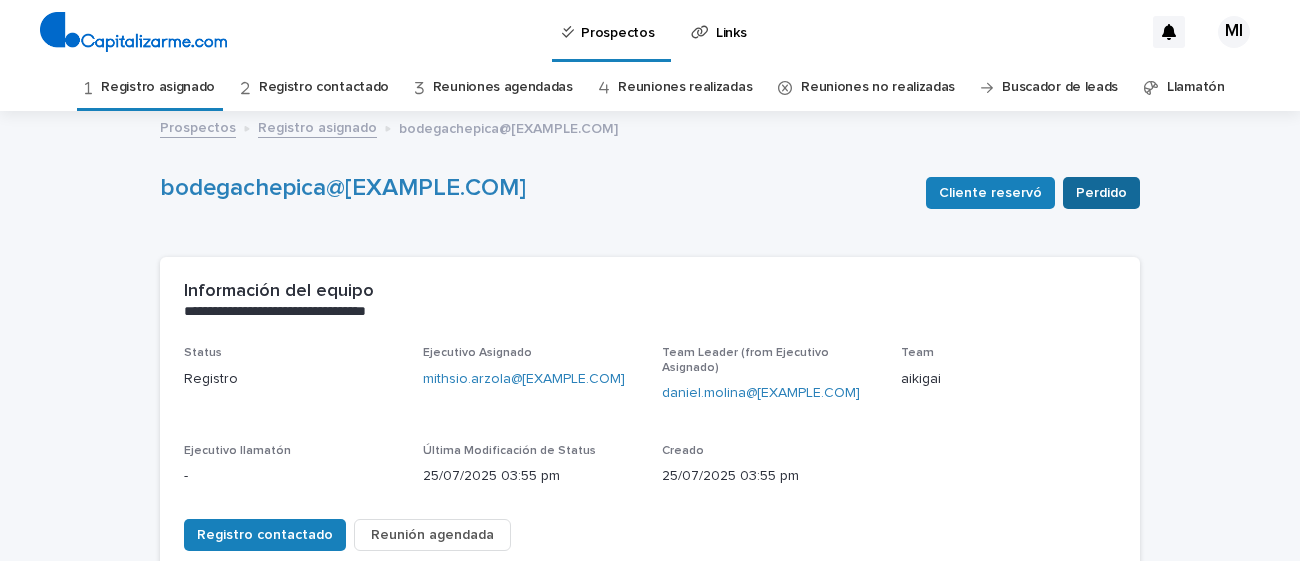 click on "Perdido" at bounding box center (1101, 193) 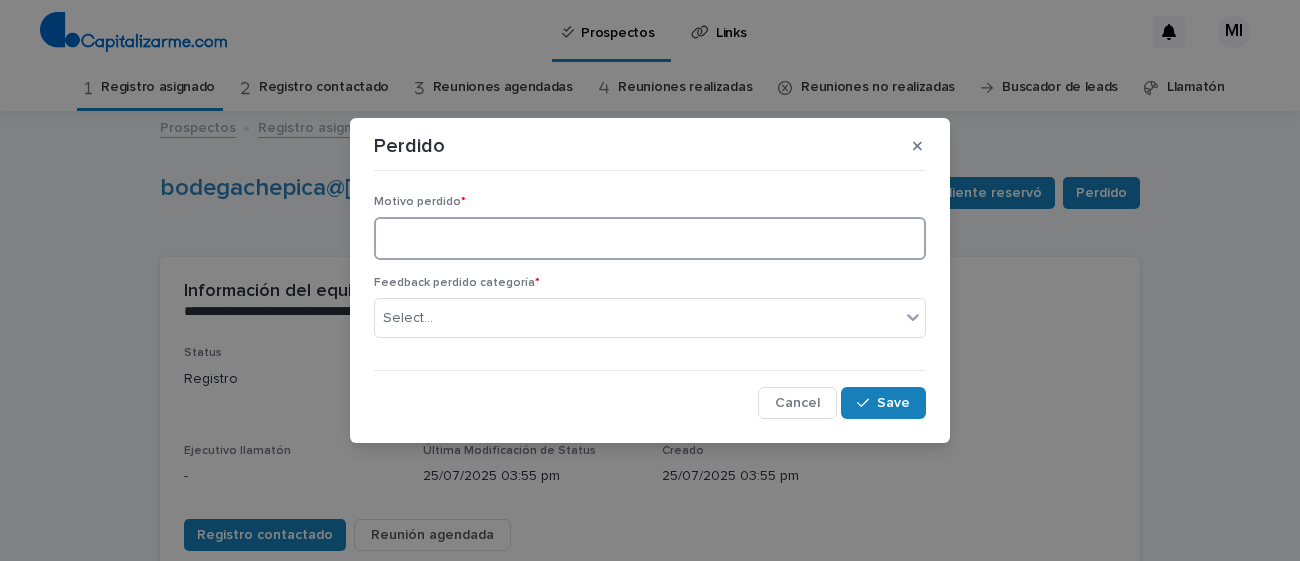 click at bounding box center (650, 238) 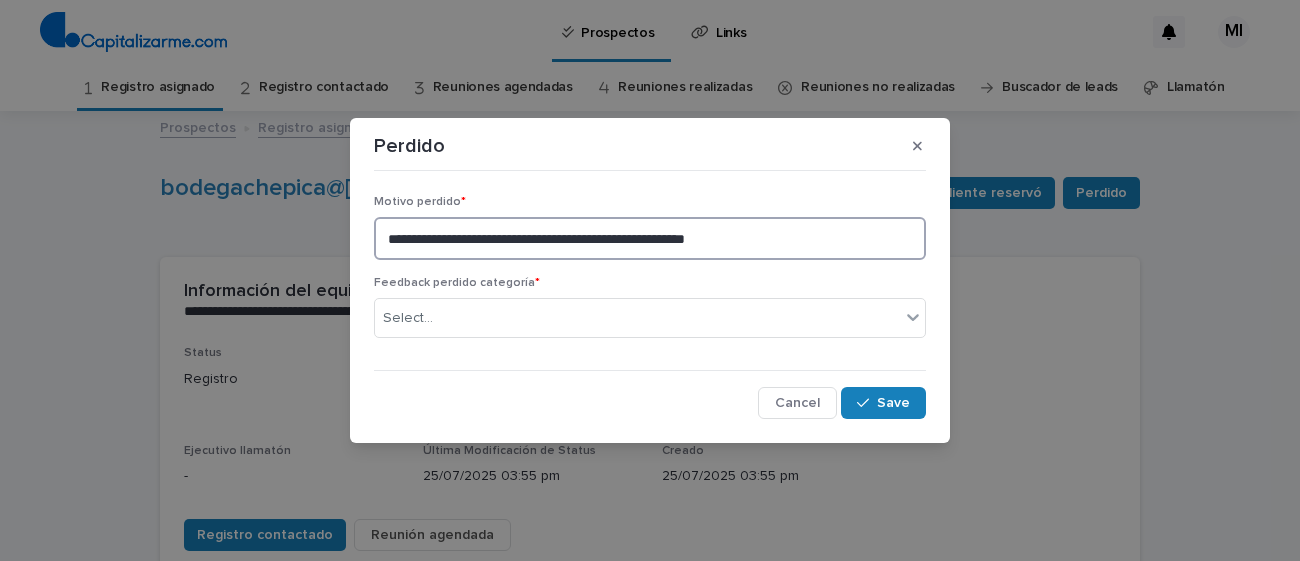 type on "**********" 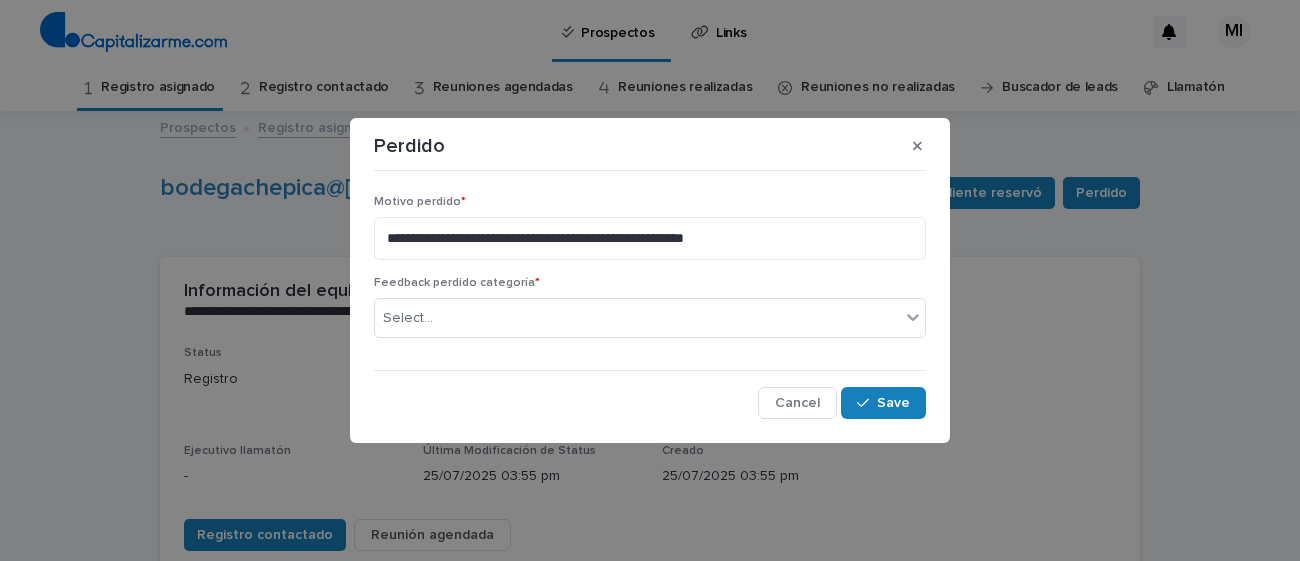 click on "Feedback perdido categoría * Select..." at bounding box center [650, 315] 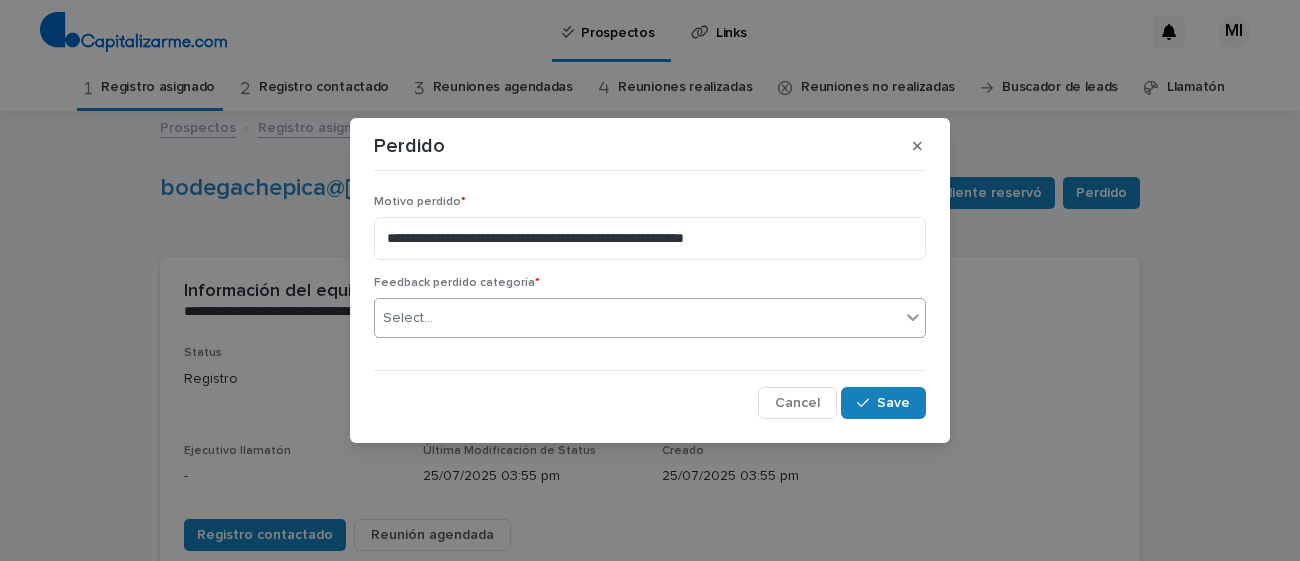 click on "Select..." at bounding box center (637, 318) 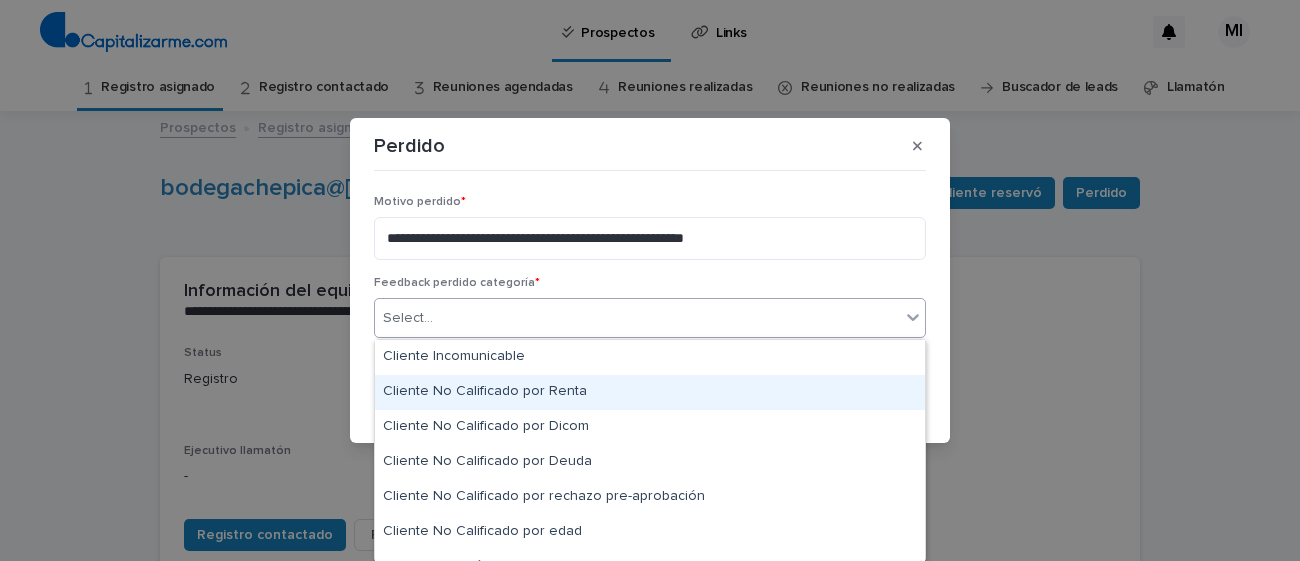 click on "Cliente No Calificado por Renta" at bounding box center (650, 392) 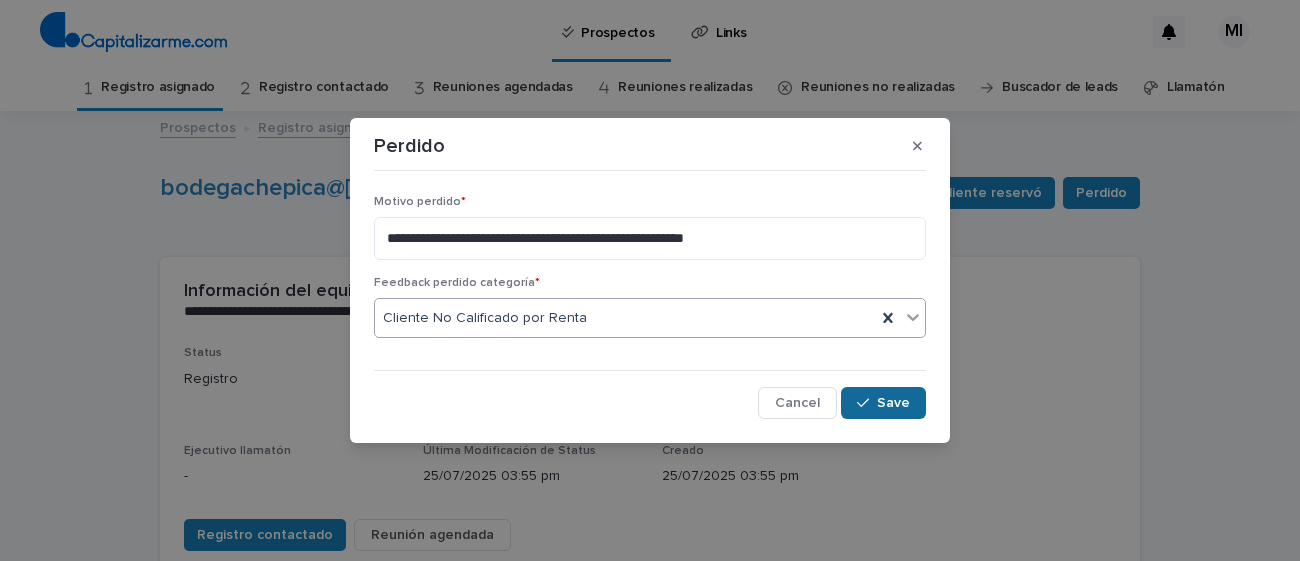 click on "Save" at bounding box center [893, 403] 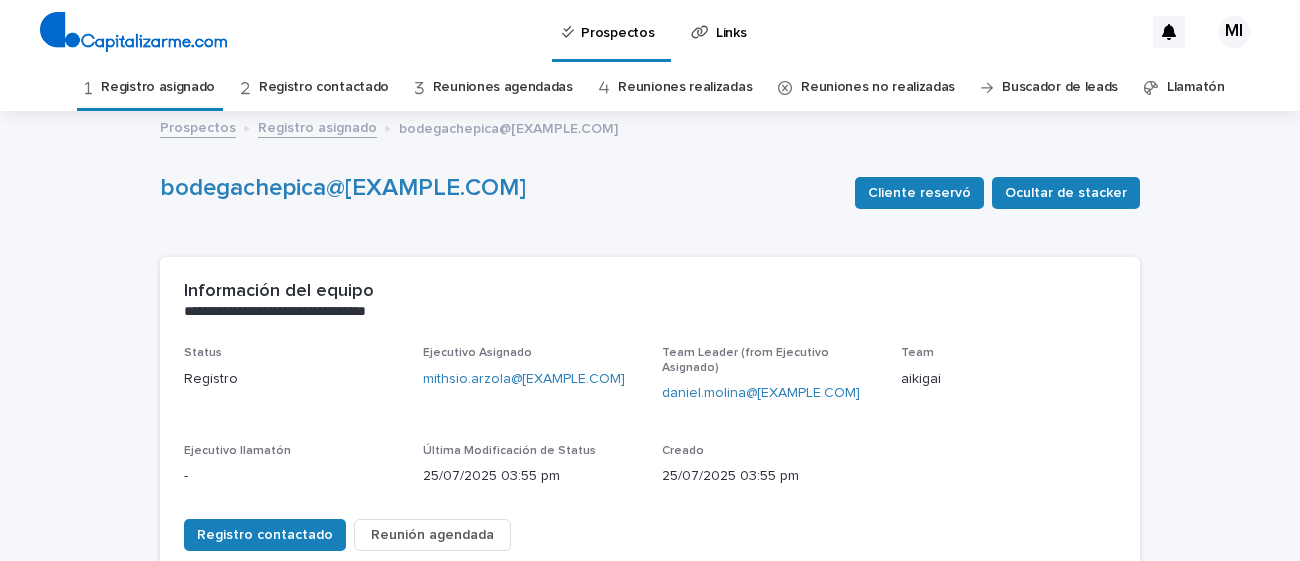 click on "Registro asignado" at bounding box center (158, 87) 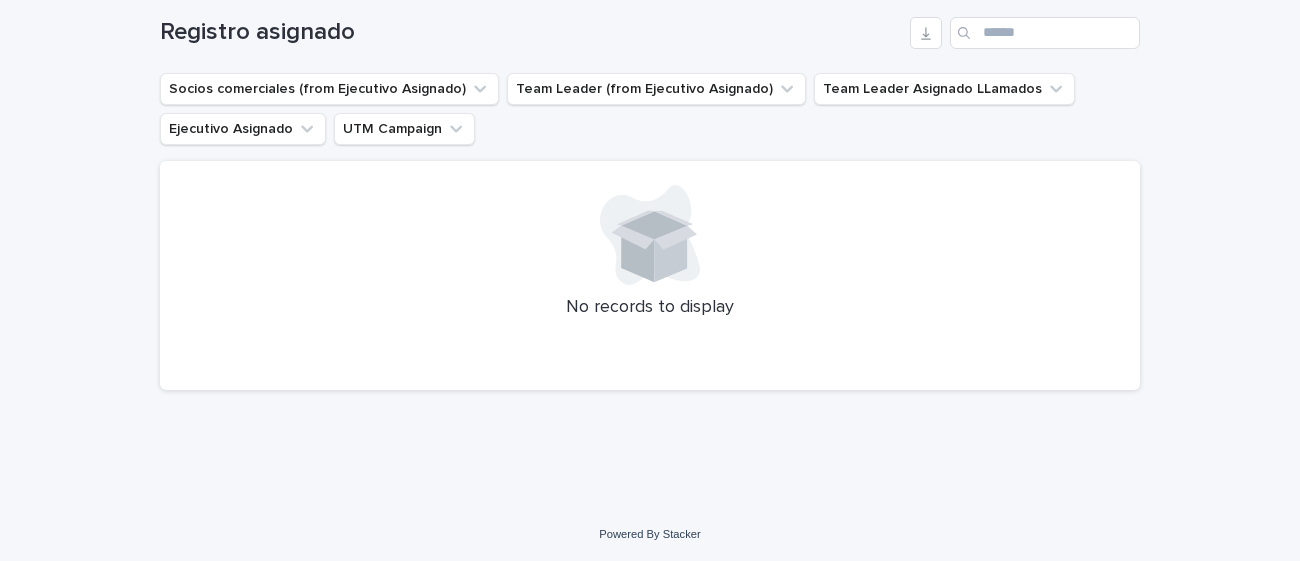 scroll, scrollTop: 0, scrollLeft: 0, axis: both 